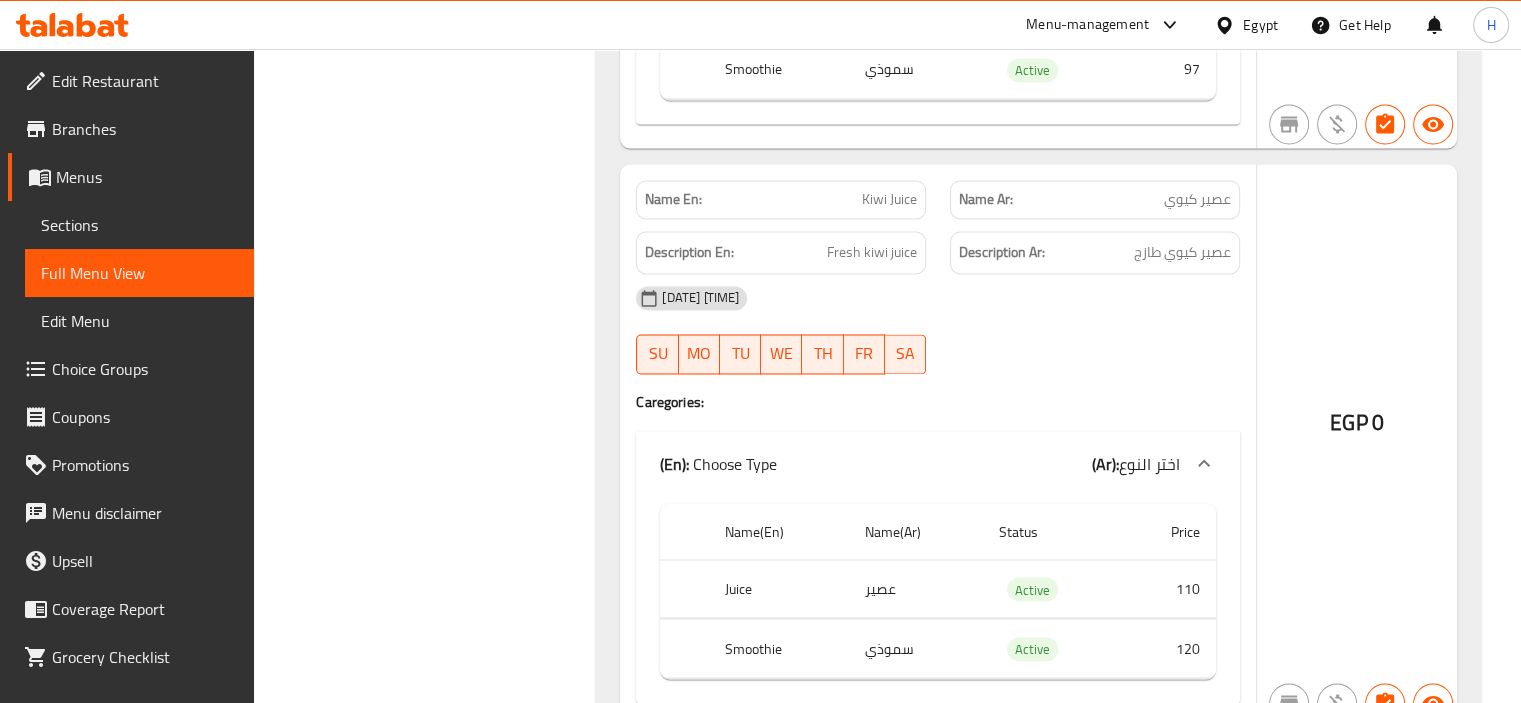 scroll, scrollTop: 3476, scrollLeft: 0, axis: vertical 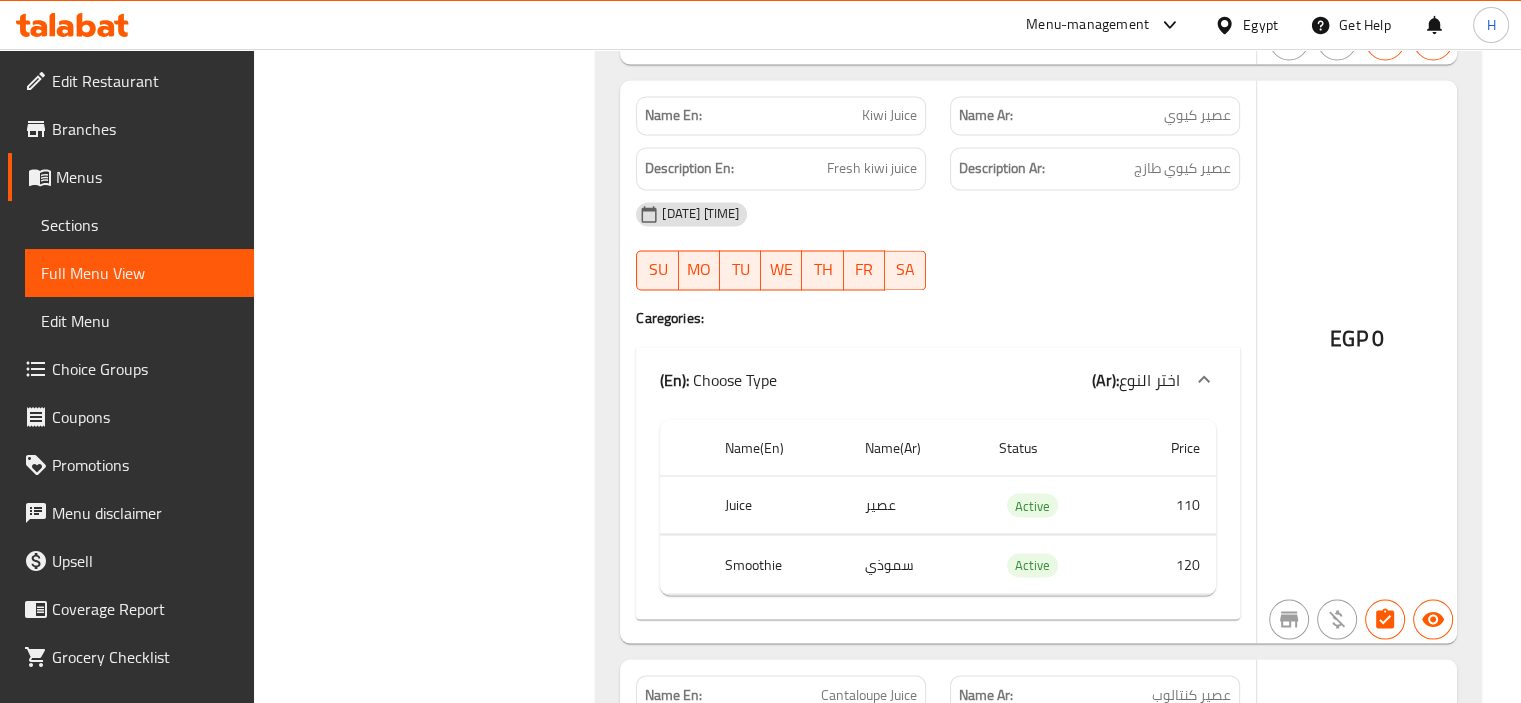 click on "(En):   Choose Type (Ar): اختر النوع" at bounding box center [938, -2364] 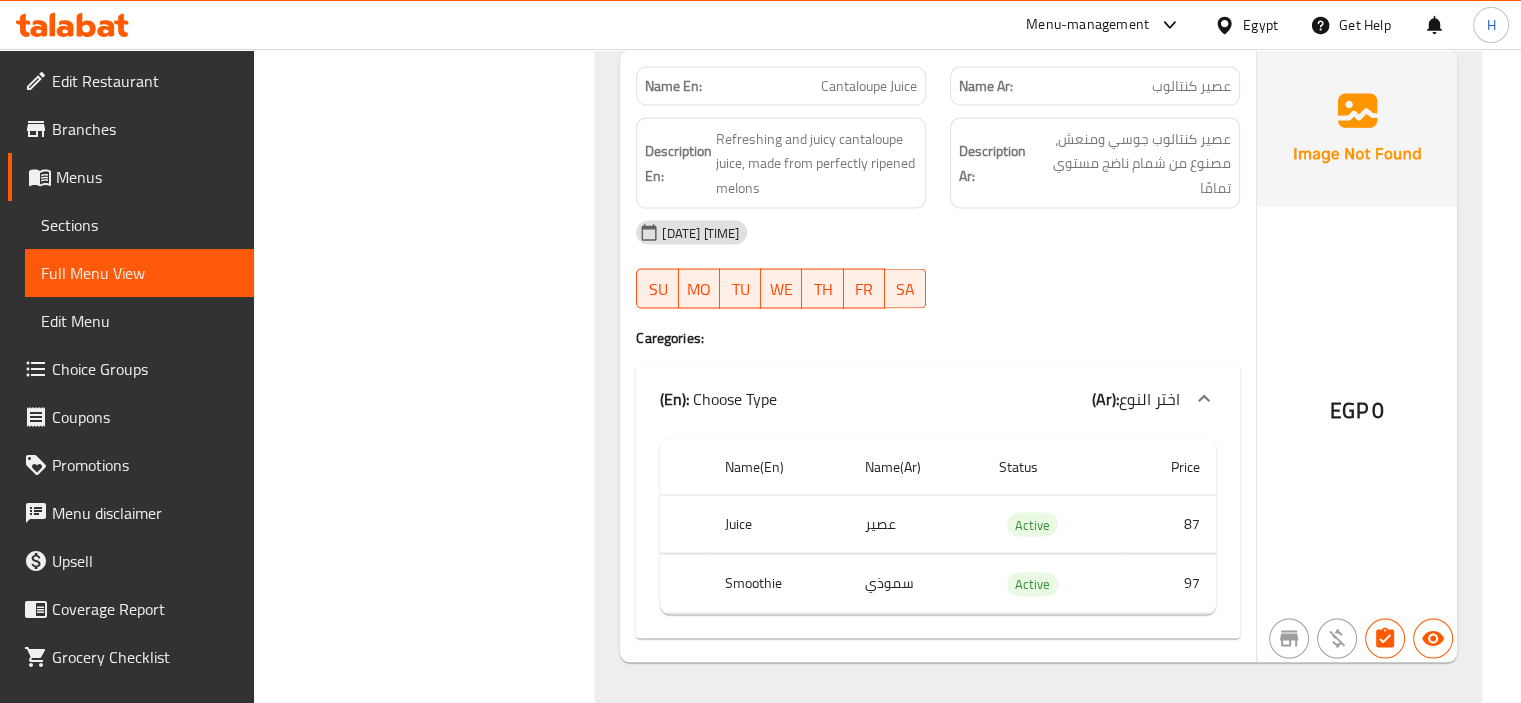 scroll, scrollTop: 3860, scrollLeft: 0, axis: vertical 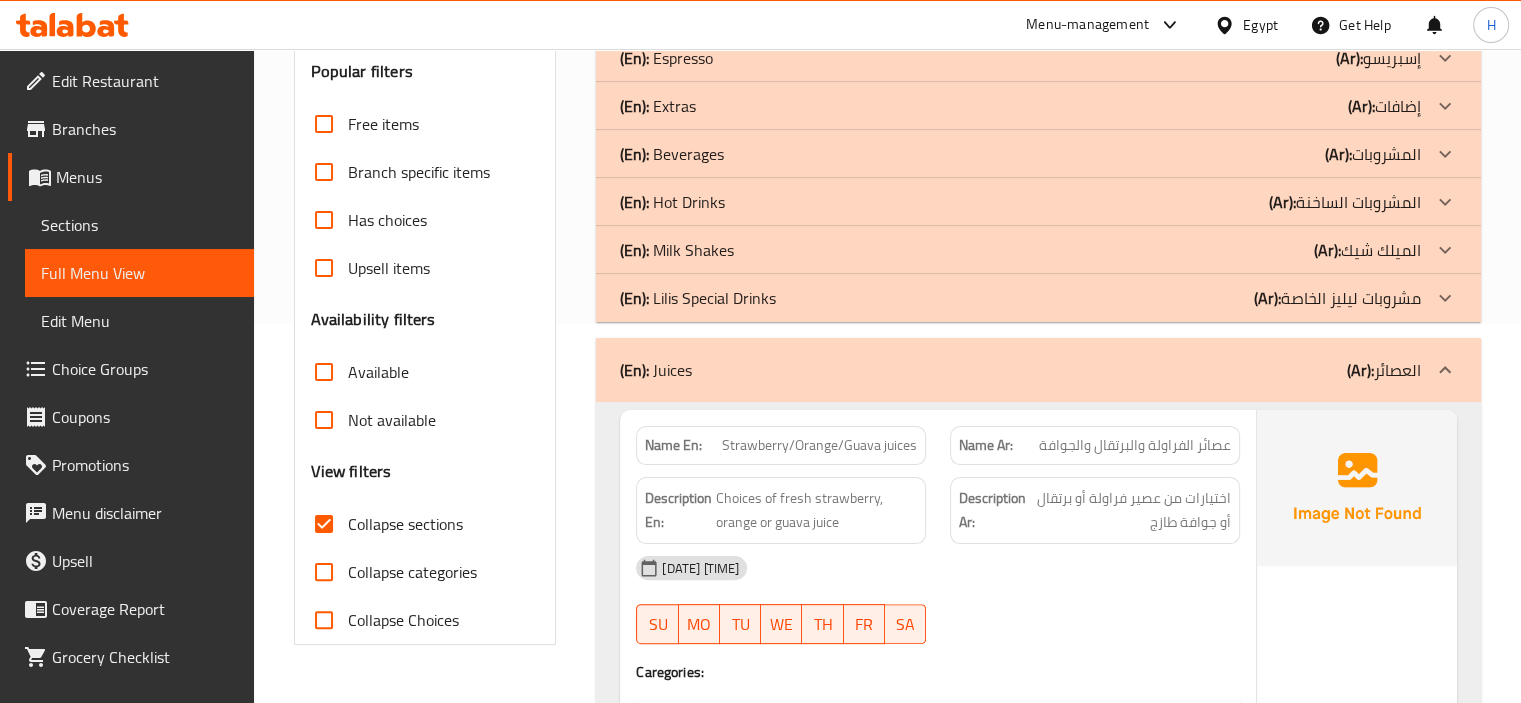 click on "(En):   Juices (Ar): العصائر" at bounding box center (1038, 370) 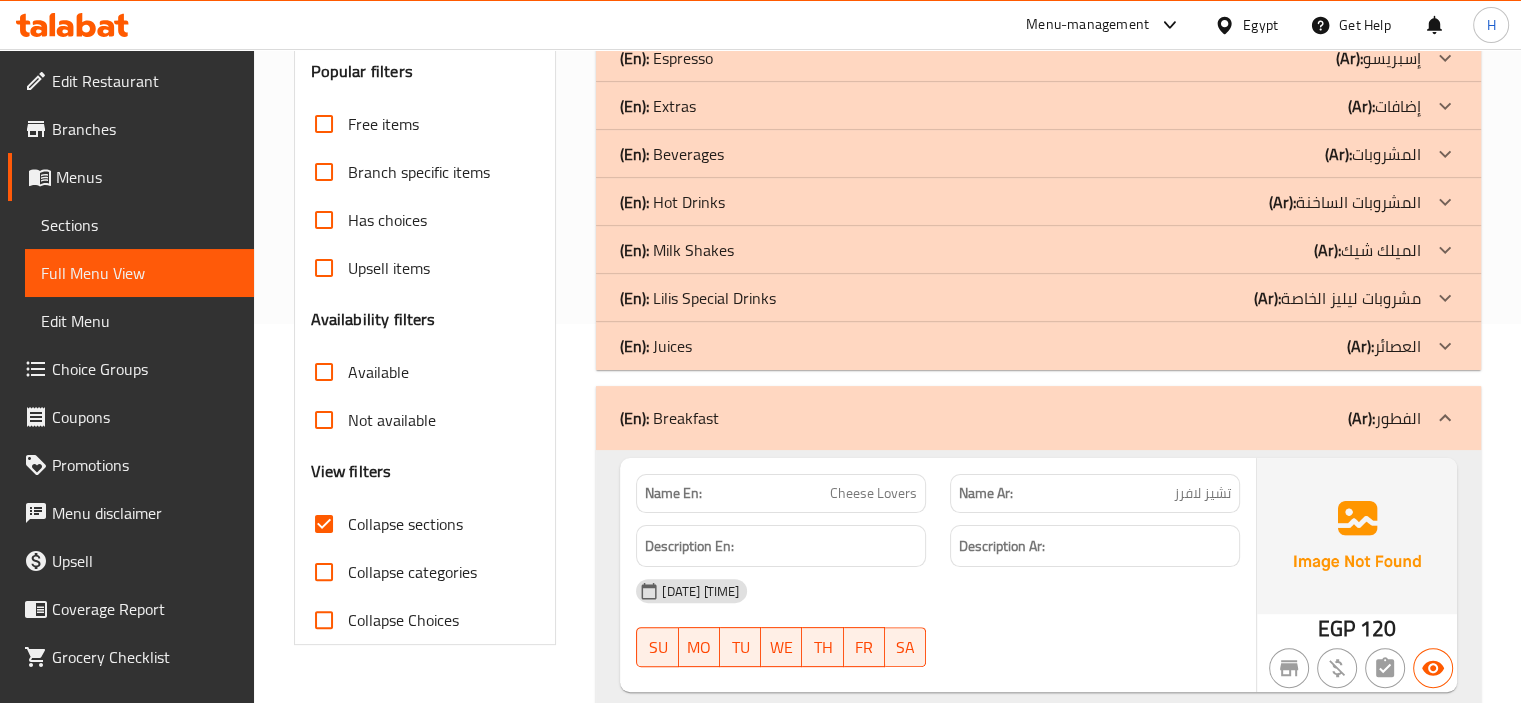 click on "(En):   Lilis Special Drinks (Ar): مشروبات ليليز الخاصة" at bounding box center [1038, -86] 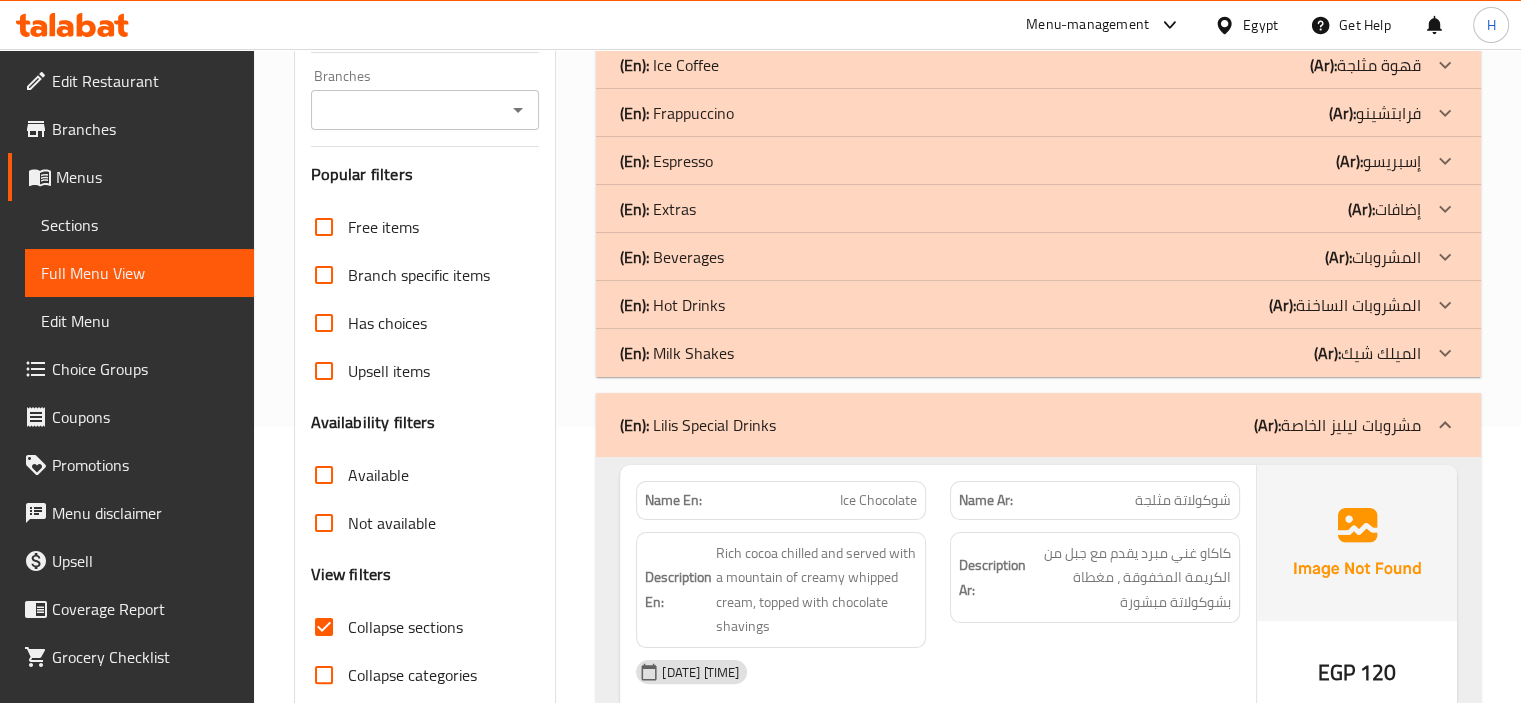 scroll, scrollTop: 275, scrollLeft: 0, axis: vertical 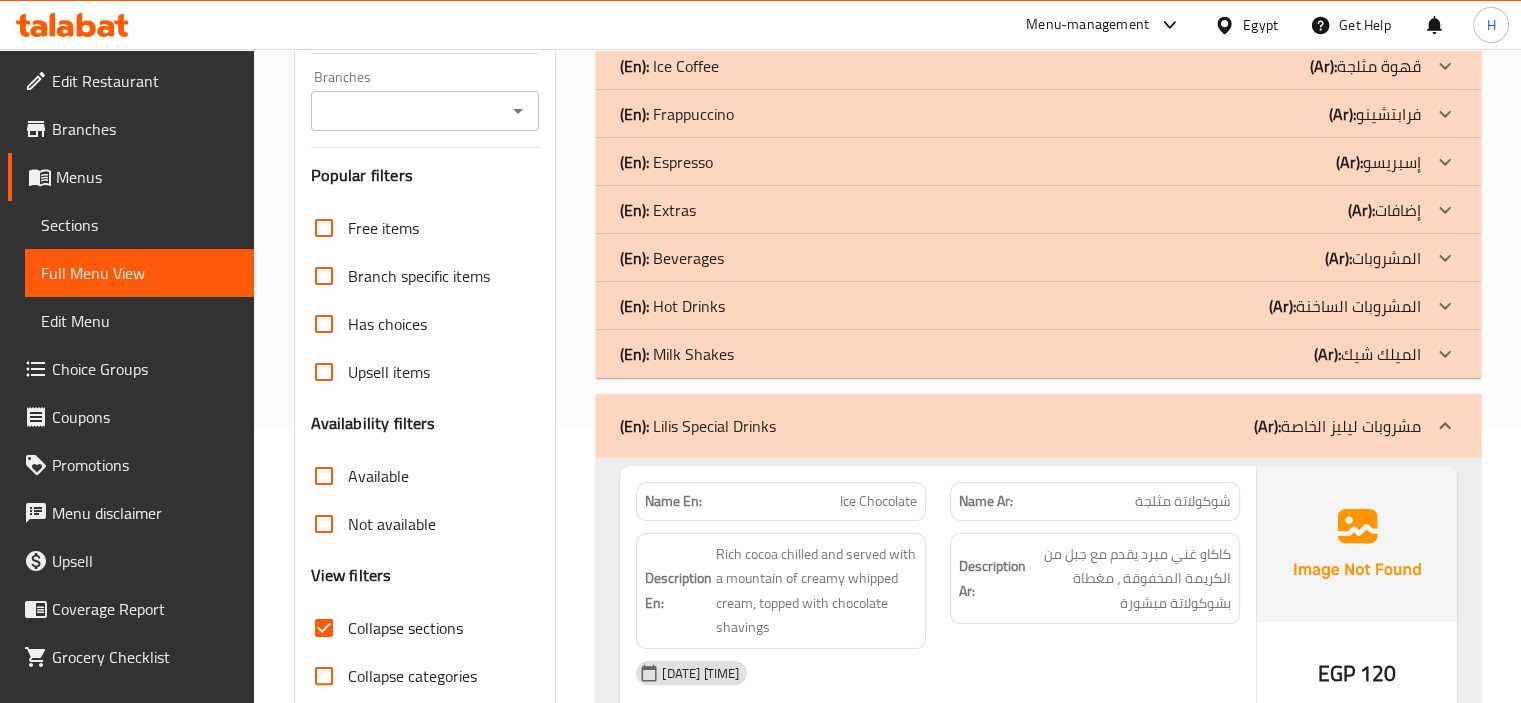 click on "(En):   Coffee (Ar): قهوة Name En: Turkish Coffee Name Ar: القهوة التركية Description En: Traditional Turkish coffee Description Ar: قهوة تركية تقليدية [DATE] [TIME] SU MO TU WE TH FR SA Caregories: (En):   Choose Size (Ar): اختر الحجم Name(En) Name(Ar) Status Price Single سينجل Active 40 Double دوبل Active 50 EGP 0 Name En: Hazelnut Coffee Name Ar: قهوة بندق Description En: Hazelnut flavored coffee Description Ar: قهوة بنكهة البندق [DATE] [TIME] SU MO TU WE TH FR SA EGP 73 Name En: French Coffee Name Ar: قهوة فرنسية Description En: Light coffee with milk Description Ar: قهوة بالحليب خفيفة [DATE] [TIME] SU MO TU WE TH FR SA EGP 65 Name En: Caramel Coffee Name Ar: قهوة كراميل Description En: Caramel flavored coffee Description Ar: قهوة بنكهة الكراميل [DATE] [TIME] SU MO TU WE TH FR SA EGP 75 Name En: Nutella Coffee Name Ar: قهوة نوتيلا Description En:" at bounding box center [1038, 2582] 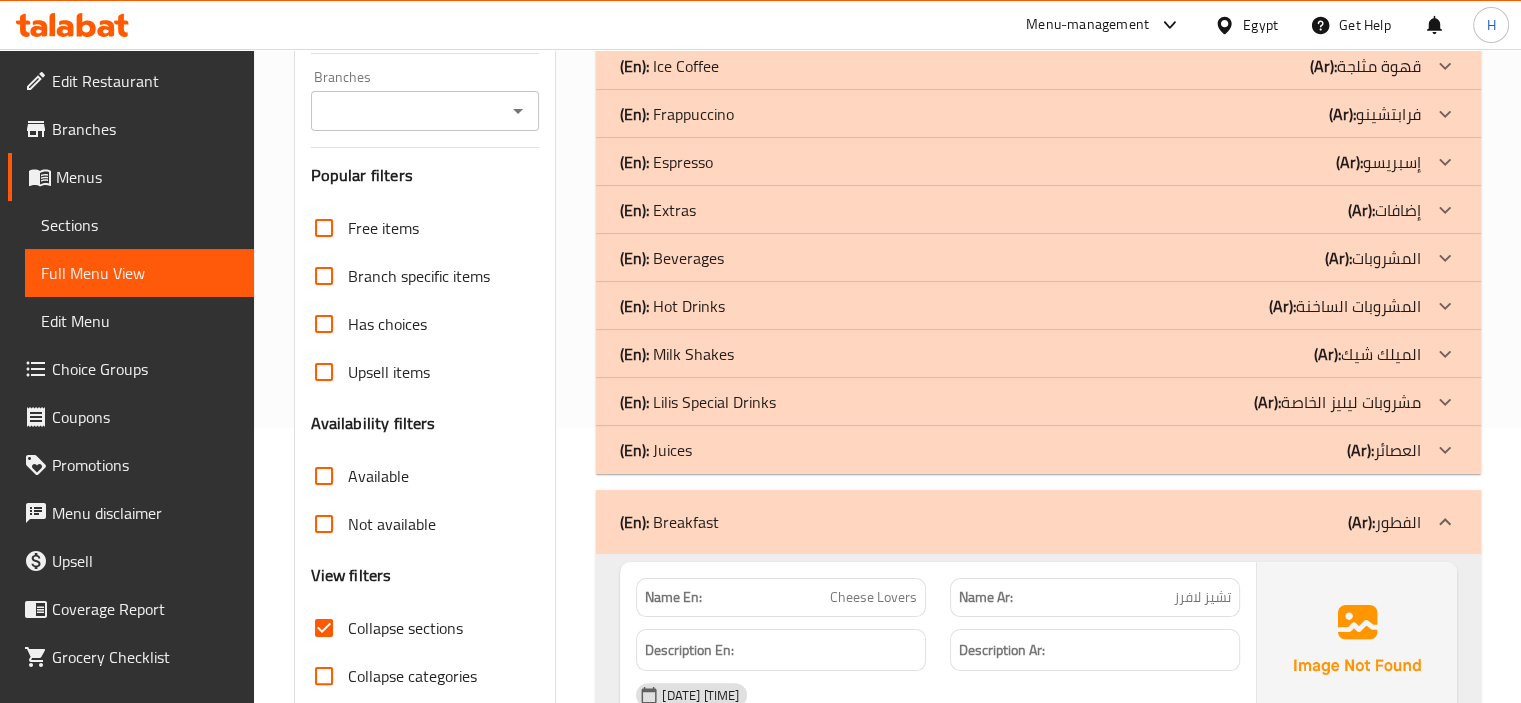 click on "(En):   Milk Shakes (Ar): الميلك شيك" at bounding box center (1020, 18) 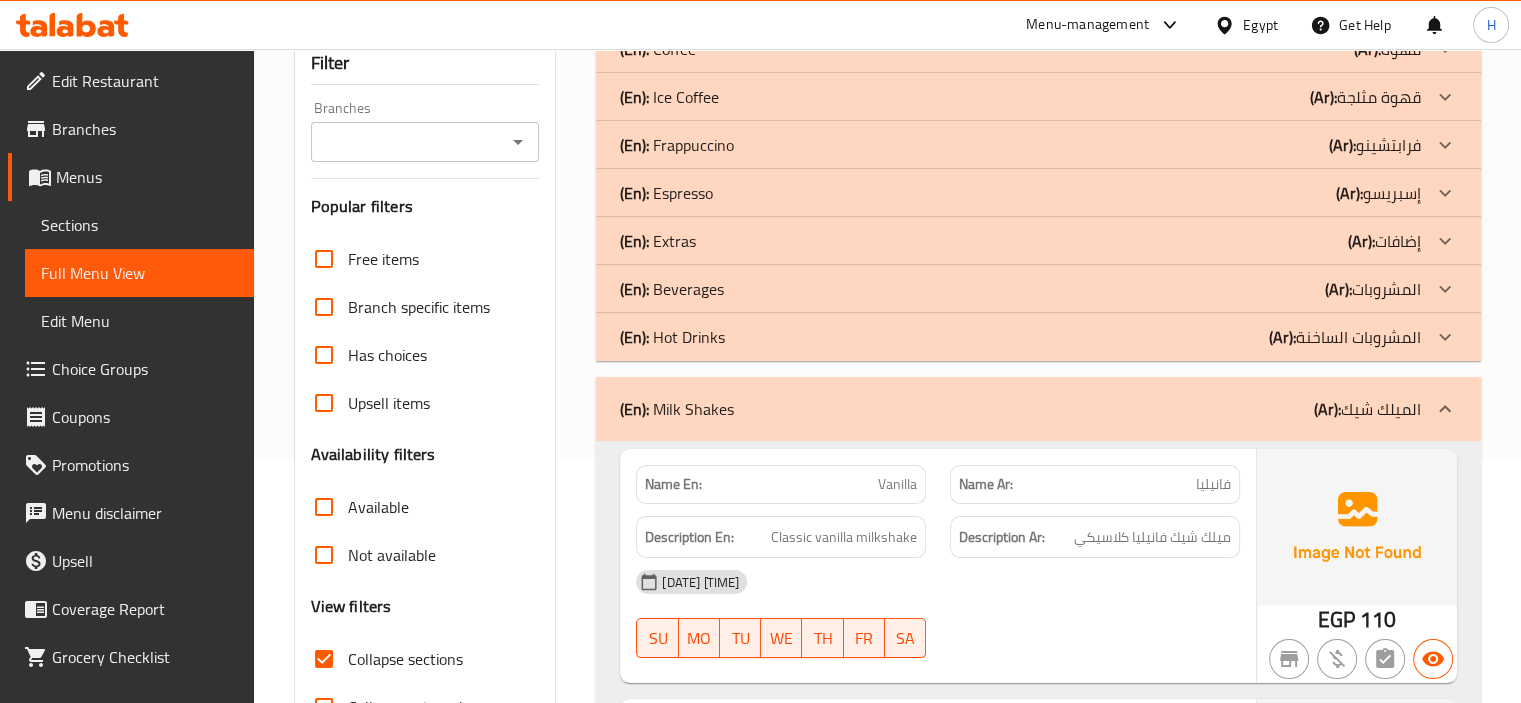 scroll, scrollTop: 0, scrollLeft: 0, axis: both 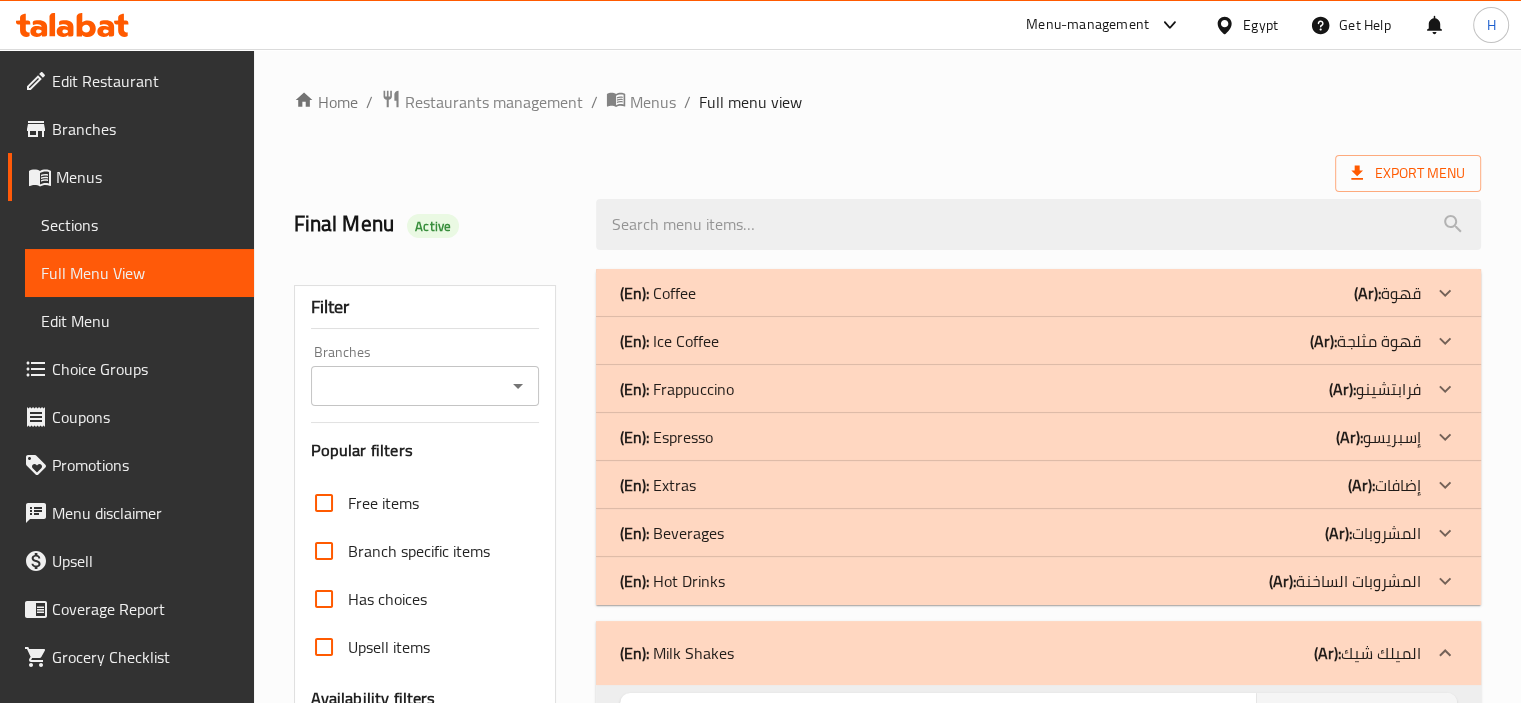 click on "(En):   Hot Drinks (Ar): المشروبات الساخنة" at bounding box center [1038, 293] 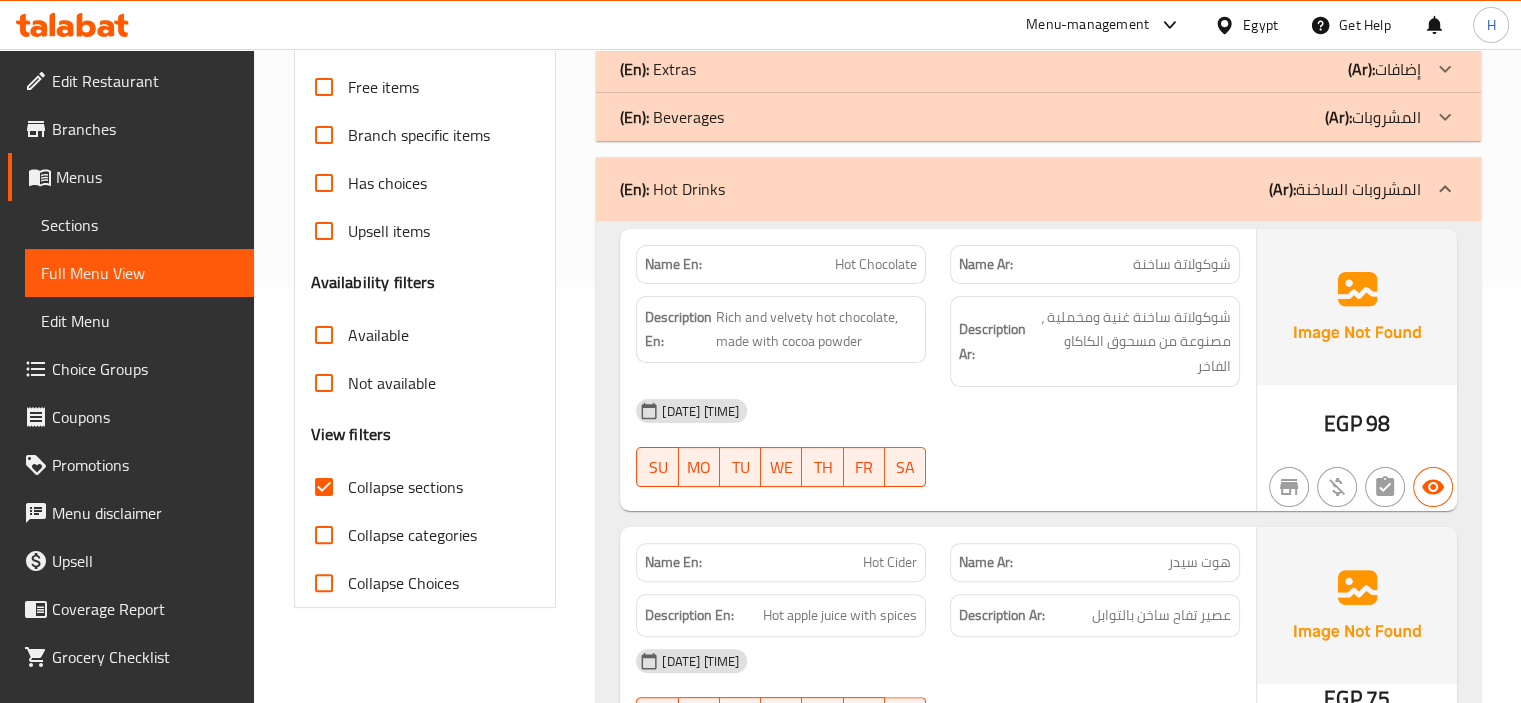 scroll, scrollTop: 304, scrollLeft: 0, axis: vertical 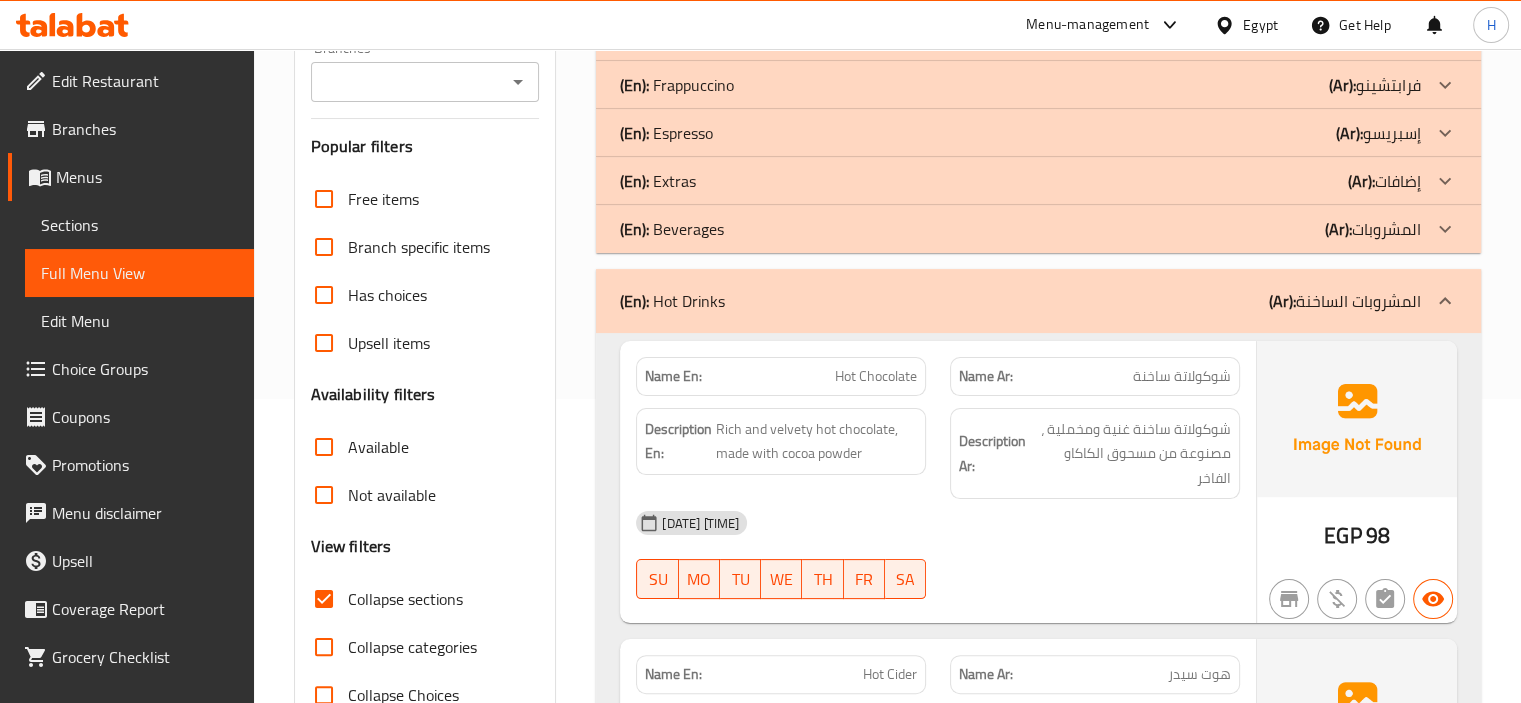 click on "(En):   Hot Drinks (Ar): المشروبات الساخنة" at bounding box center [1020, 301] 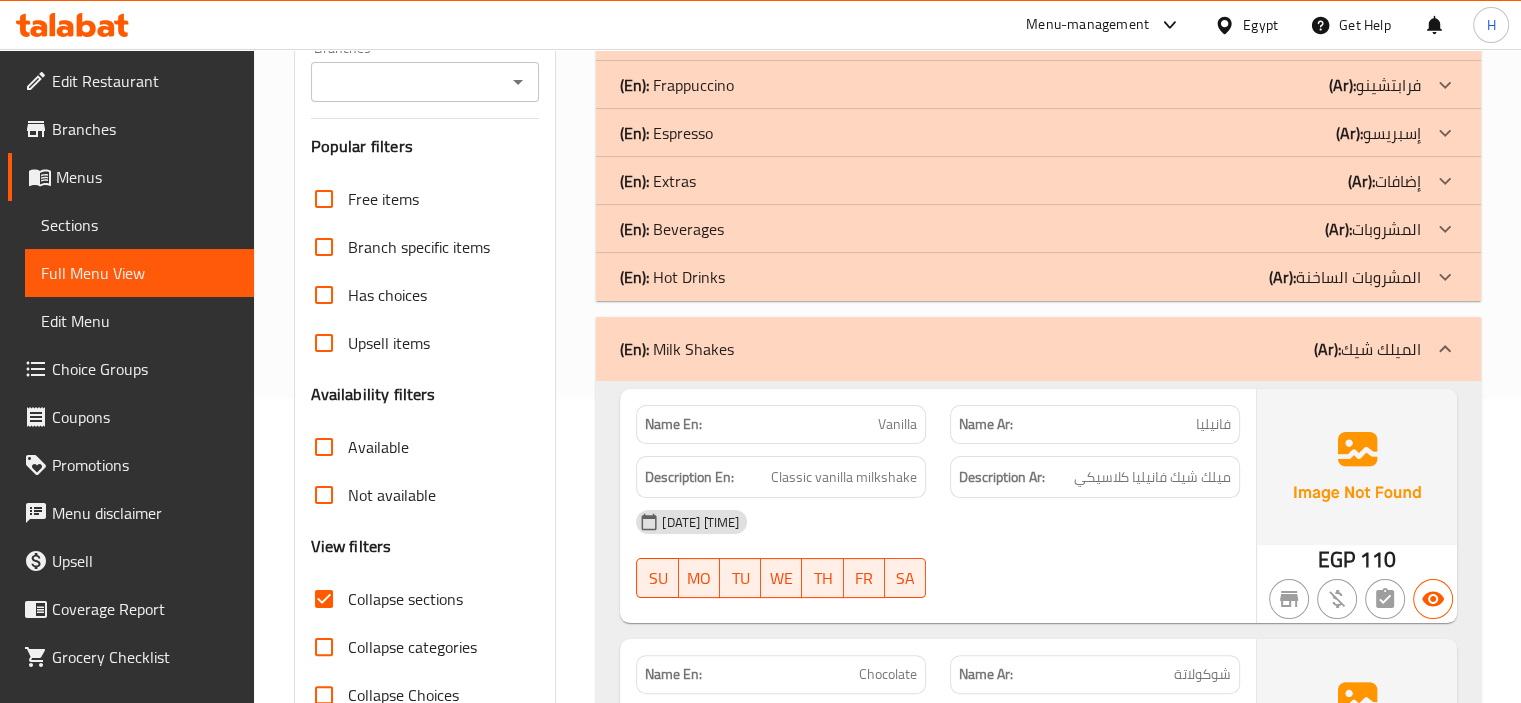 click on "(En):   Beverages (Ar): المشروبات" at bounding box center [1020, -11] 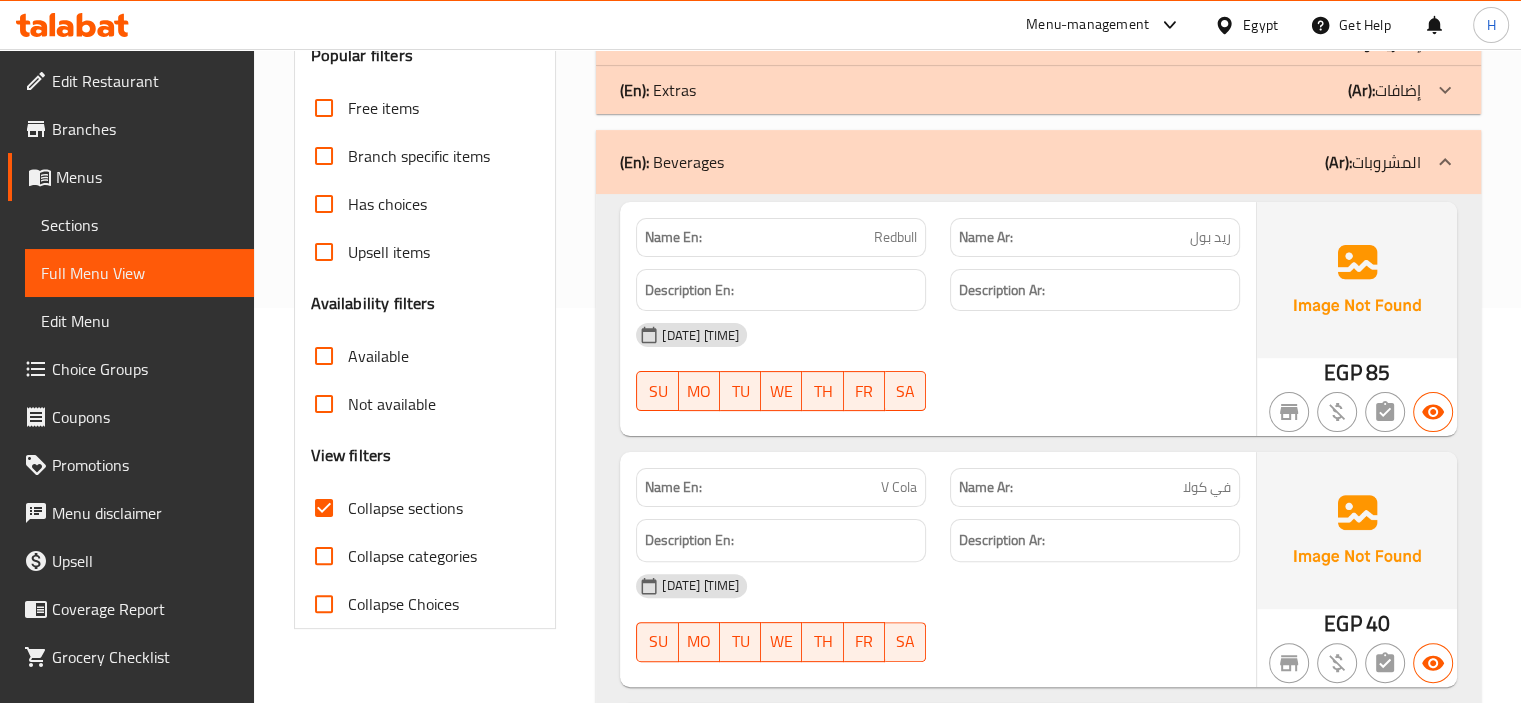 scroll, scrollTop: 151, scrollLeft: 0, axis: vertical 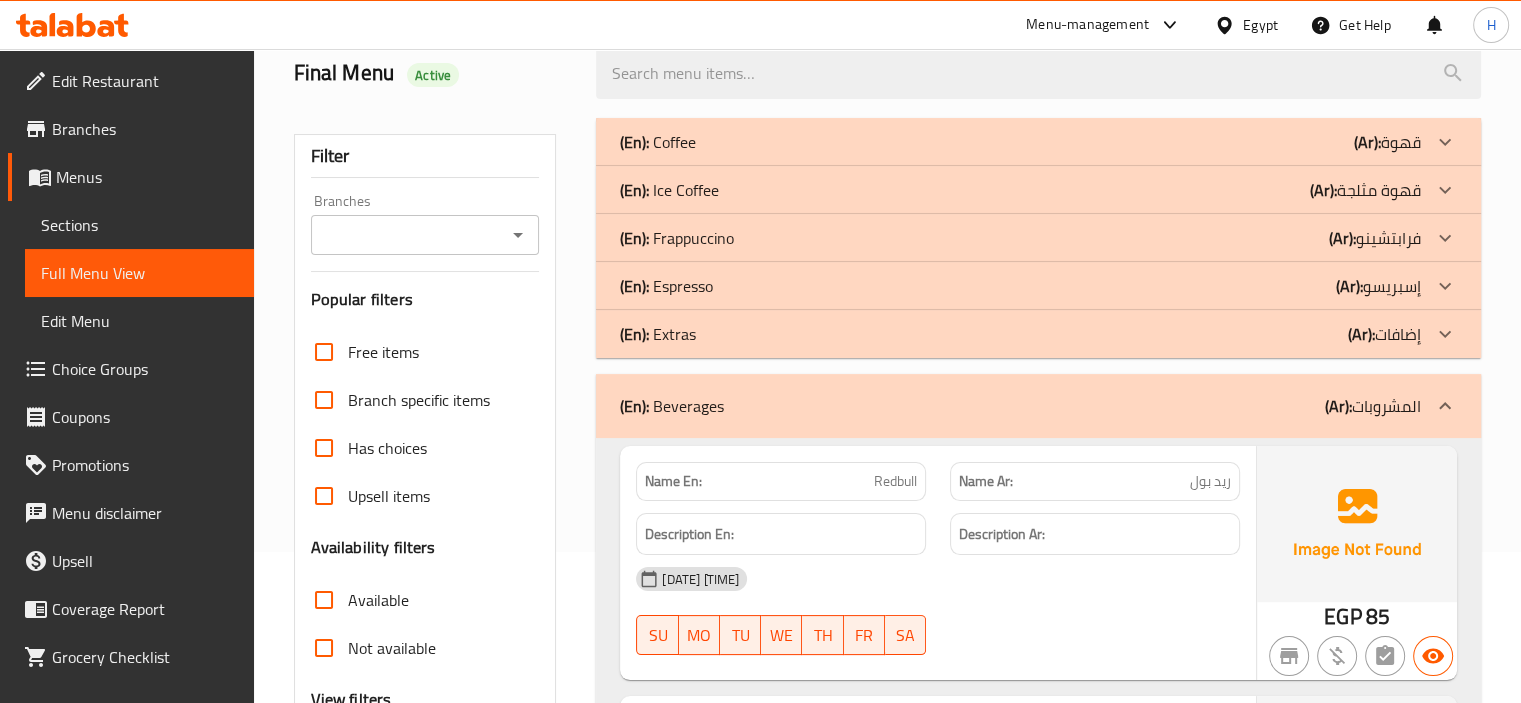 click on "(En):   Beverages (Ar): المشروبات" at bounding box center (1038, 406) 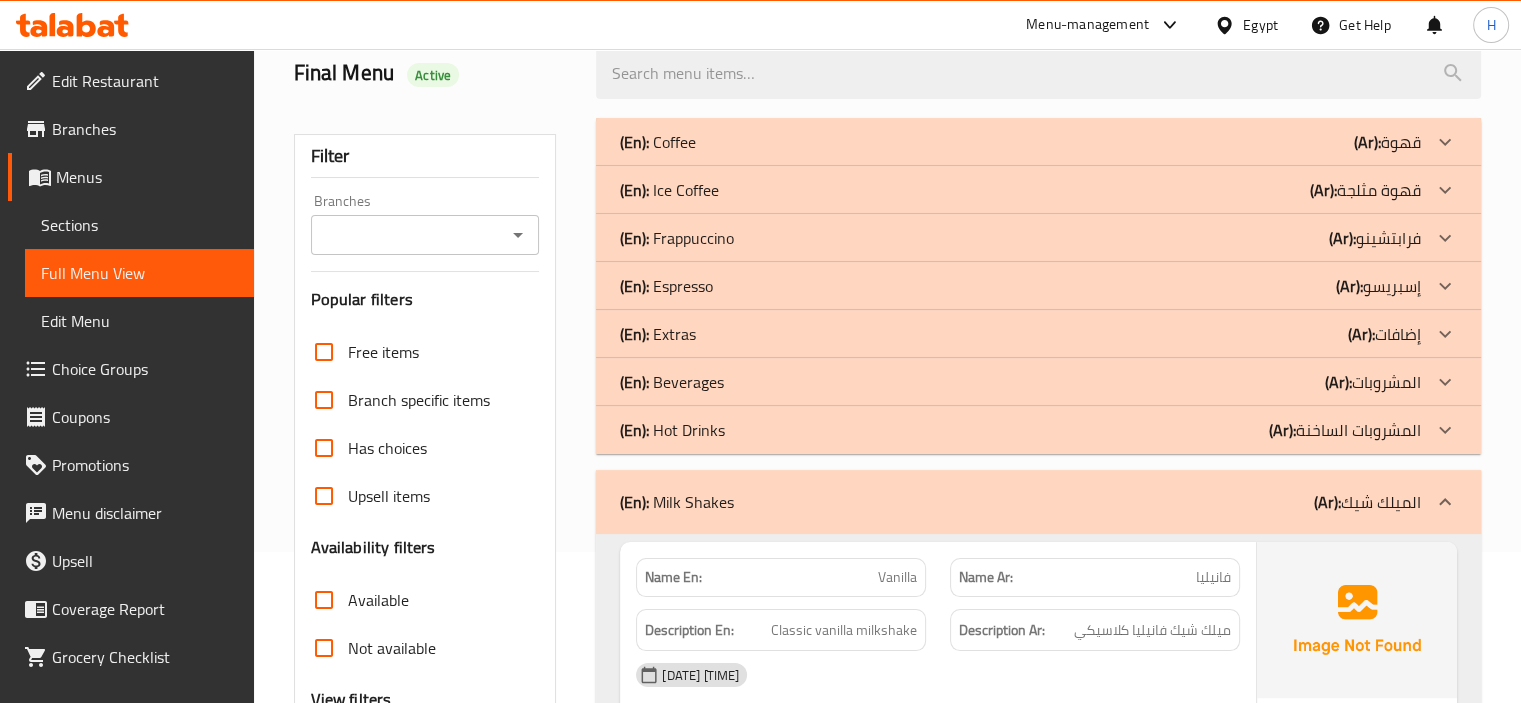 click on "(En):   Extras (Ar): إضافات" at bounding box center [1020, 142] 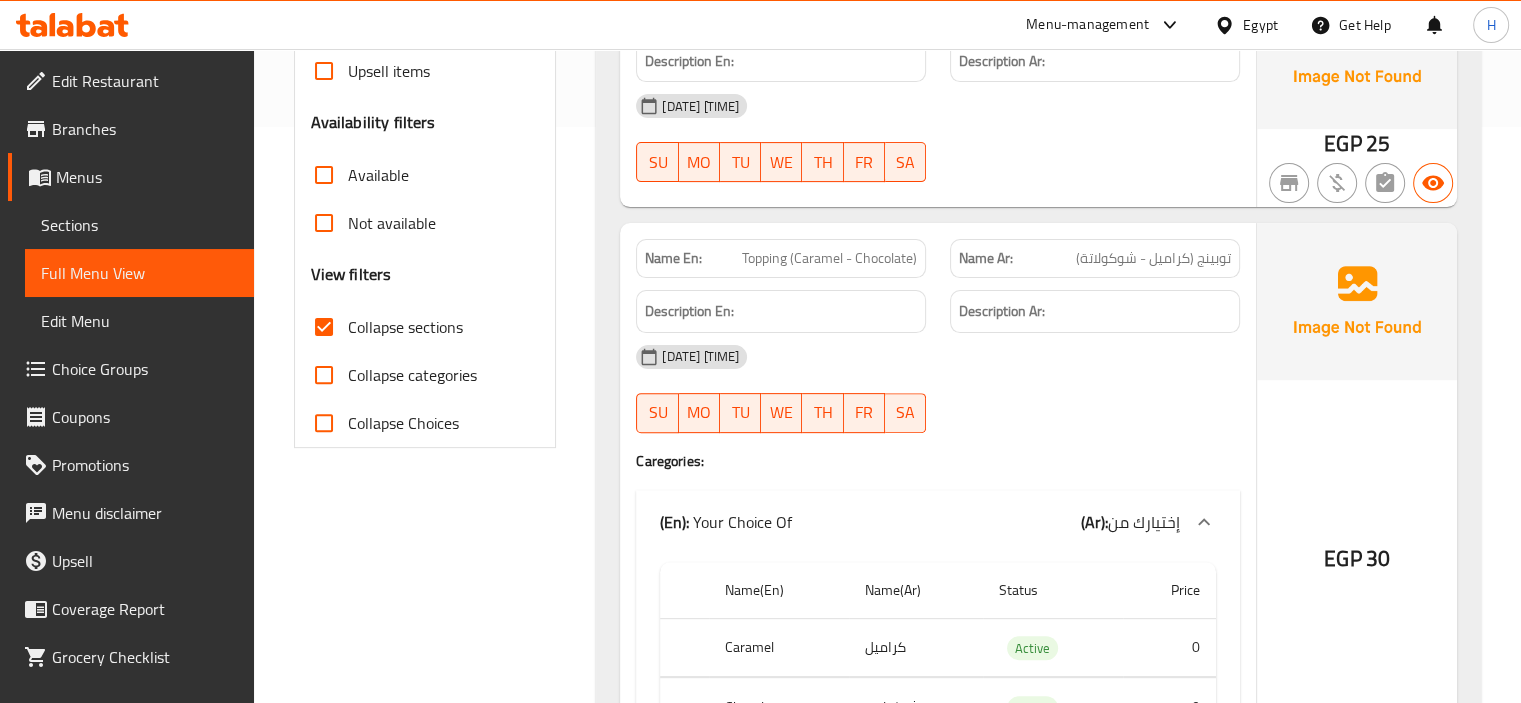 scroll, scrollTop: 588, scrollLeft: 0, axis: vertical 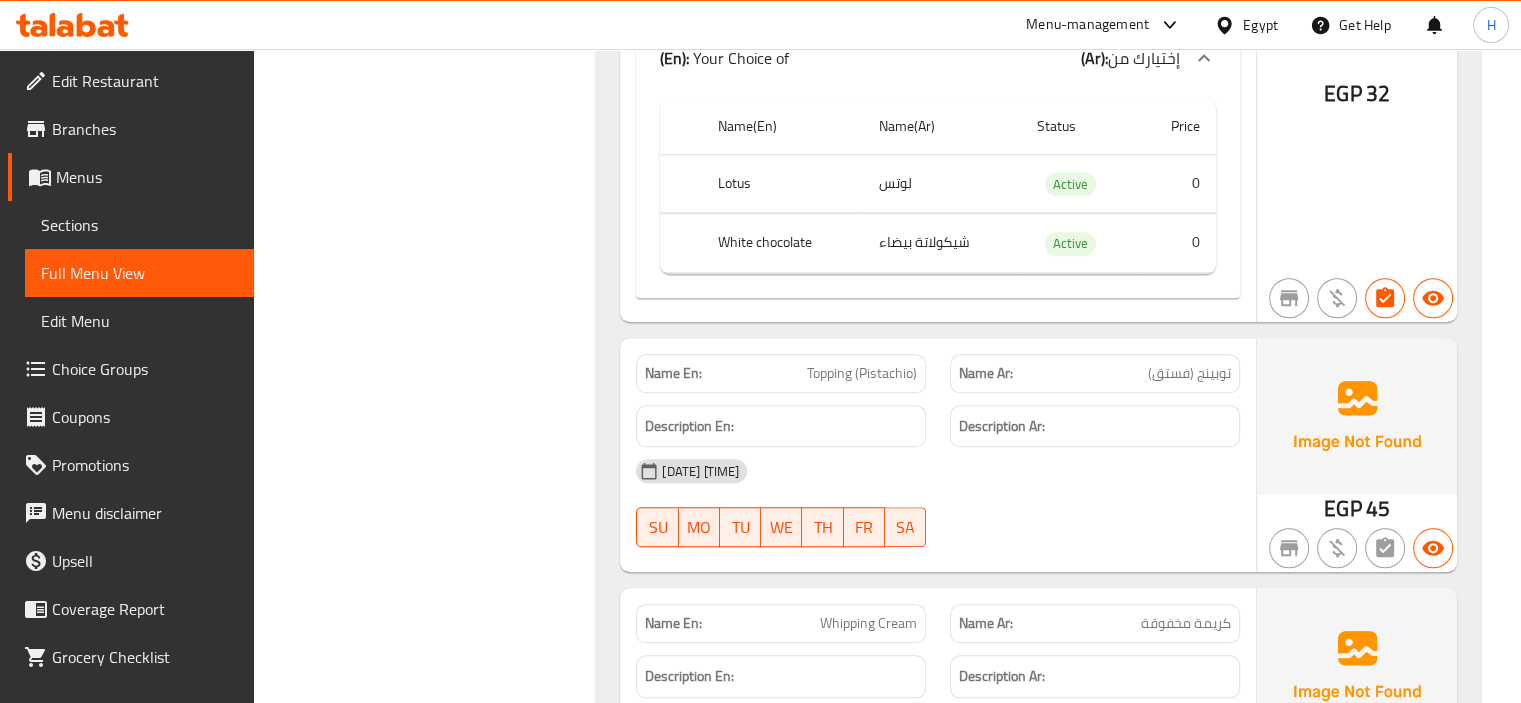 click on "Name En: Topping (Pistachio)" at bounding box center [781, 373] 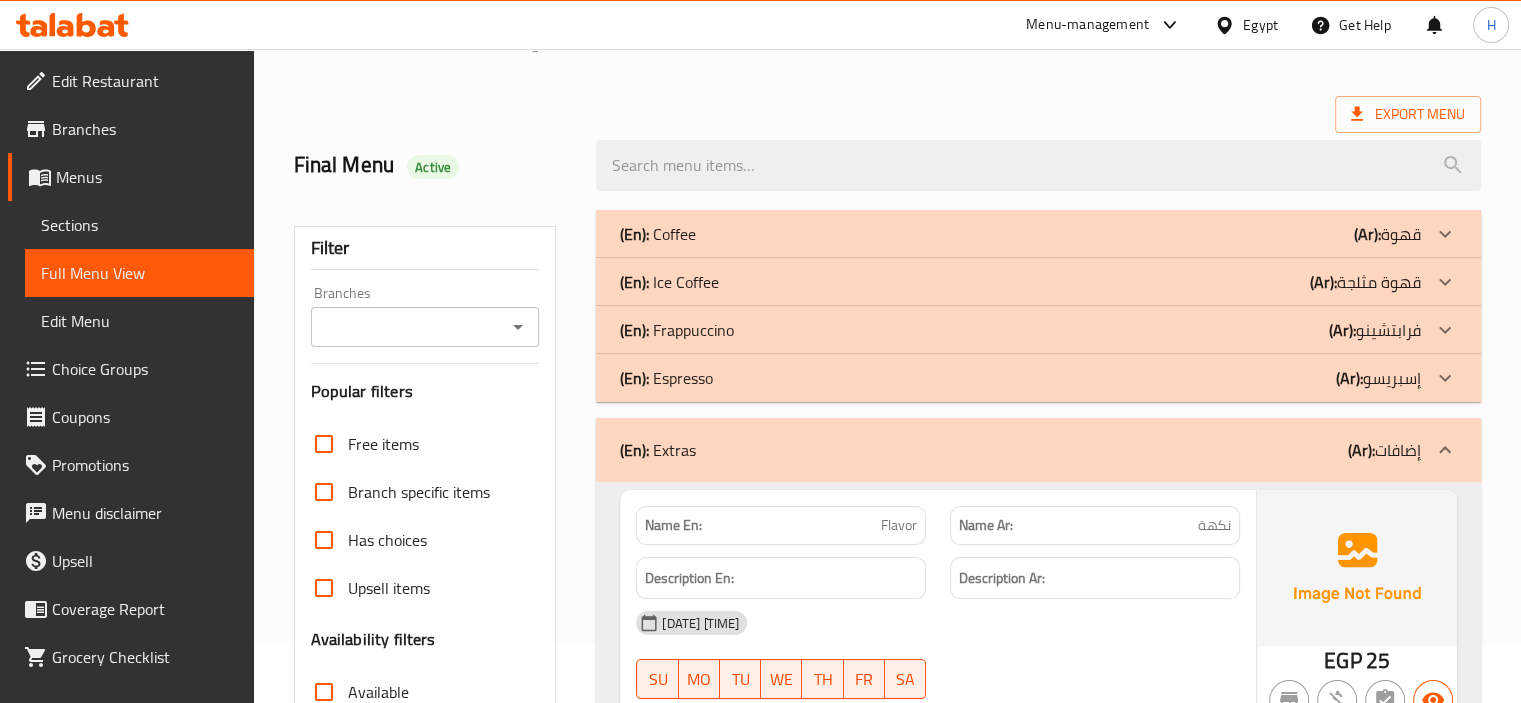 scroll, scrollTop: 60, scrollLeft: 0, axis: vertical 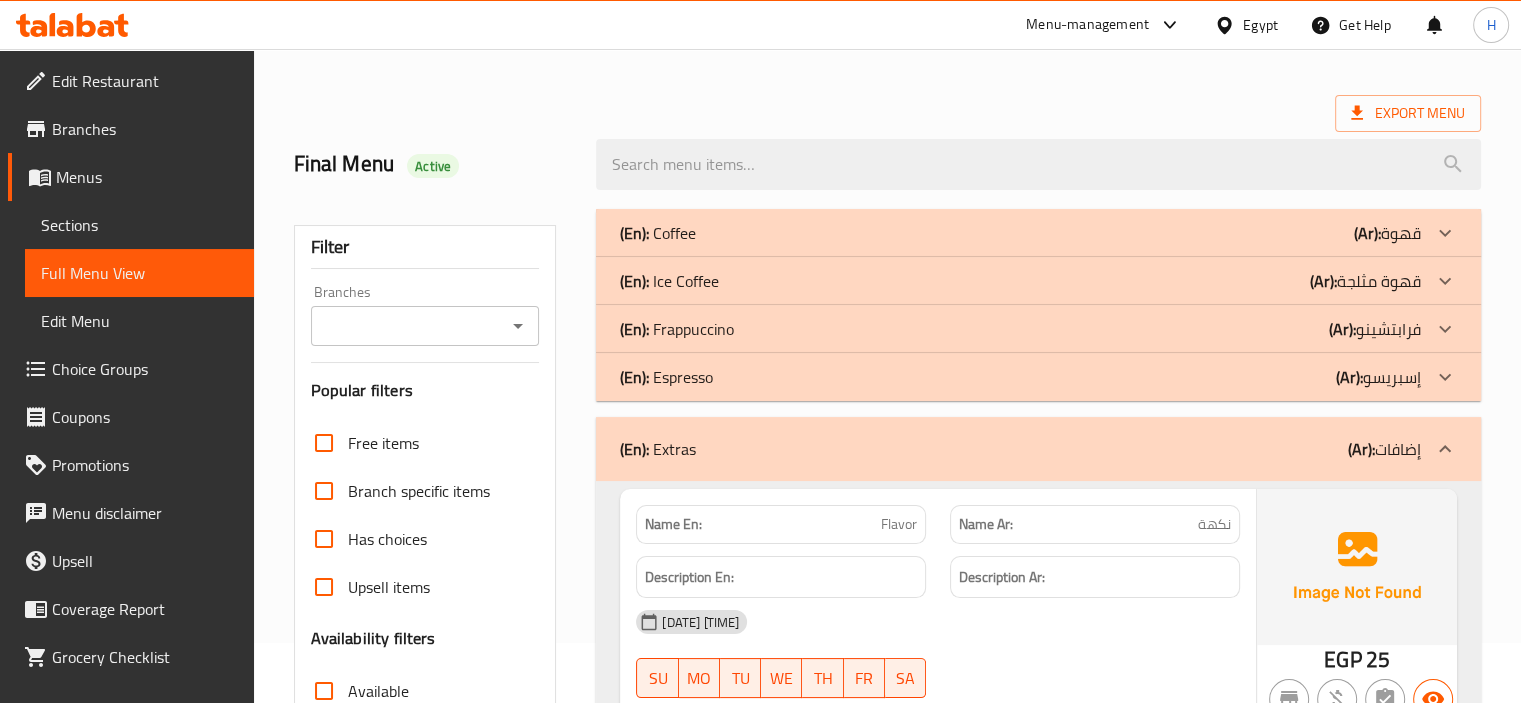 click on "(En):   Espresso (Ar): إسبريسو" at bounding box center [1038, 233] 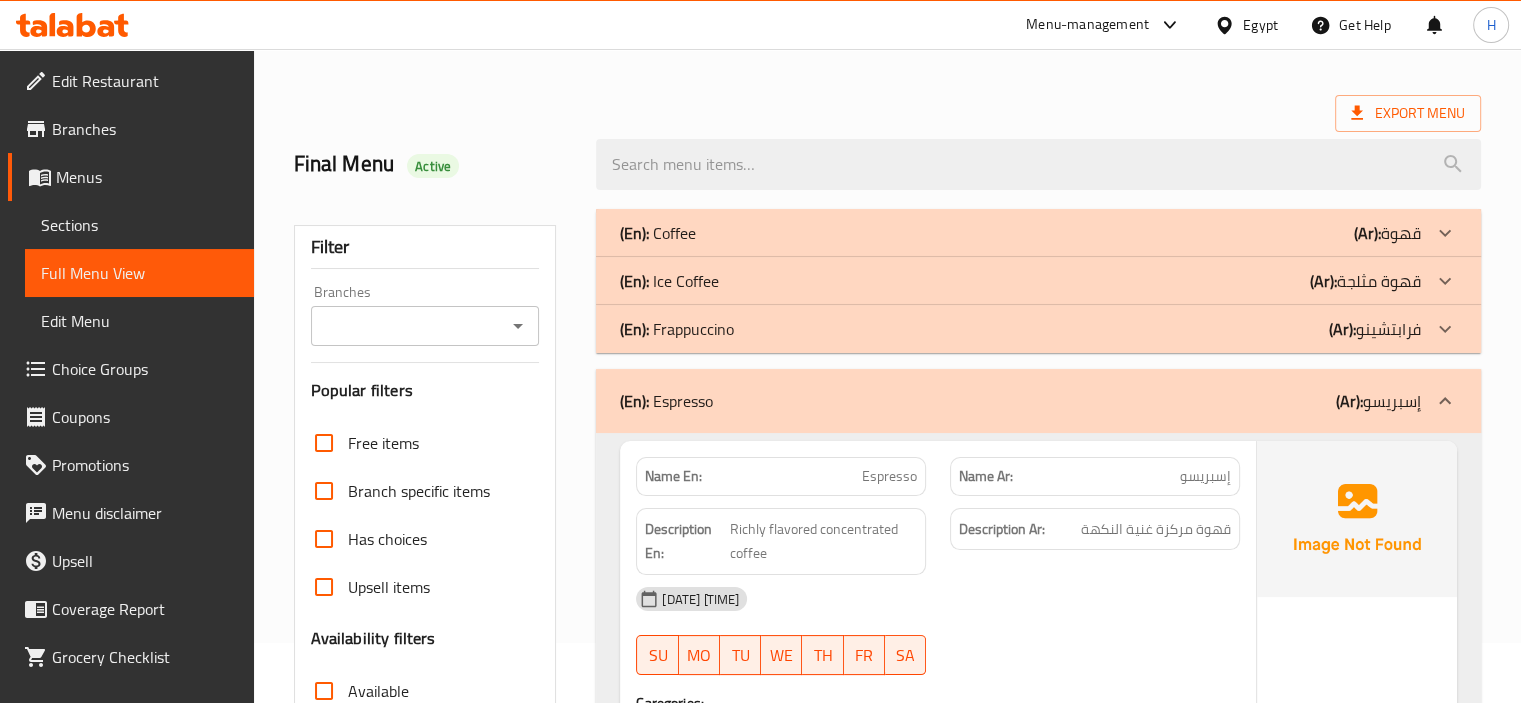 scroll, scrollTop: 115, scrollLeft: 0, axis: vertical 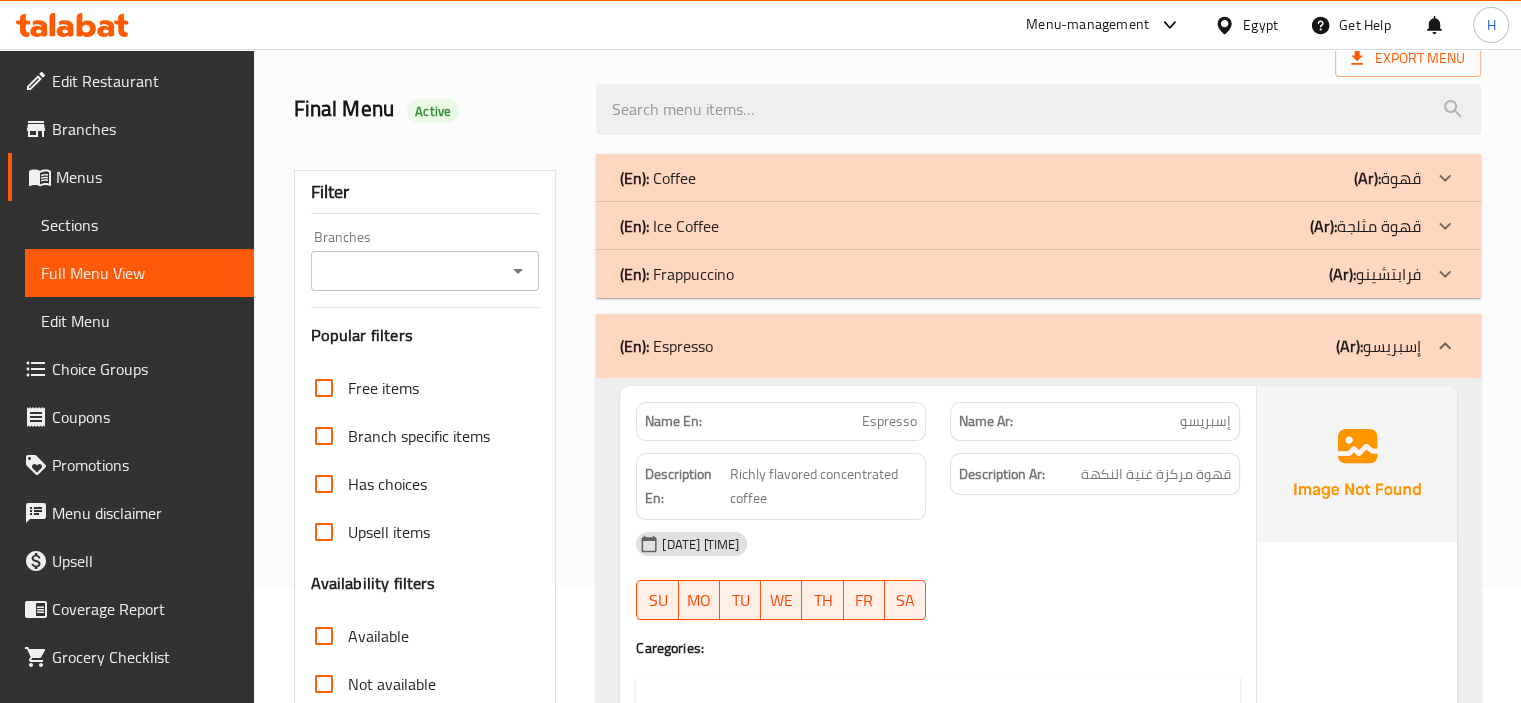 click on "Name Ar:" at bounding box center (986, 421) 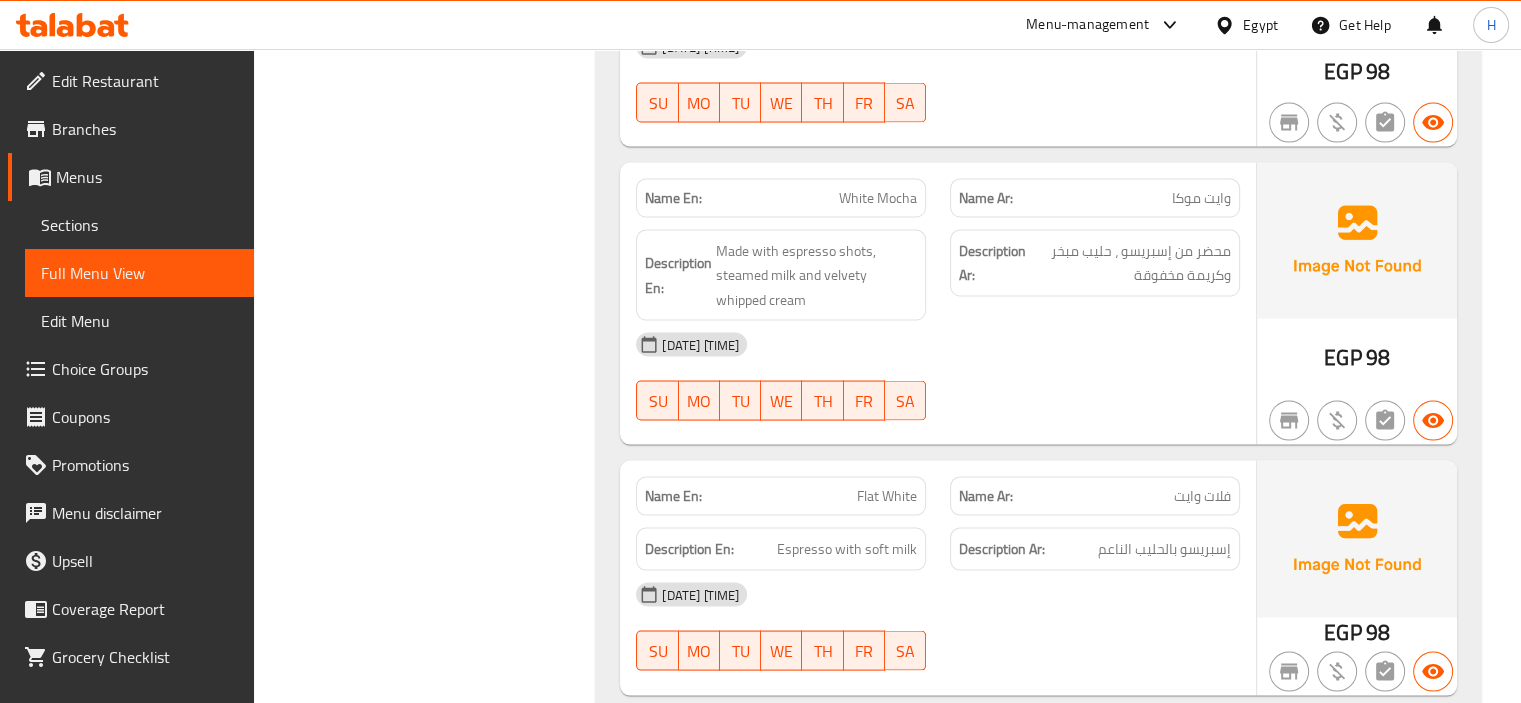 scroll, scrollTop: 3831, scrollLeft: 0, axis: vertical 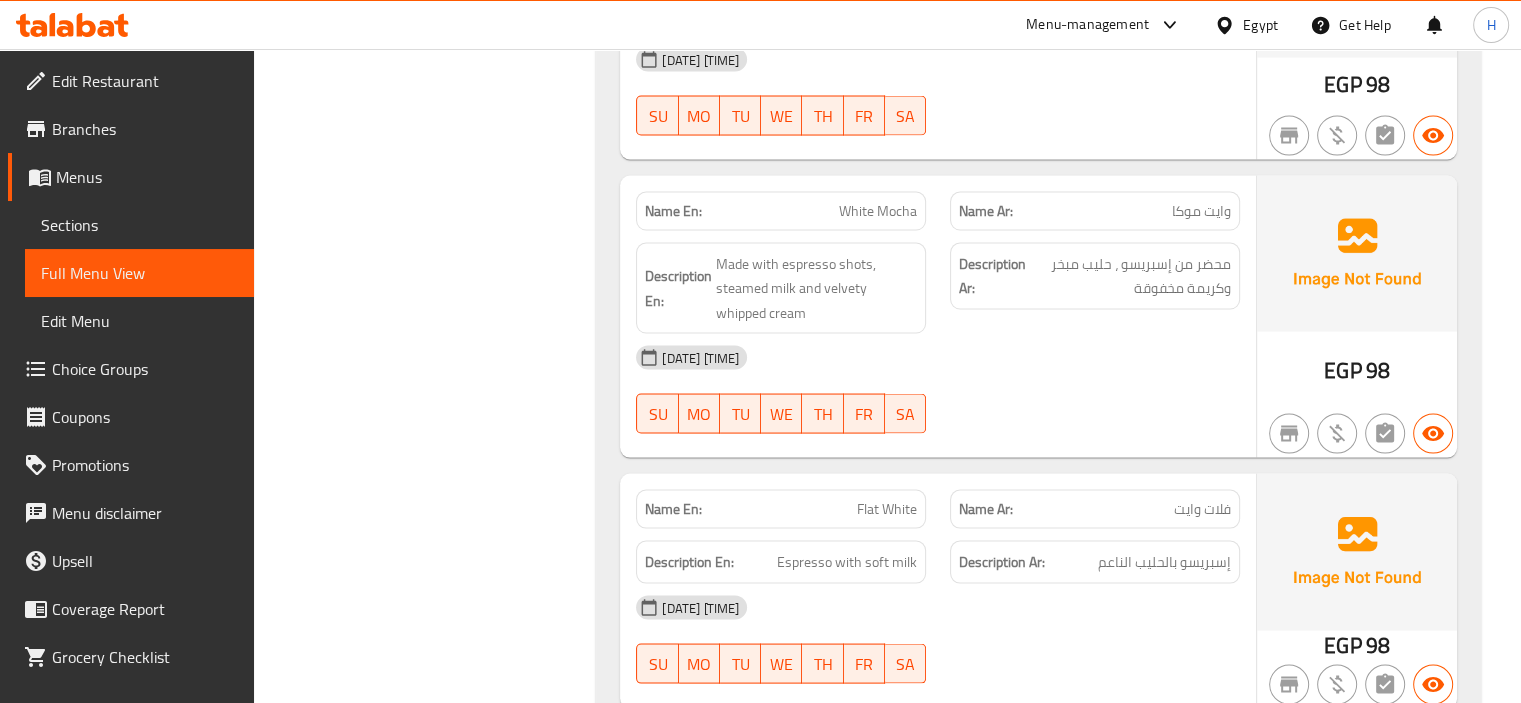 click on "White Mocha" at bounding box center (878, 211) 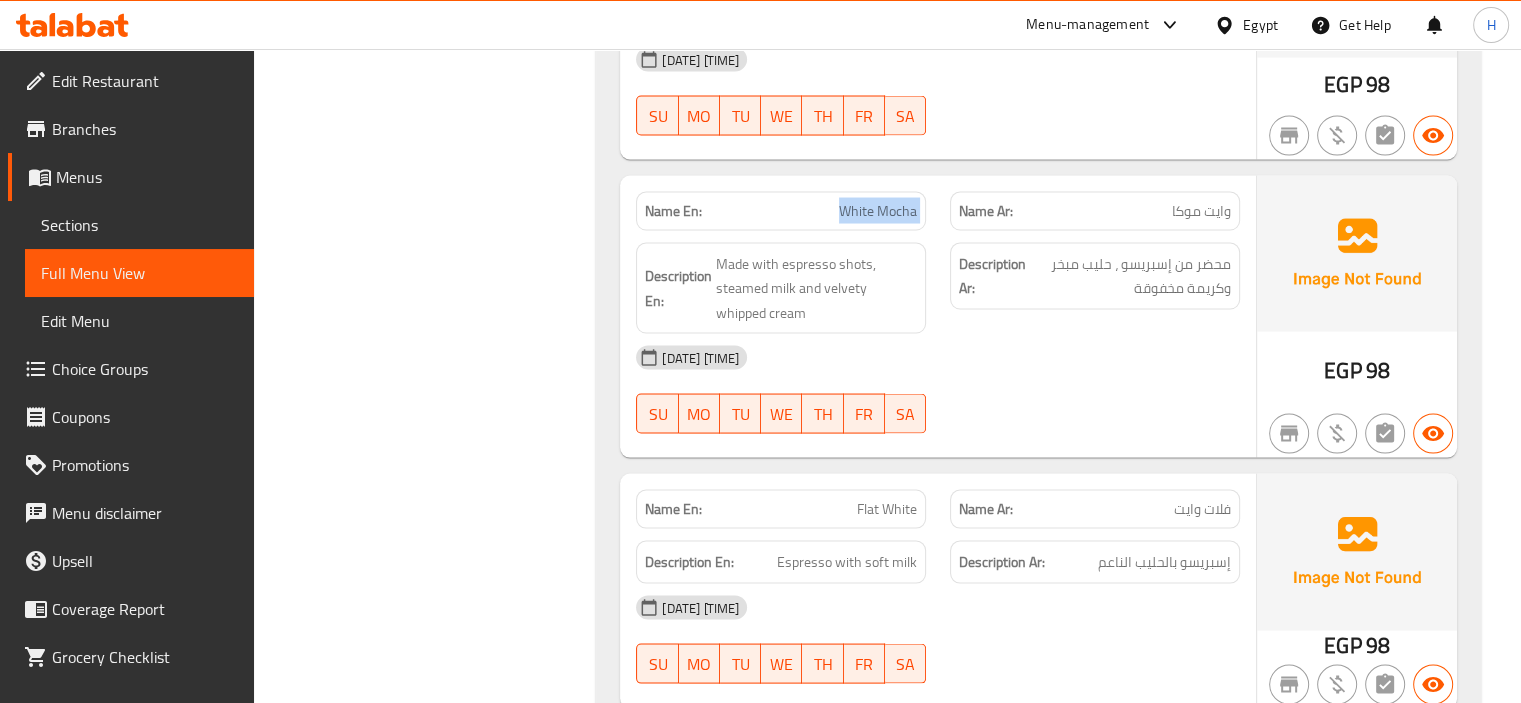 copy on "White Mocha" 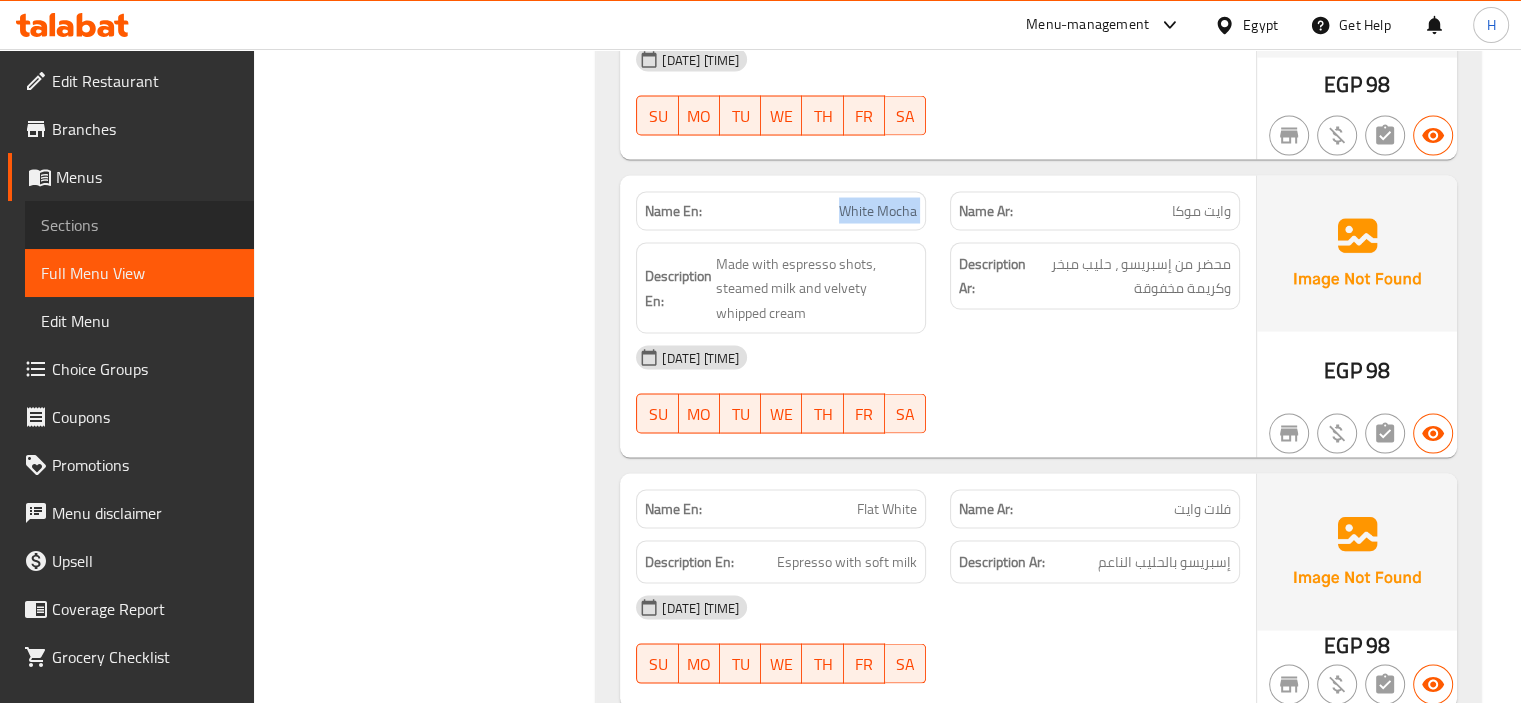 click on "Sections" at bounding box center [139, 225] 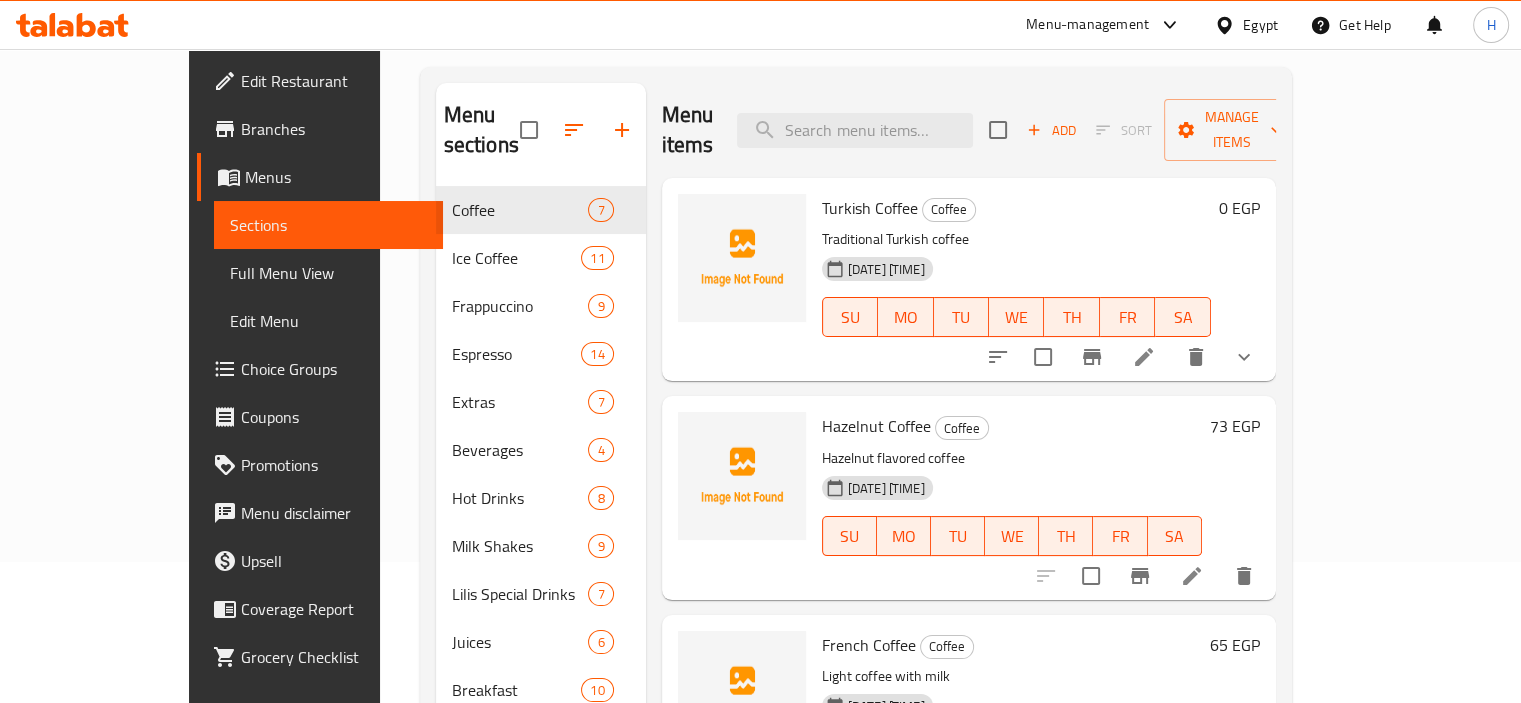 scroll, scrollTop: 88, scrollLeft: 0, axis: vertical 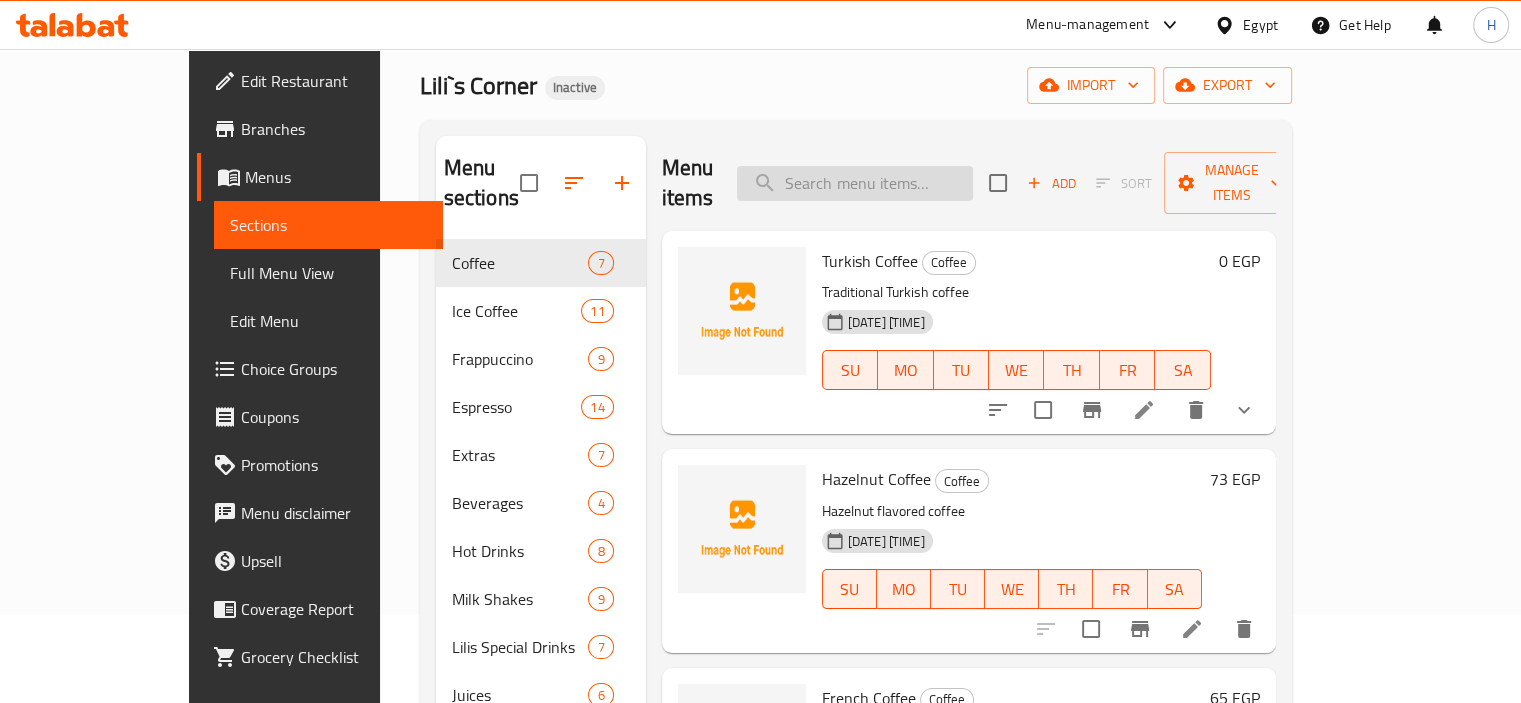 paste on "White Mocha" 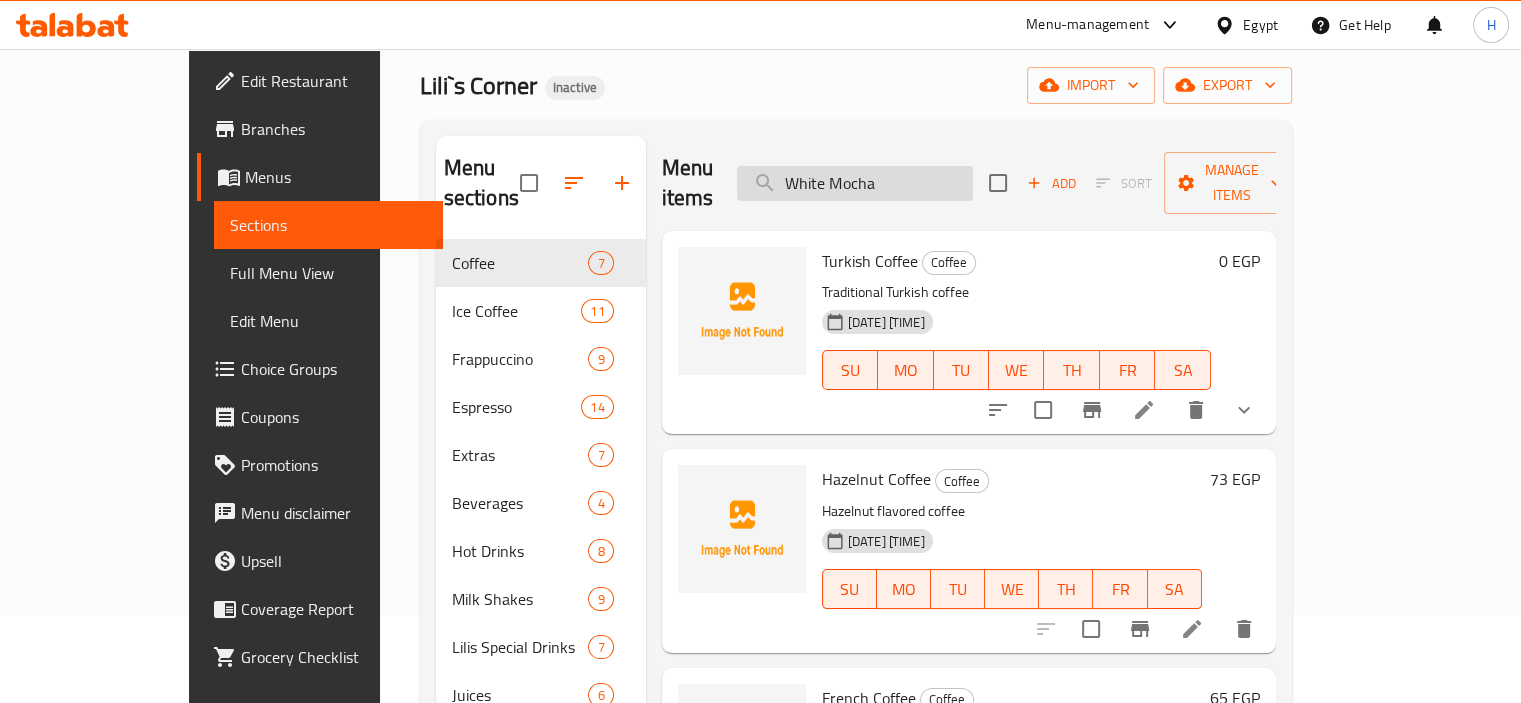 click on "White Mocha" at bounding box center [855, 183] 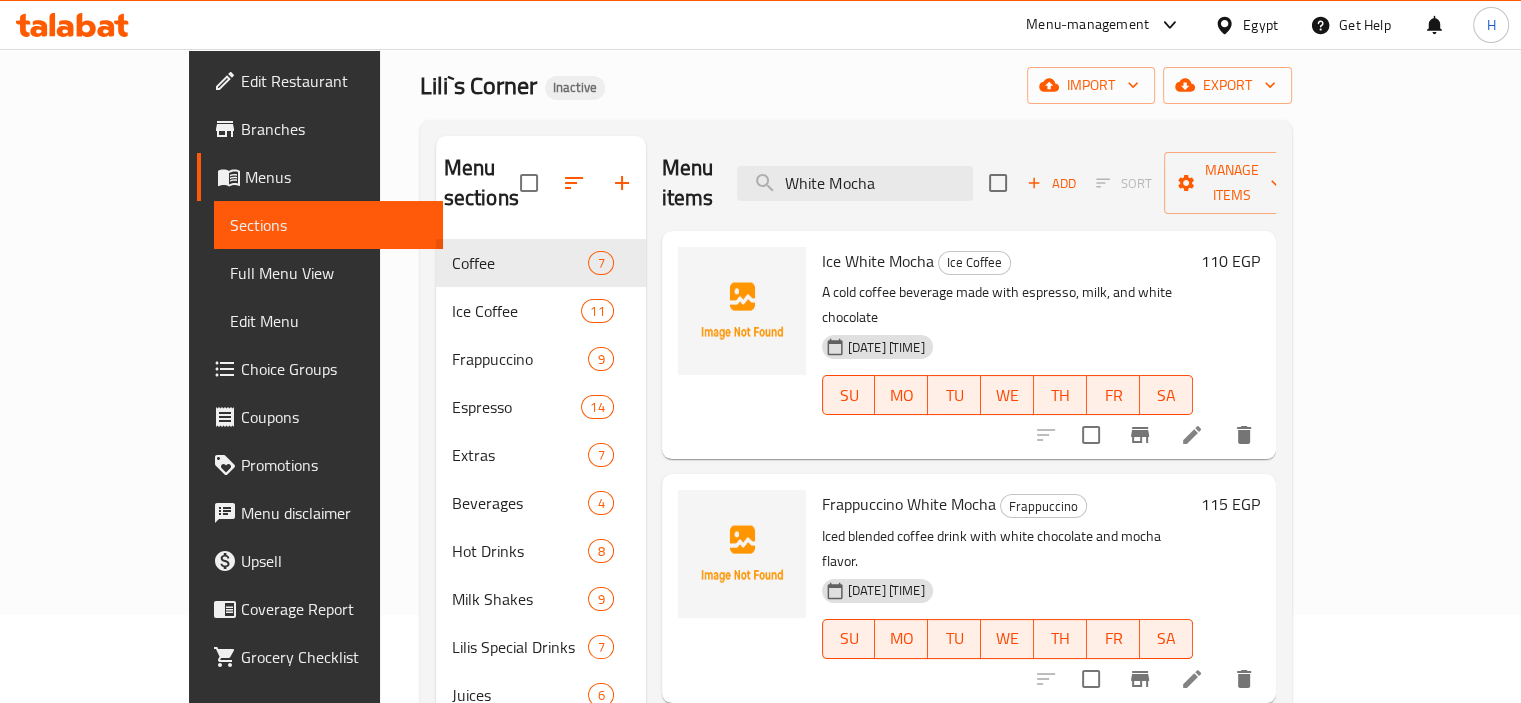 scroll, scrollTop: 2, scrollLeft: 0, axis: vertical 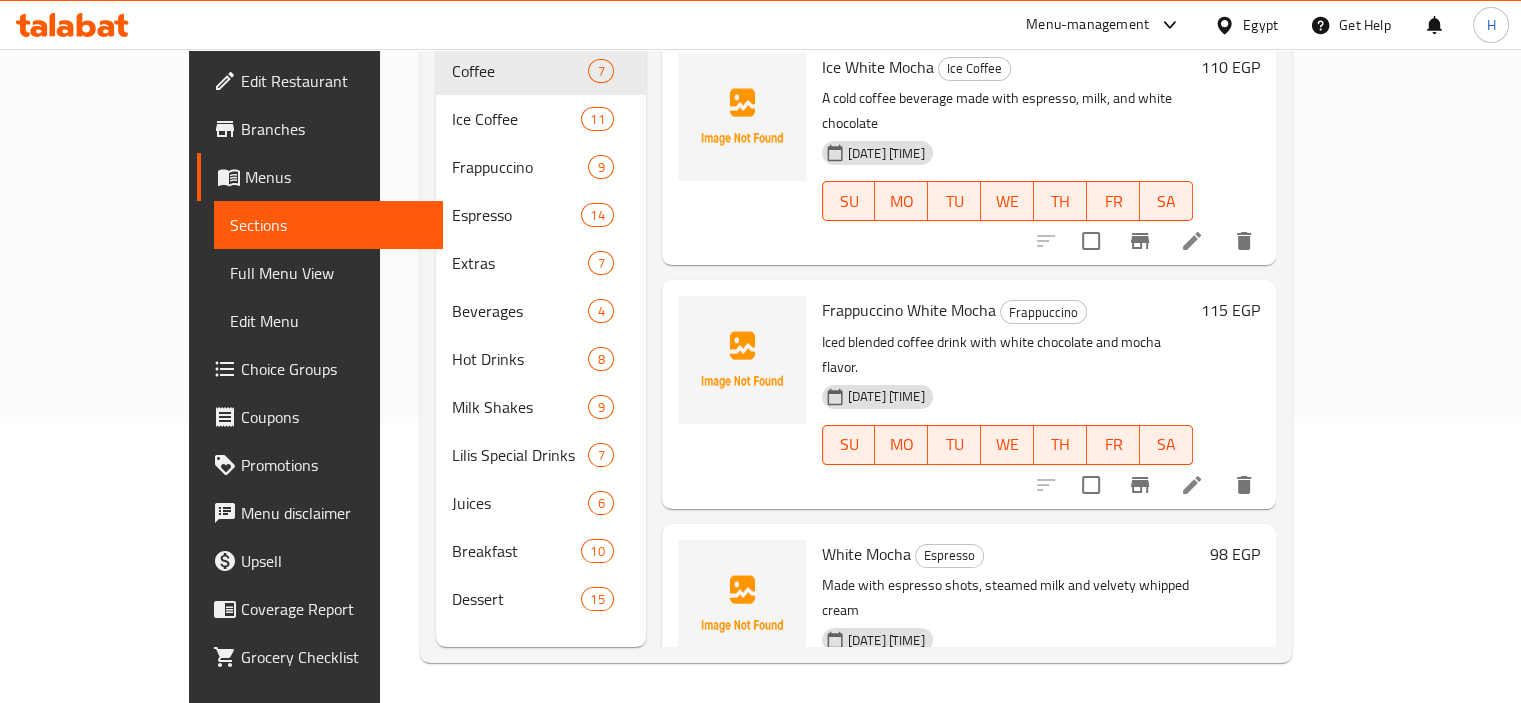 type on "White Mocha" 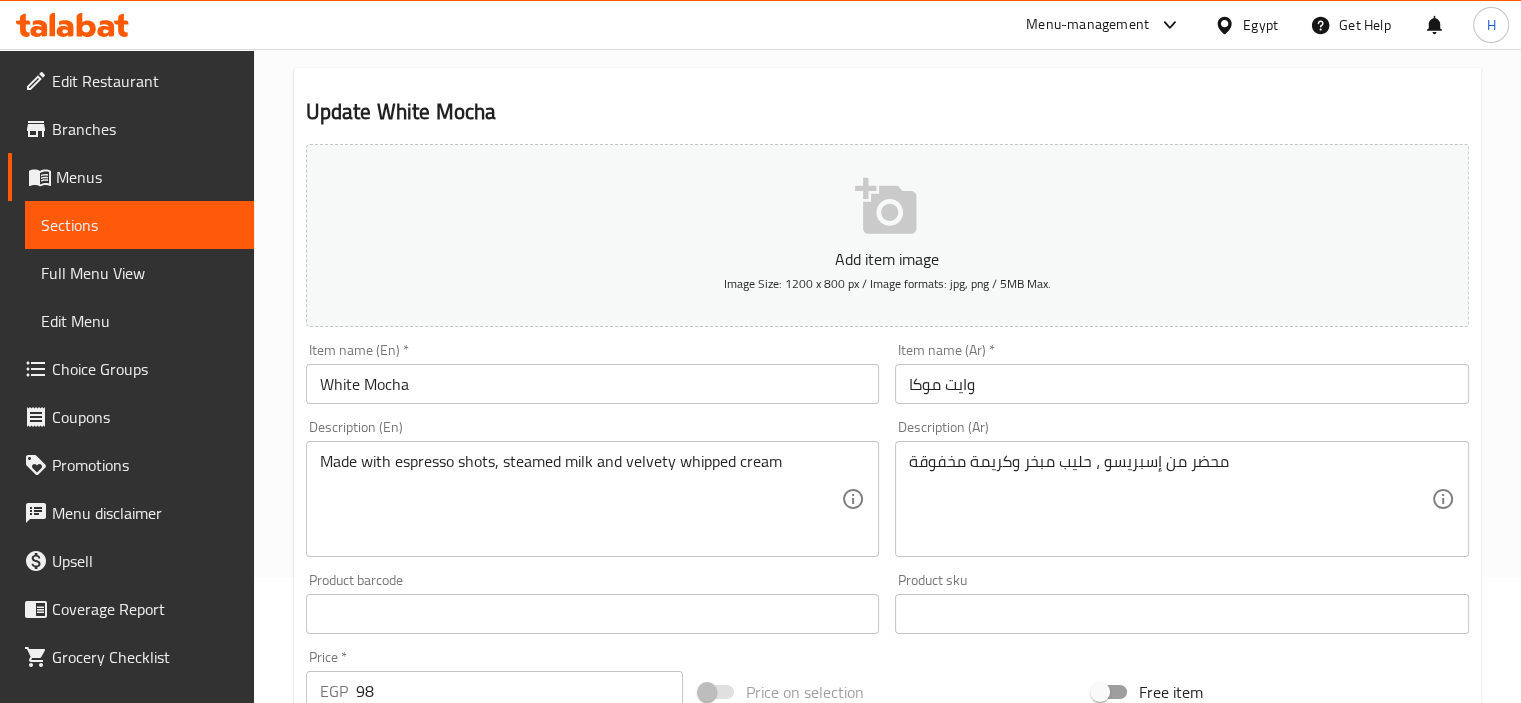 scroll, scrollTop: 128, scrollLeft: 0, axis: vertical 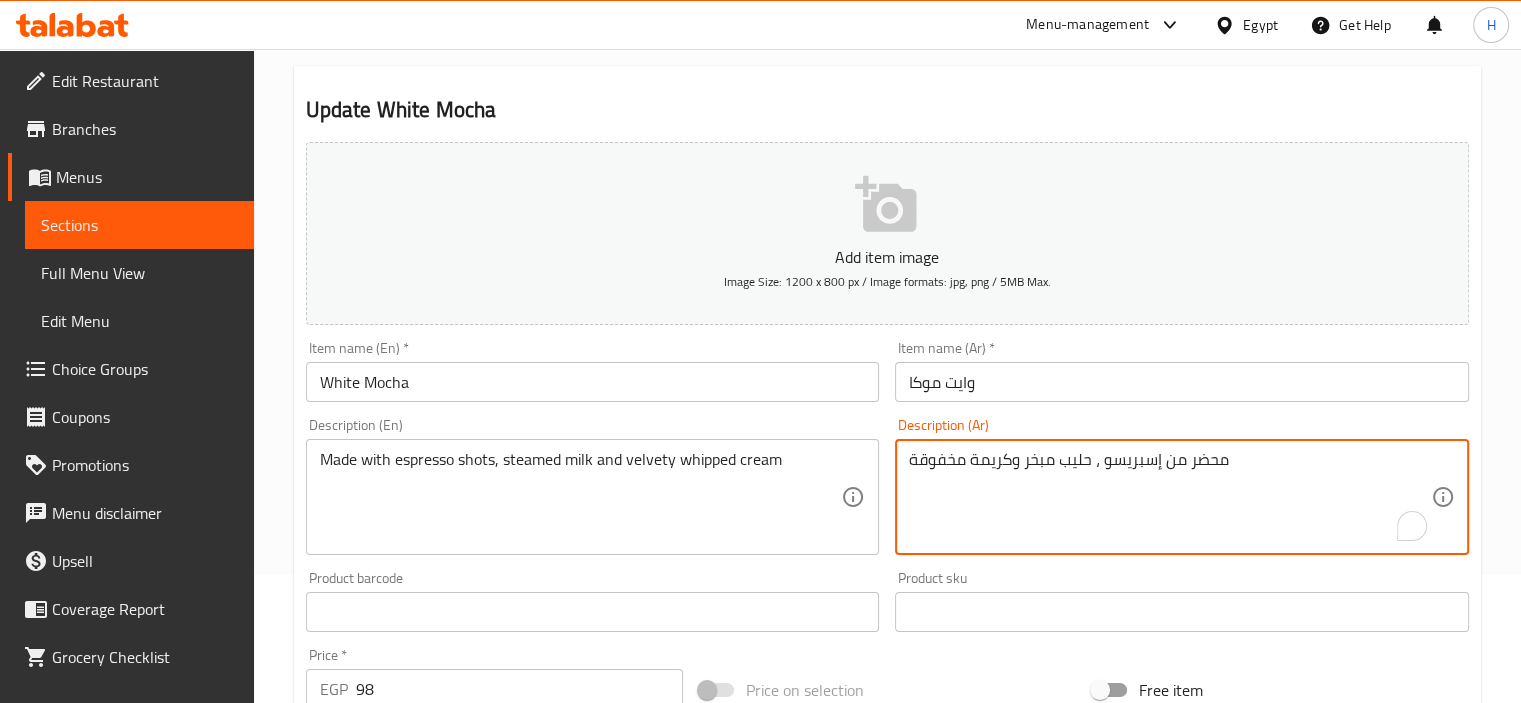 click on "محضر من إسبريسو ، حليب مبخر وكريمة مخفوقة" at bounding box center (1170, 497) 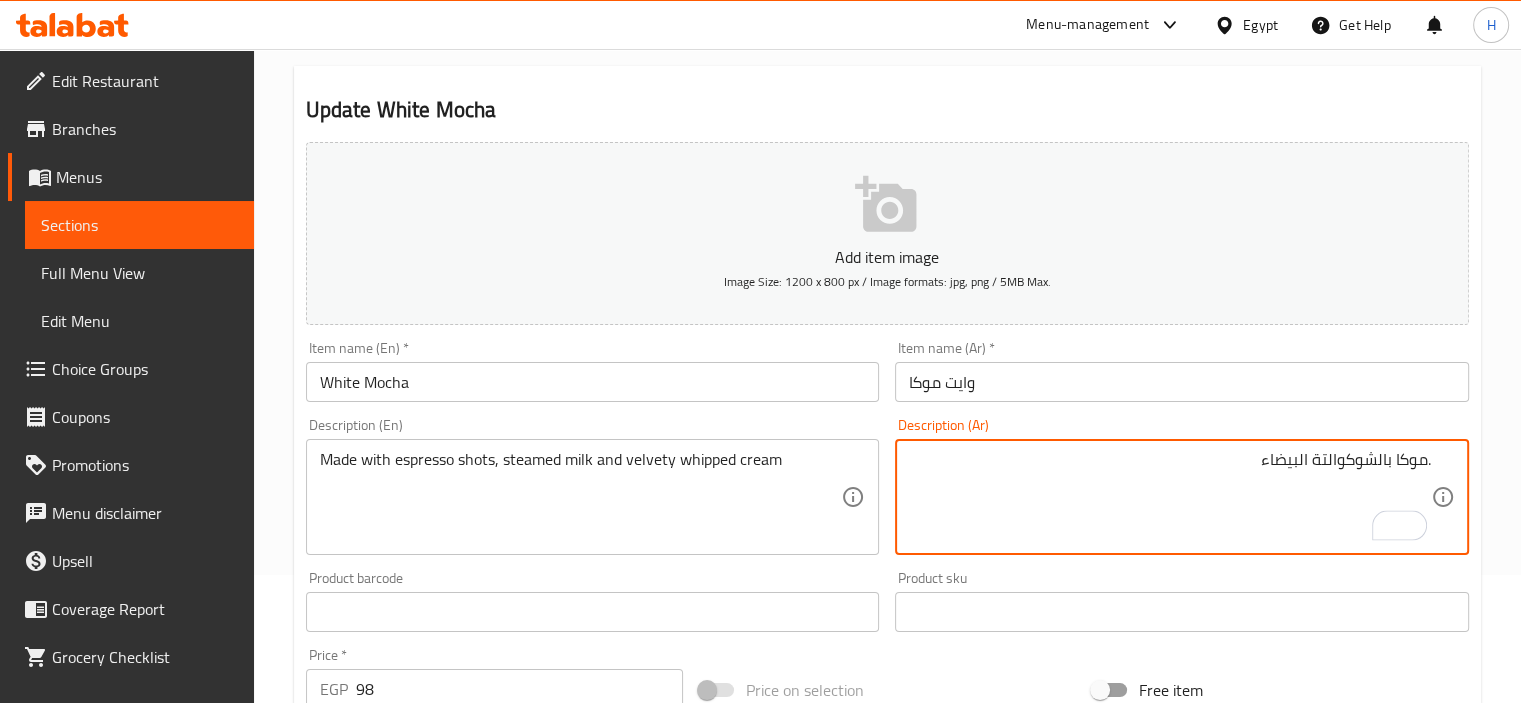 type on ".موكا بالشوكوالتة البيضاء" 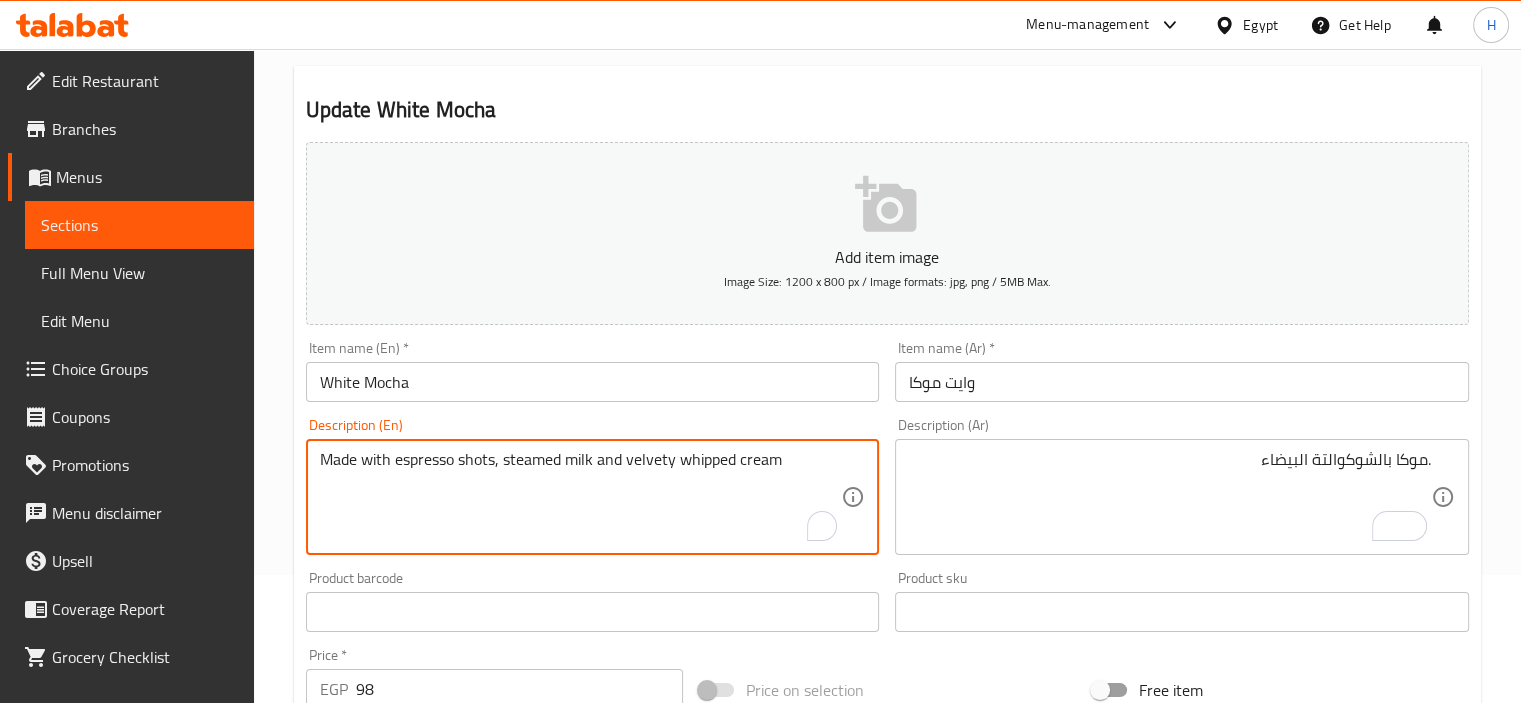 click on "Made with espresso shots, steamed milk and velvety whipped cream" at bounding box center (581, 497) 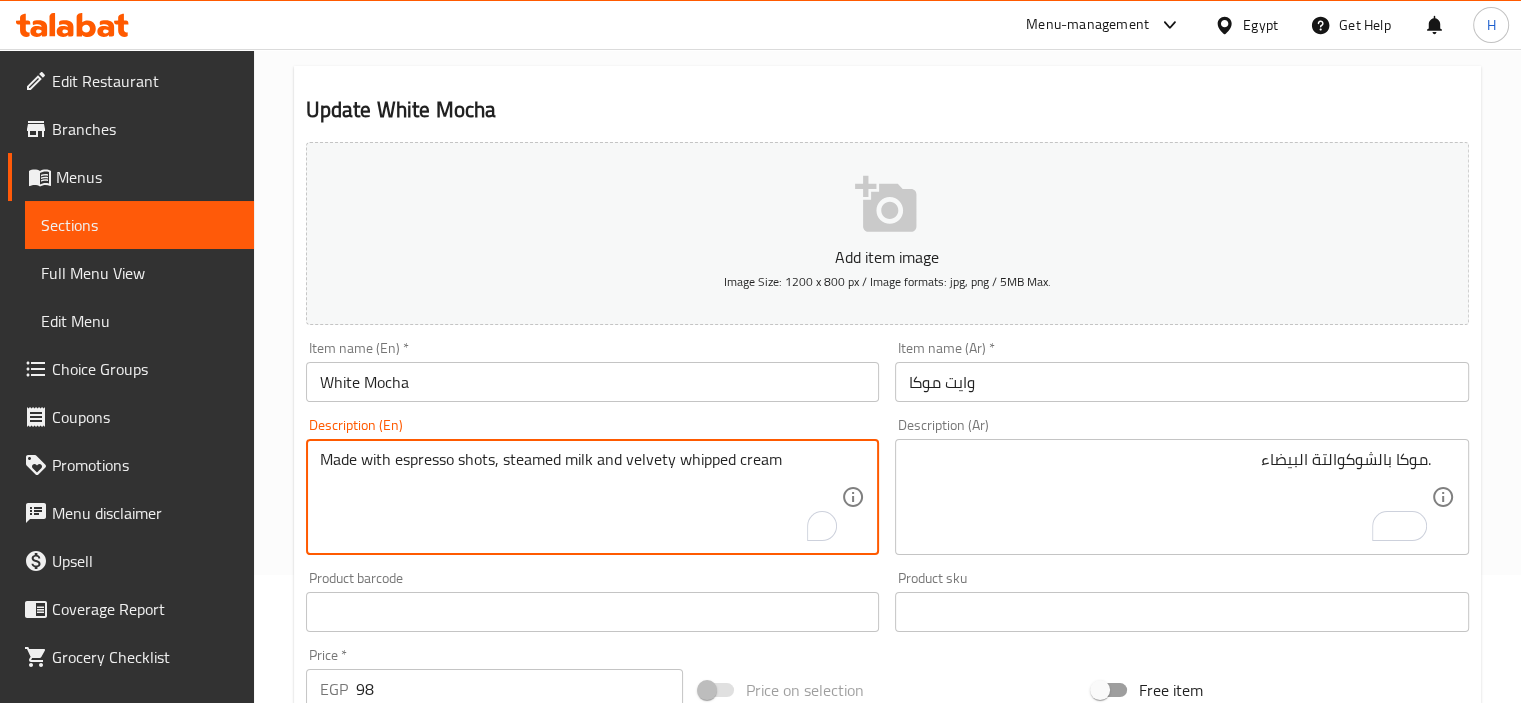 paste on "White chocolate mocha." 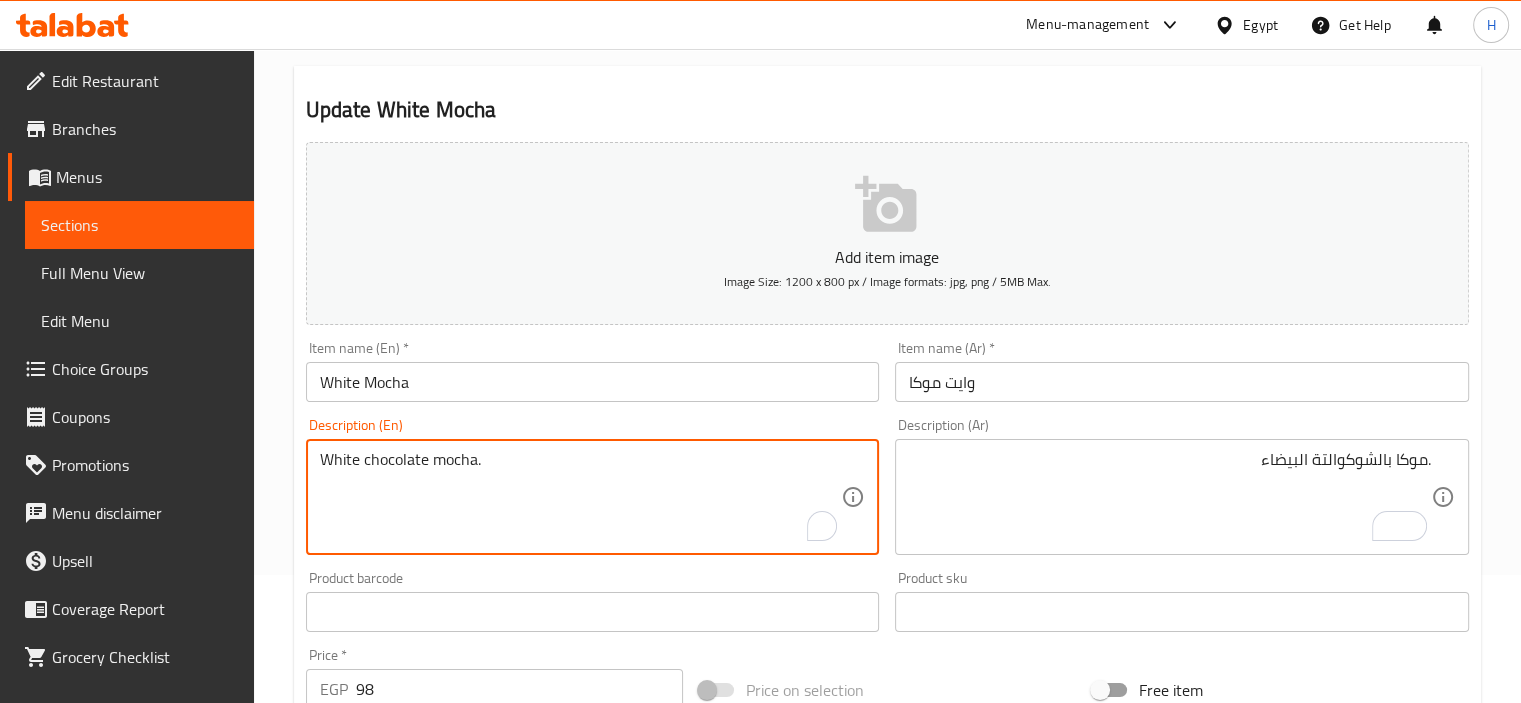 scroll, scrollTop: 709, scrollLeft: 0, axis: vertical 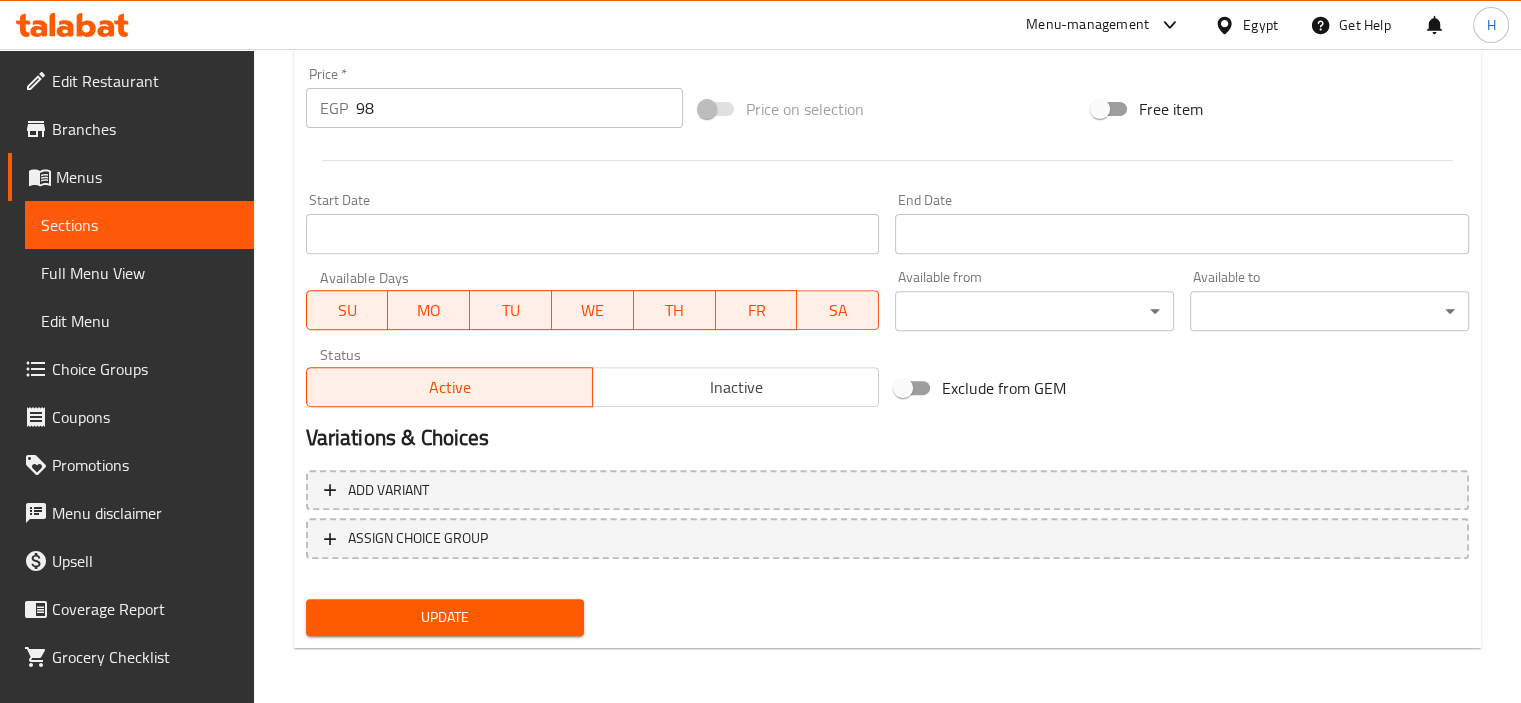 type on "White chocolate mocha." 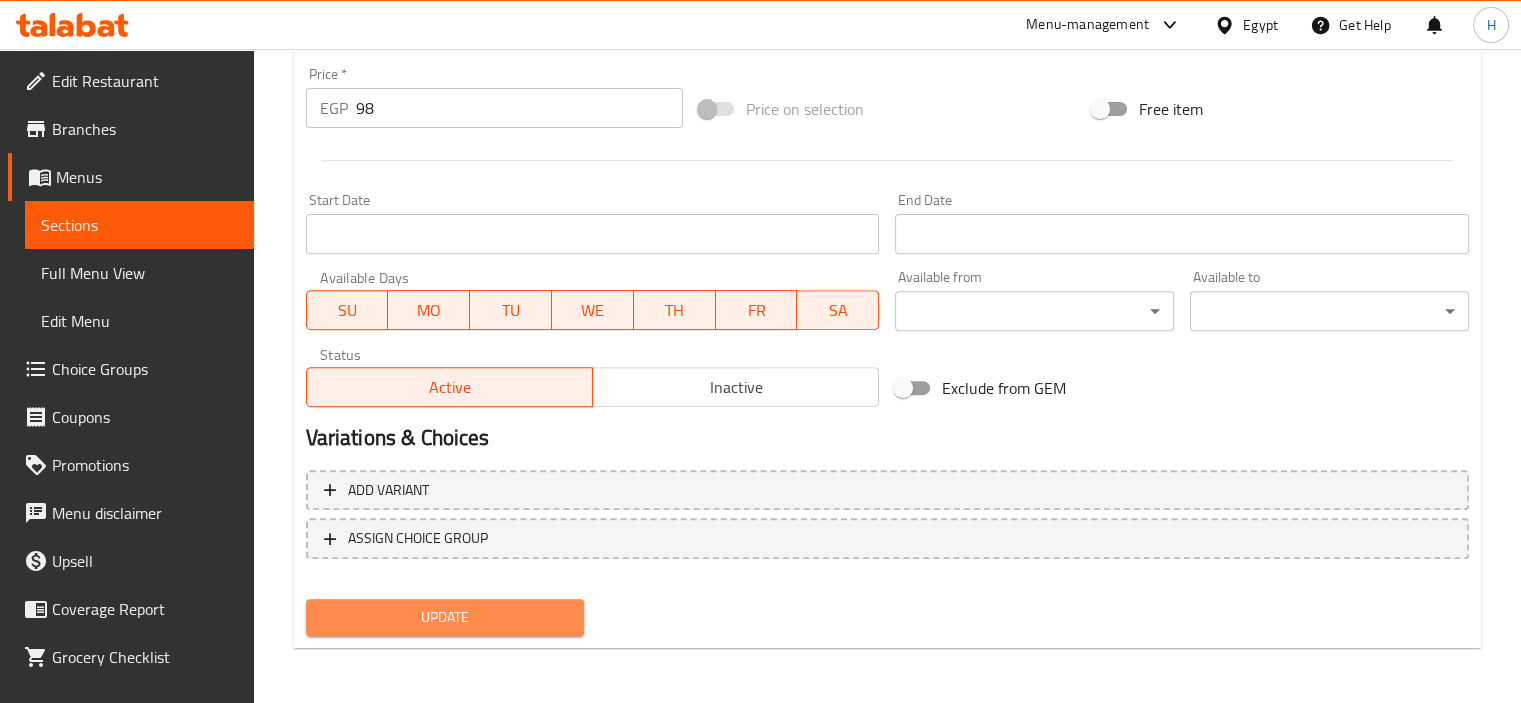 click on "Update" at bounding box center [445, 617] 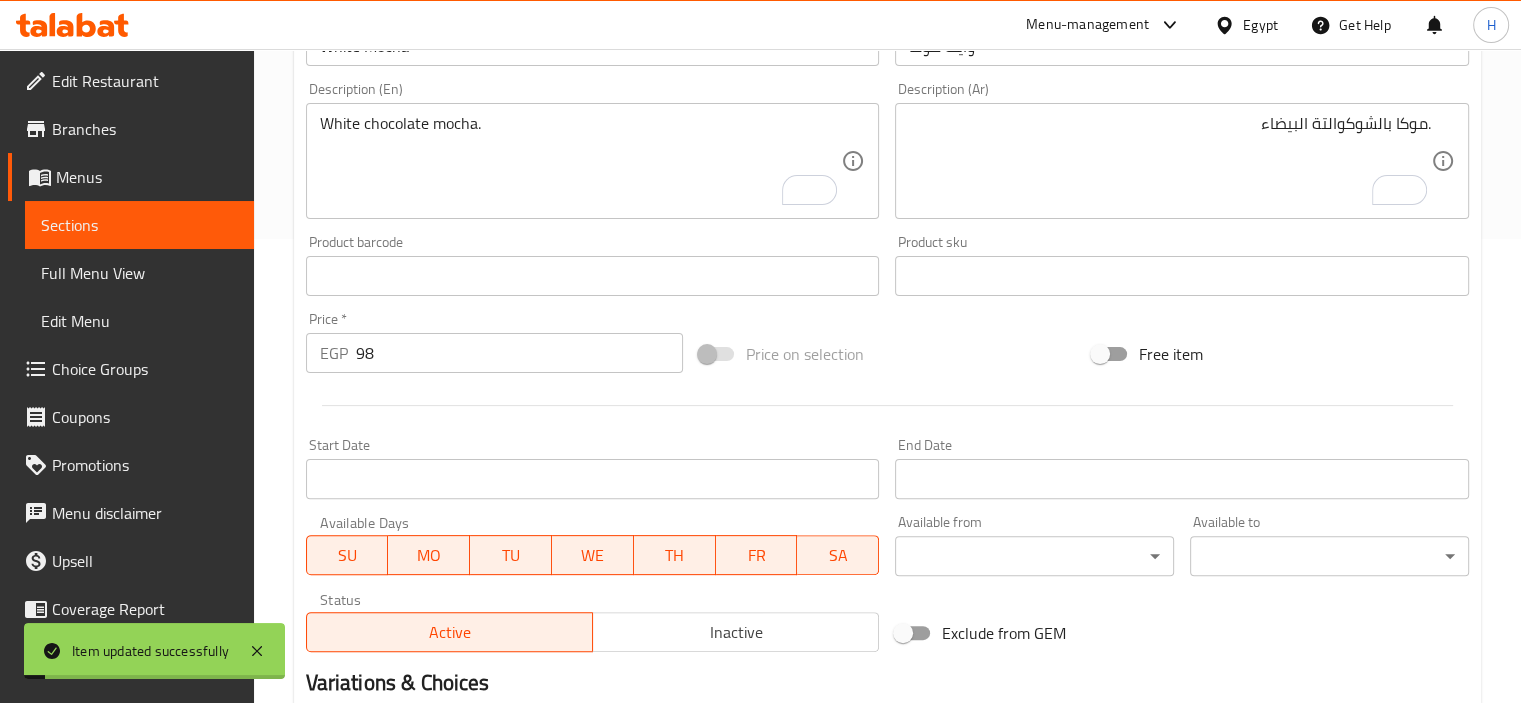scroll, scrollTop: 0, scrollLeft: 0, axis: both 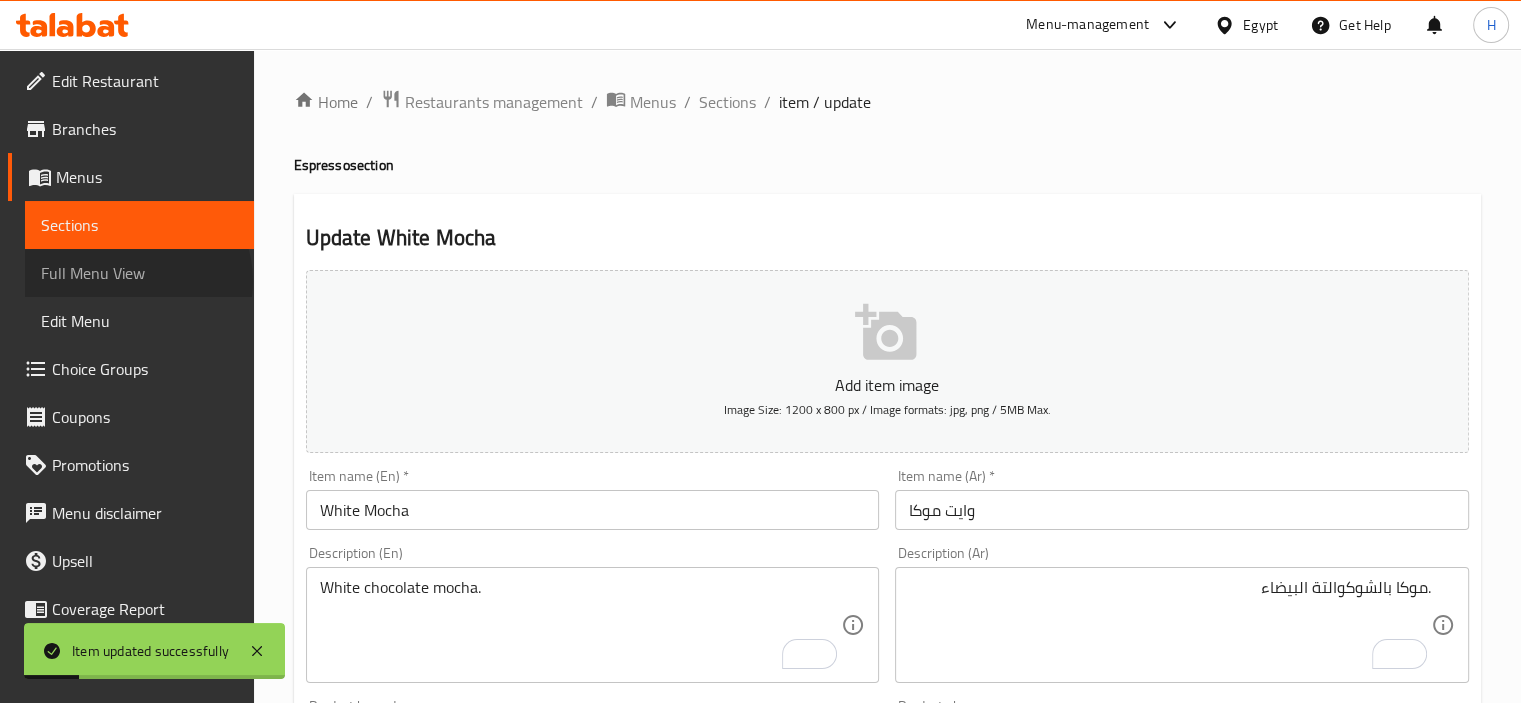 click on "Full Menu View" at bounding box center [139, 273] 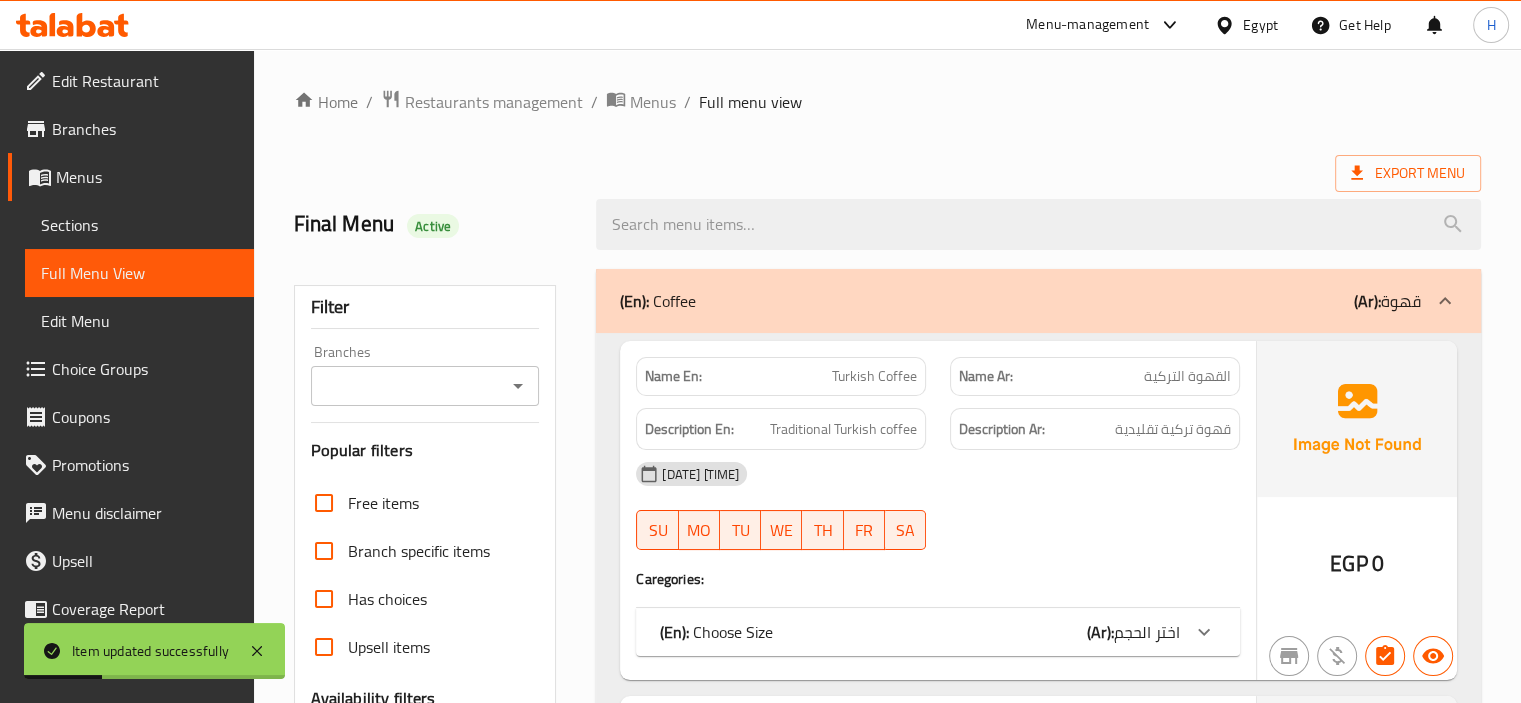 scroll, scrollTop: 558, scrollLeft: 0, axis: vertical 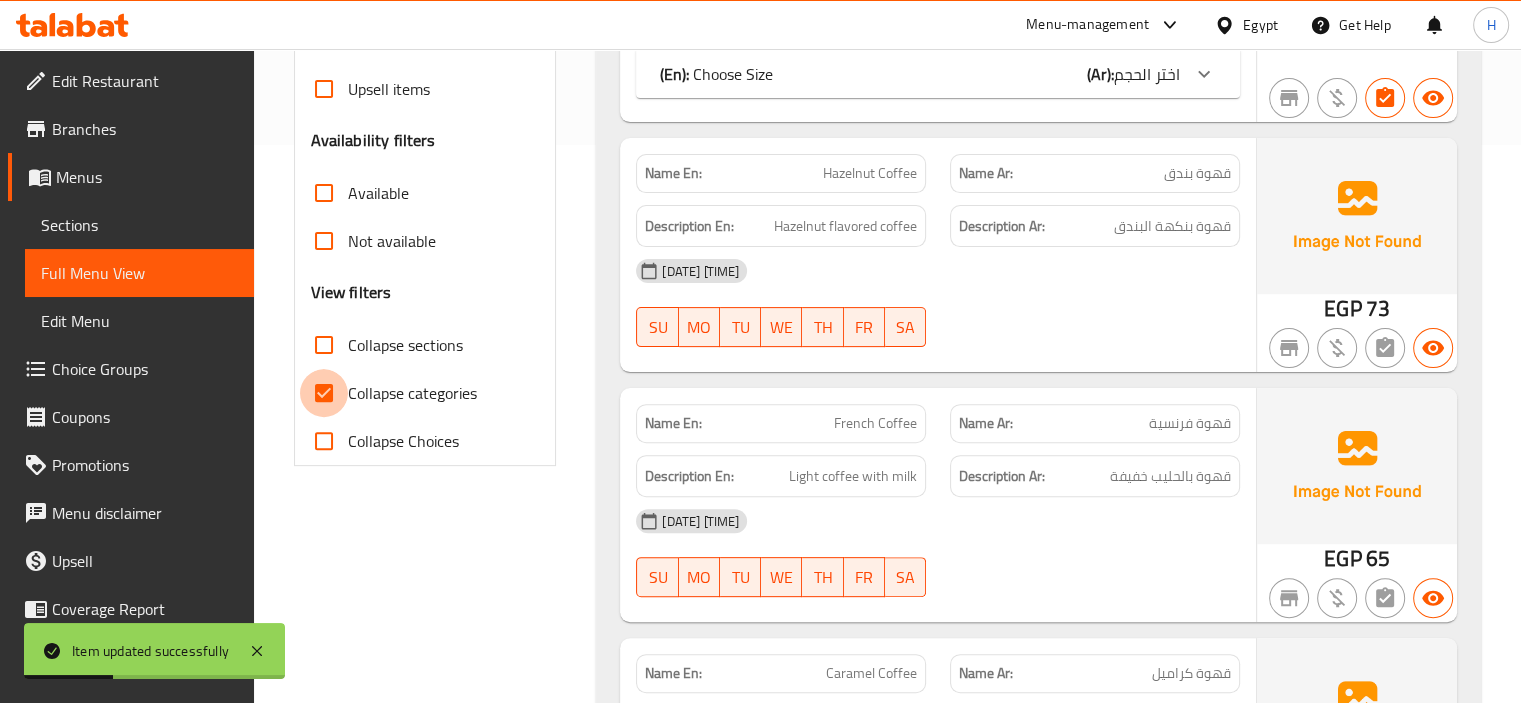 click on "Collapse categories" at bounding box center [324, 393] 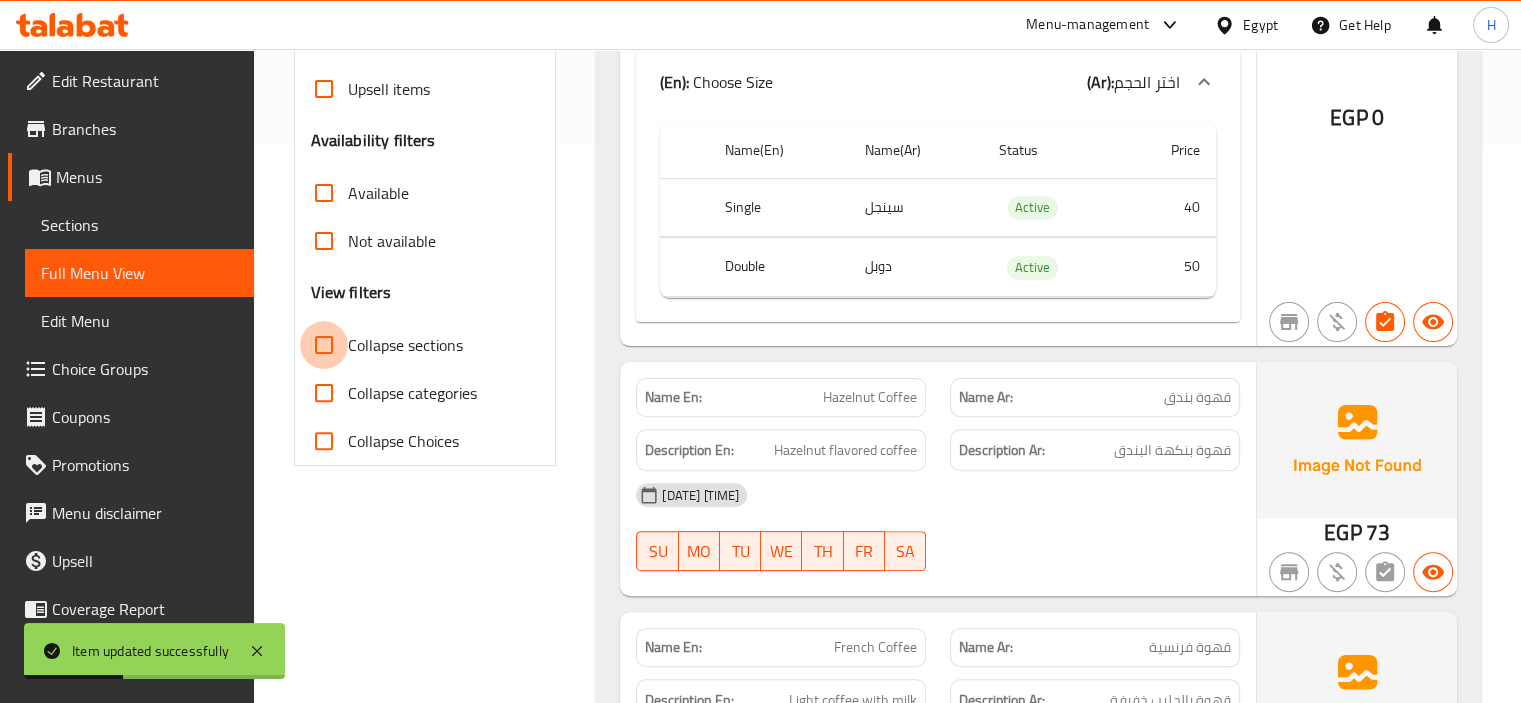click on "Collapse sections" at bounding box center [324, 345] 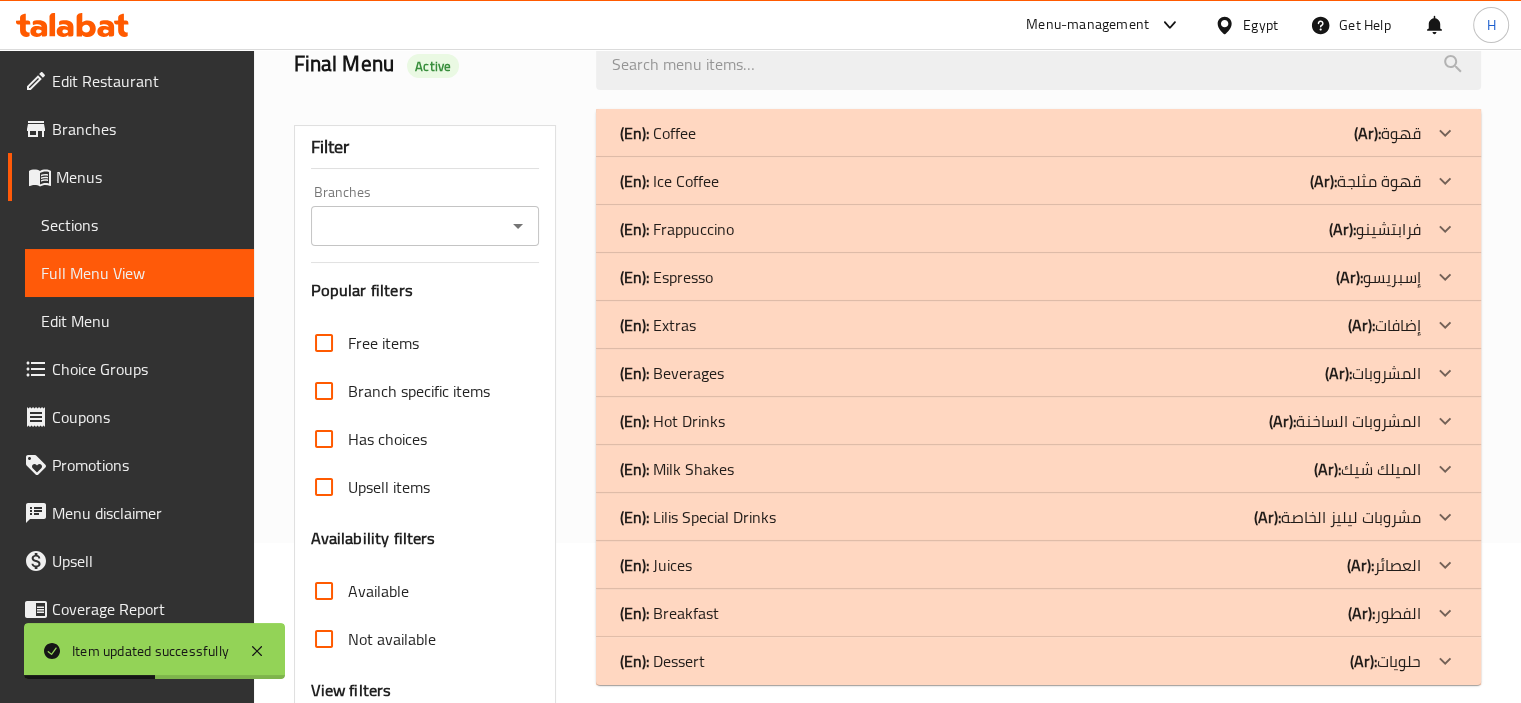 scroll, scrollTop: 156, scrollLeft: 0, axis: vertical 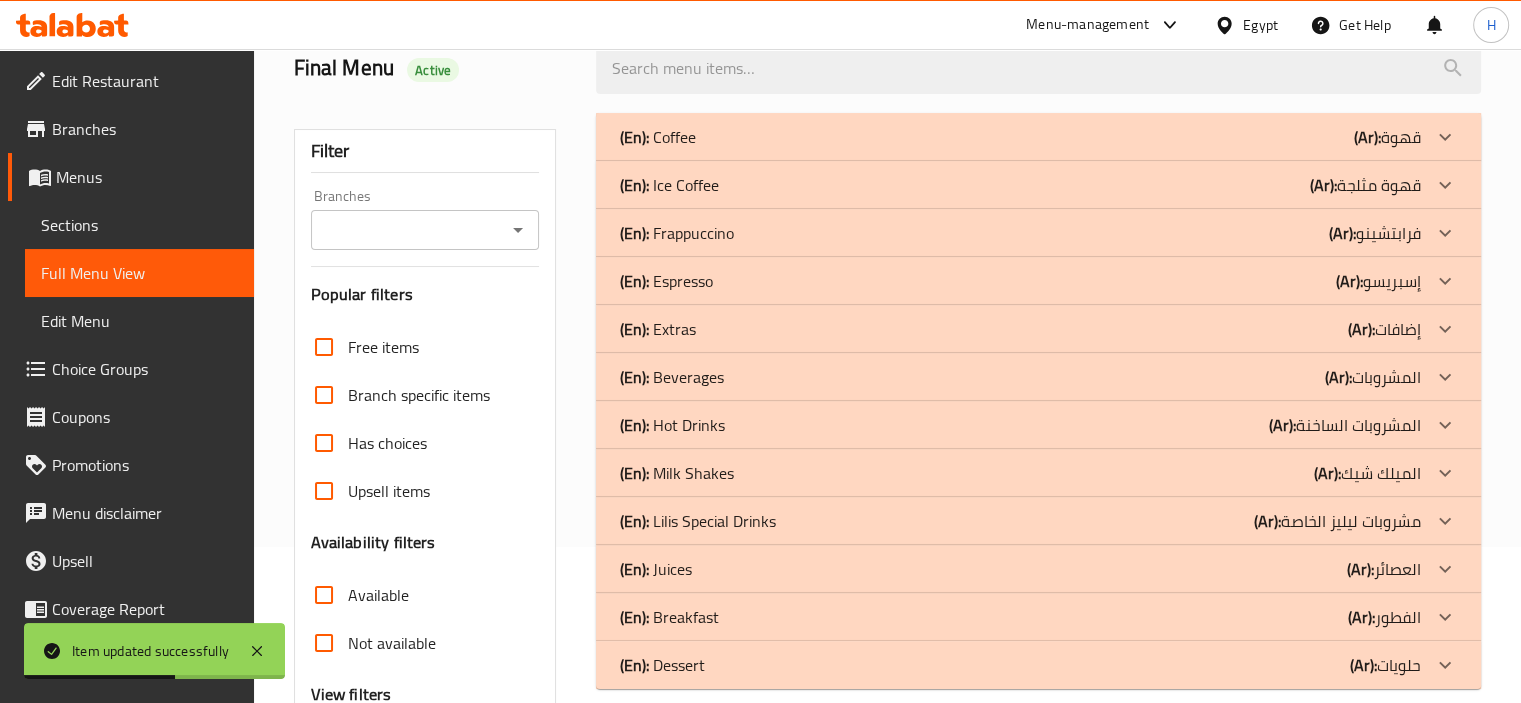 click on "(En):   Espresso (Ar): إسبريسو" at bounding box center [1020, 137] 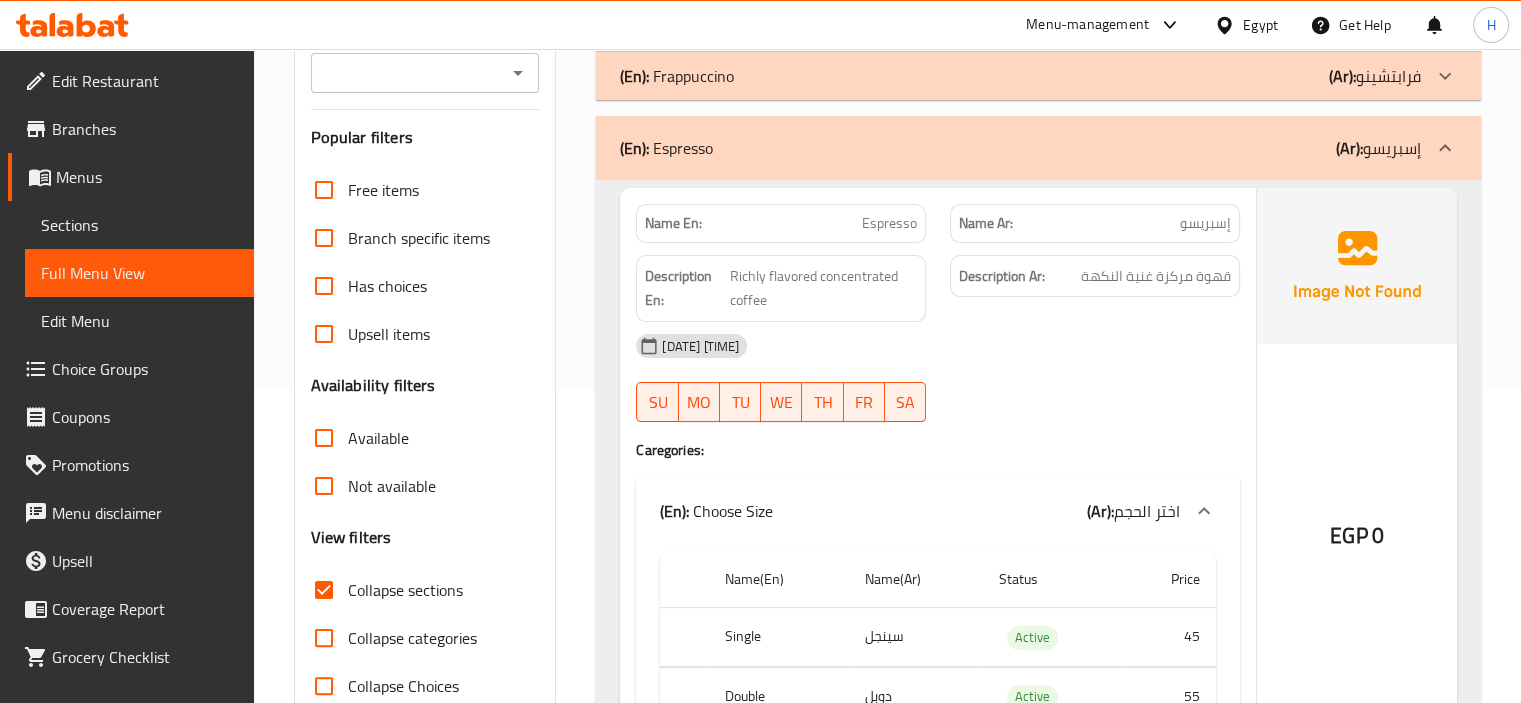 scroll, scrollTop: 306, scrollLeft: 0, axis: vertical 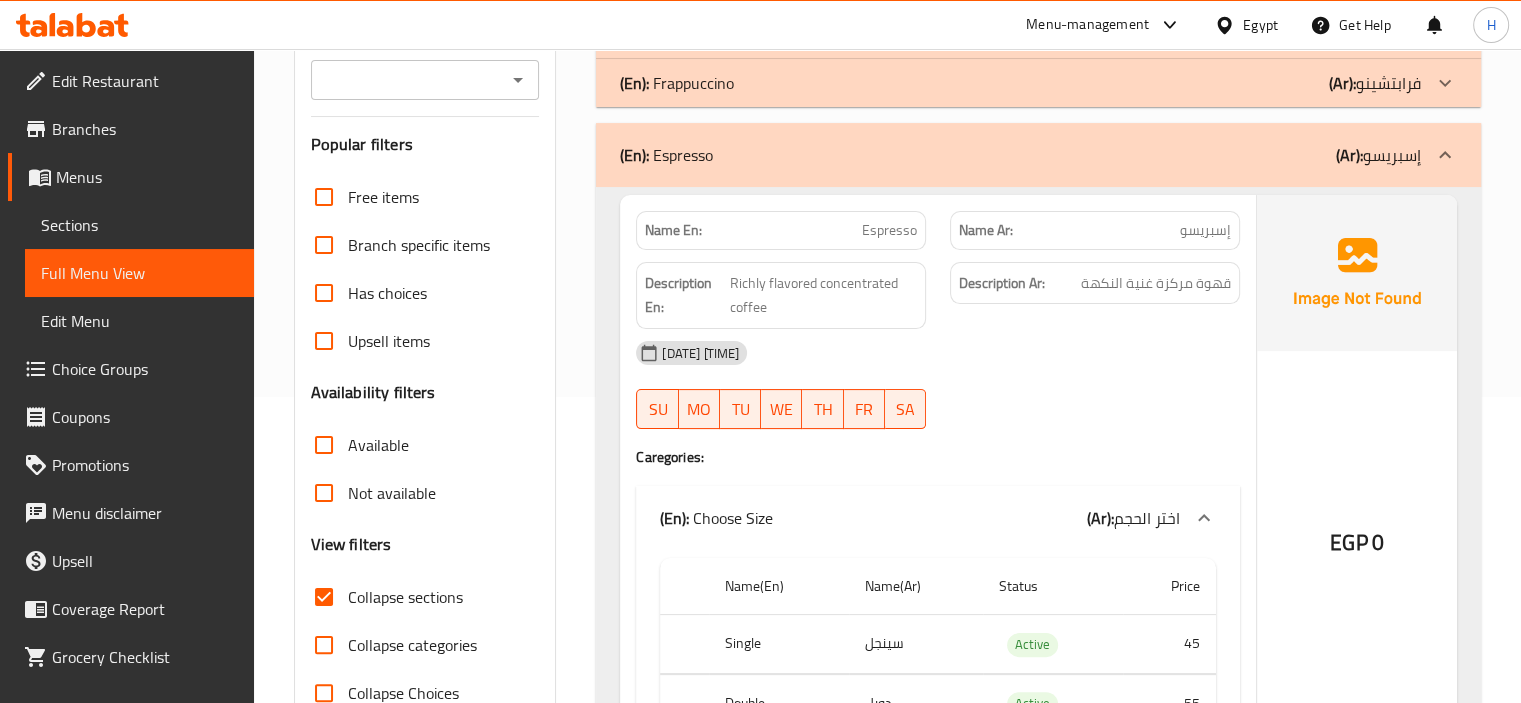 click on "(En):   Espresso (Ar): إسبريسو" at bounding box center [1020, 155] 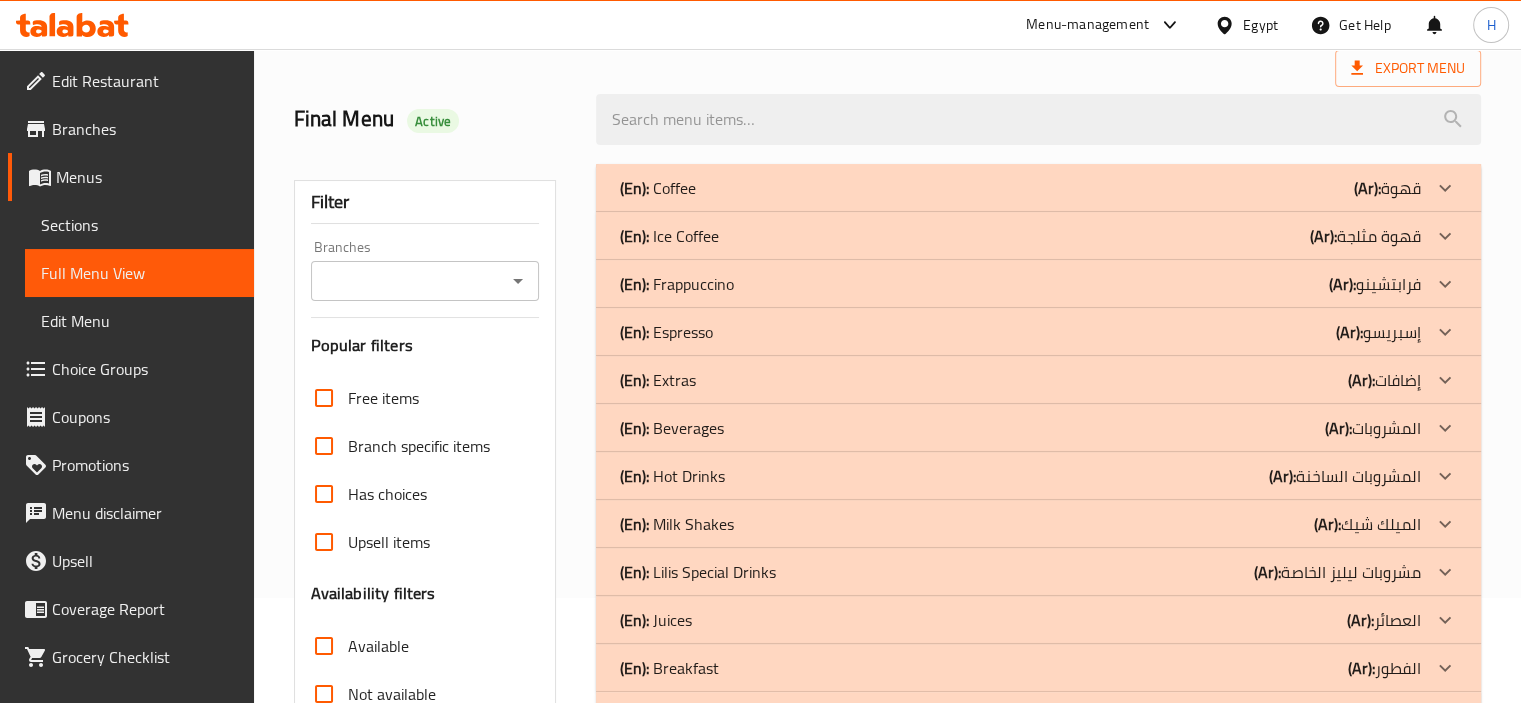 scroll, scrollTop: 102, scrollLeft: 0, axis: vertical 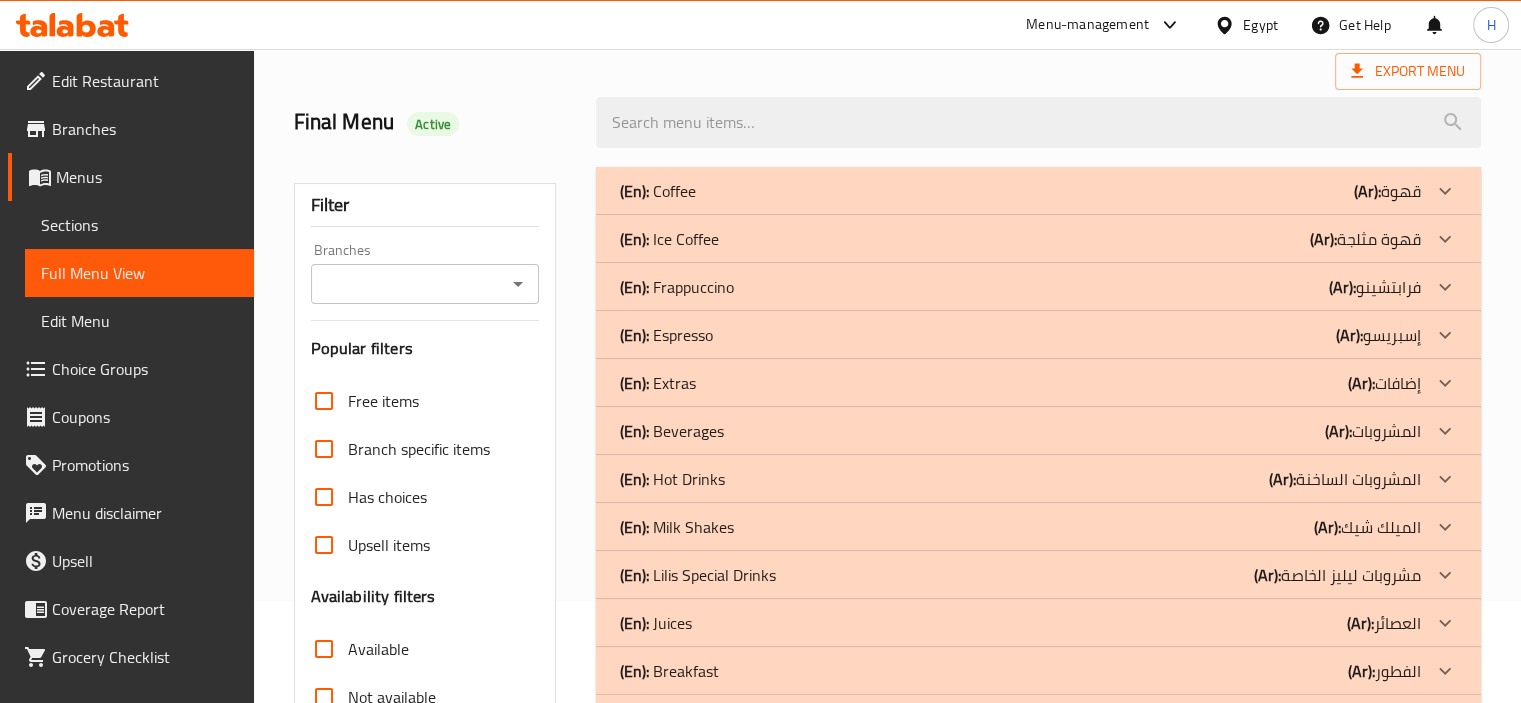 click on "(En):   Frappuccino (Ar): فرابتشينو" at bounding box center [1020, 191] 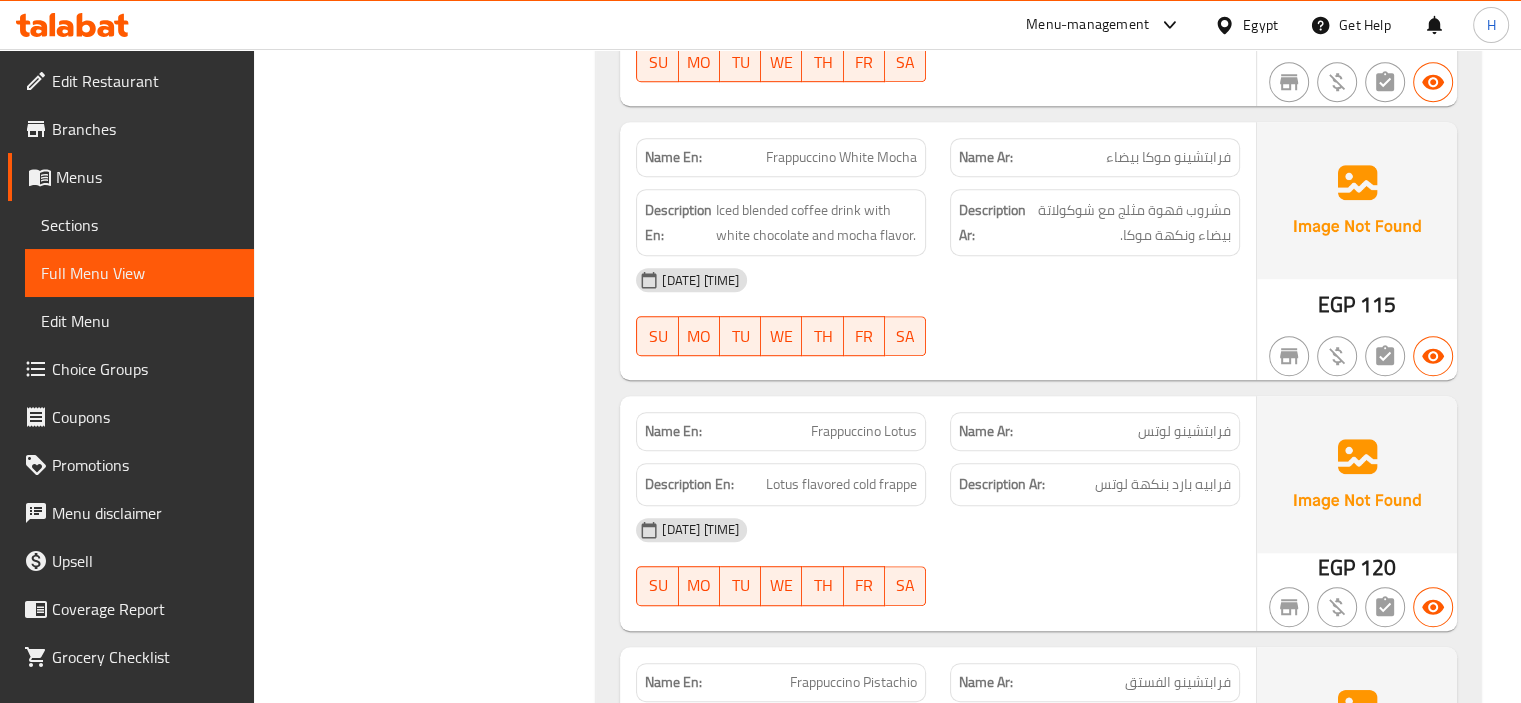 scroll, scrollTop: 1098, scrollLeft: 0, axis: vertical 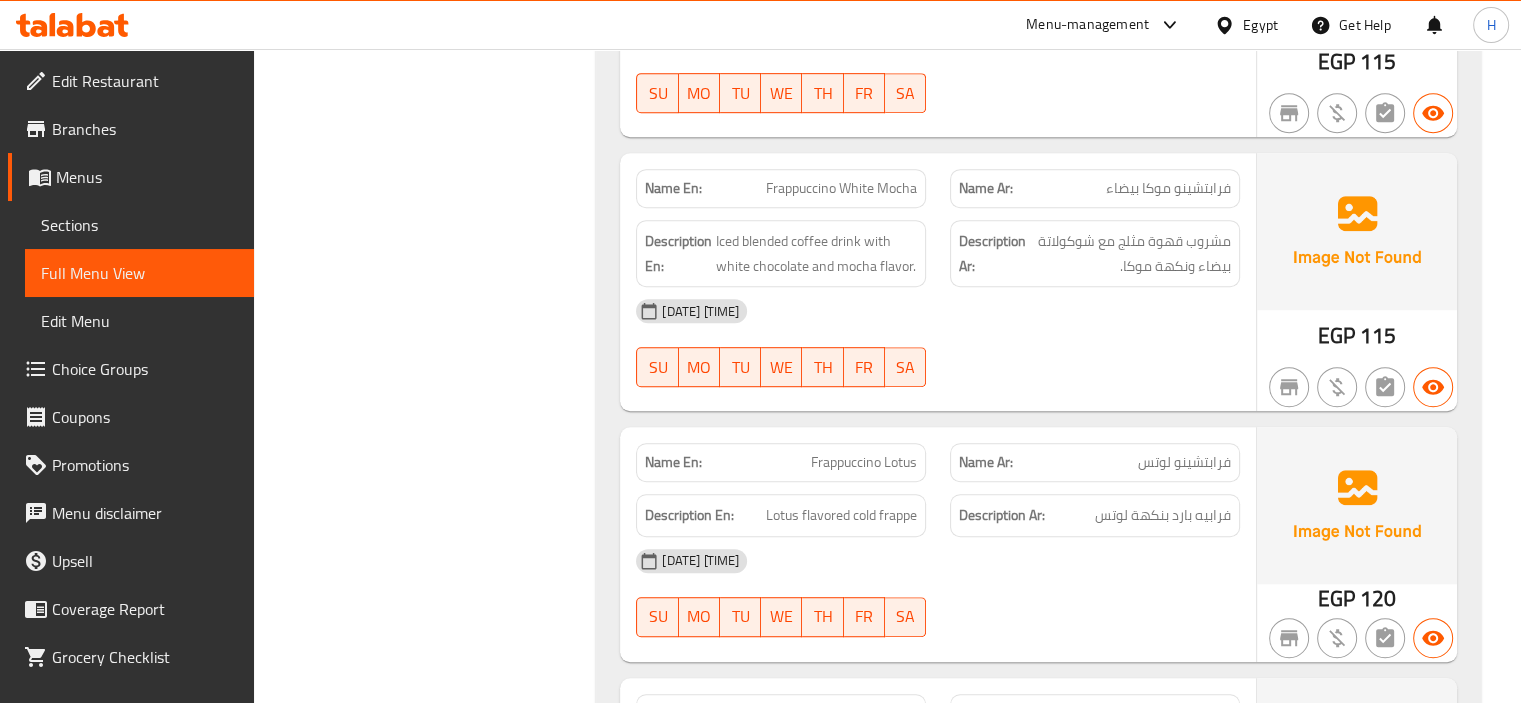 click on "Frappuccino White Mocha" at bounding box center (841, 188) 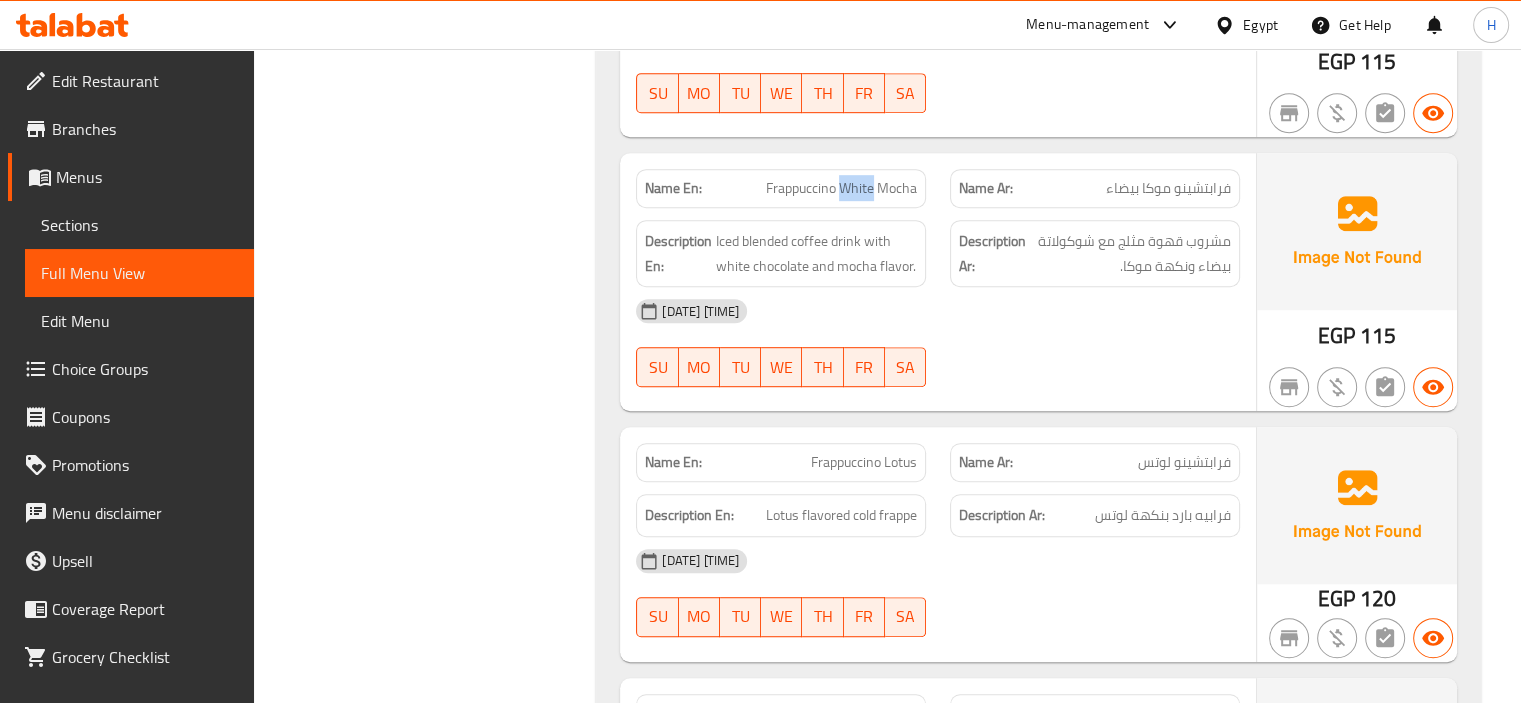 click on "Frappuccino White Mocha" at bounding box center (841, 188) 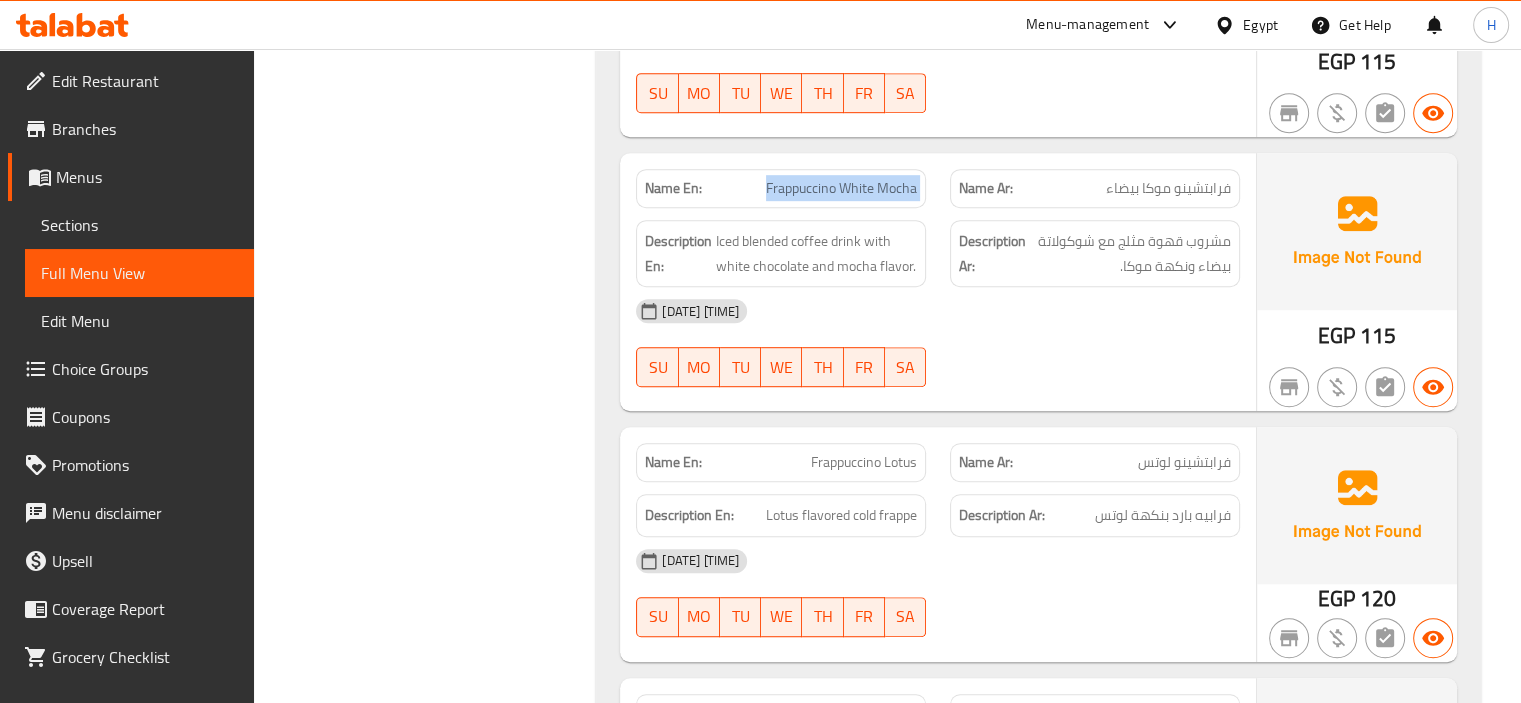 click on "Frappuccino White Mocha" at bounding box center [841, 188] 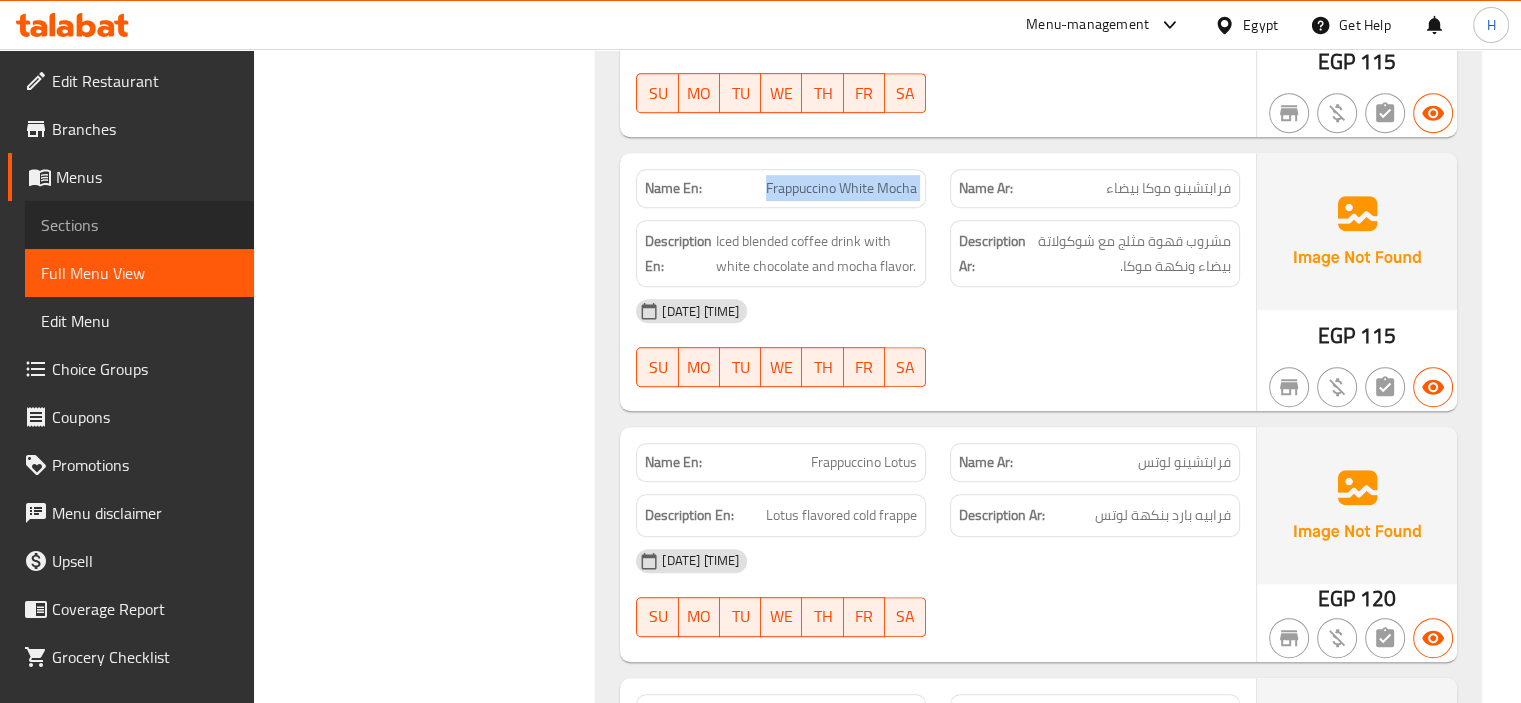 click on "Sections" at bounding box center (139, 225) 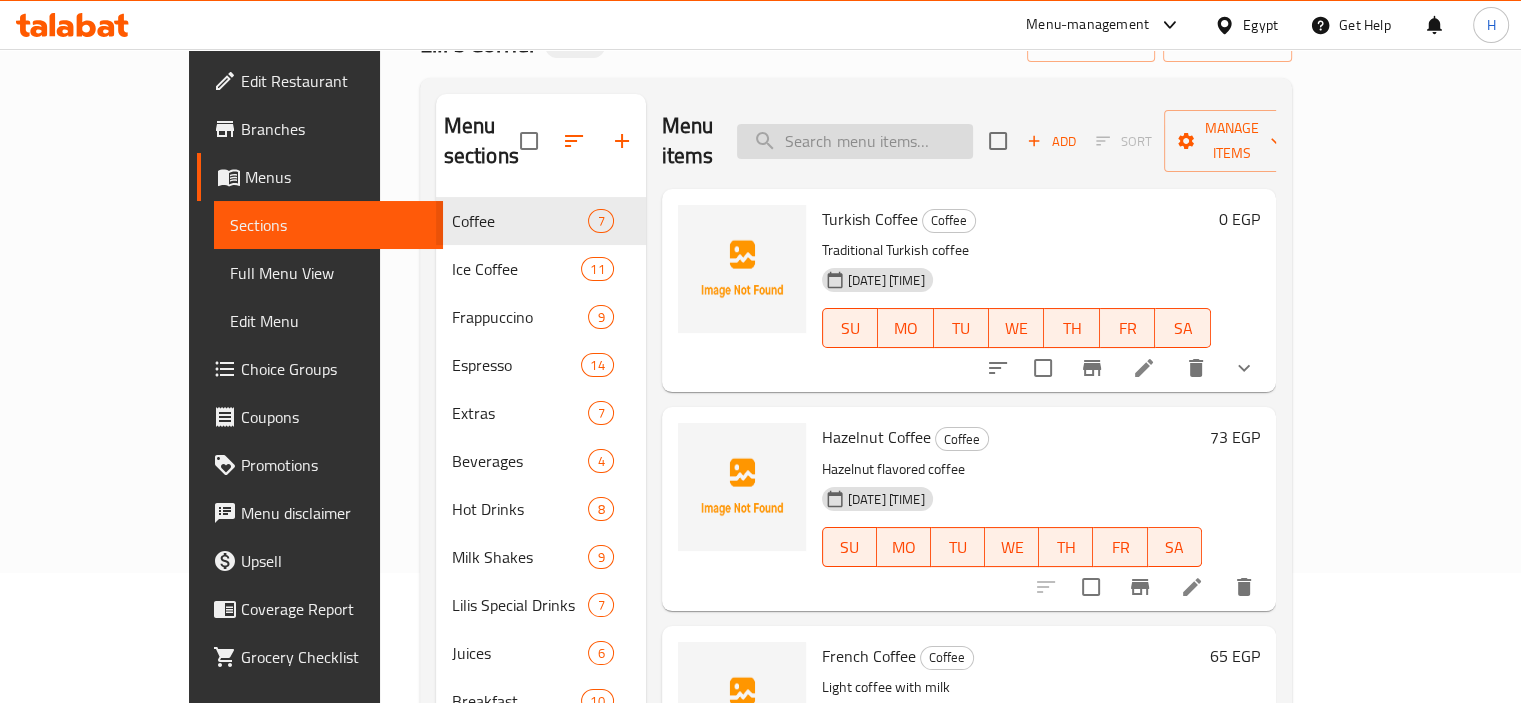 scroll, scrollTop: 48, scrollLeft: 0, axis: vertical 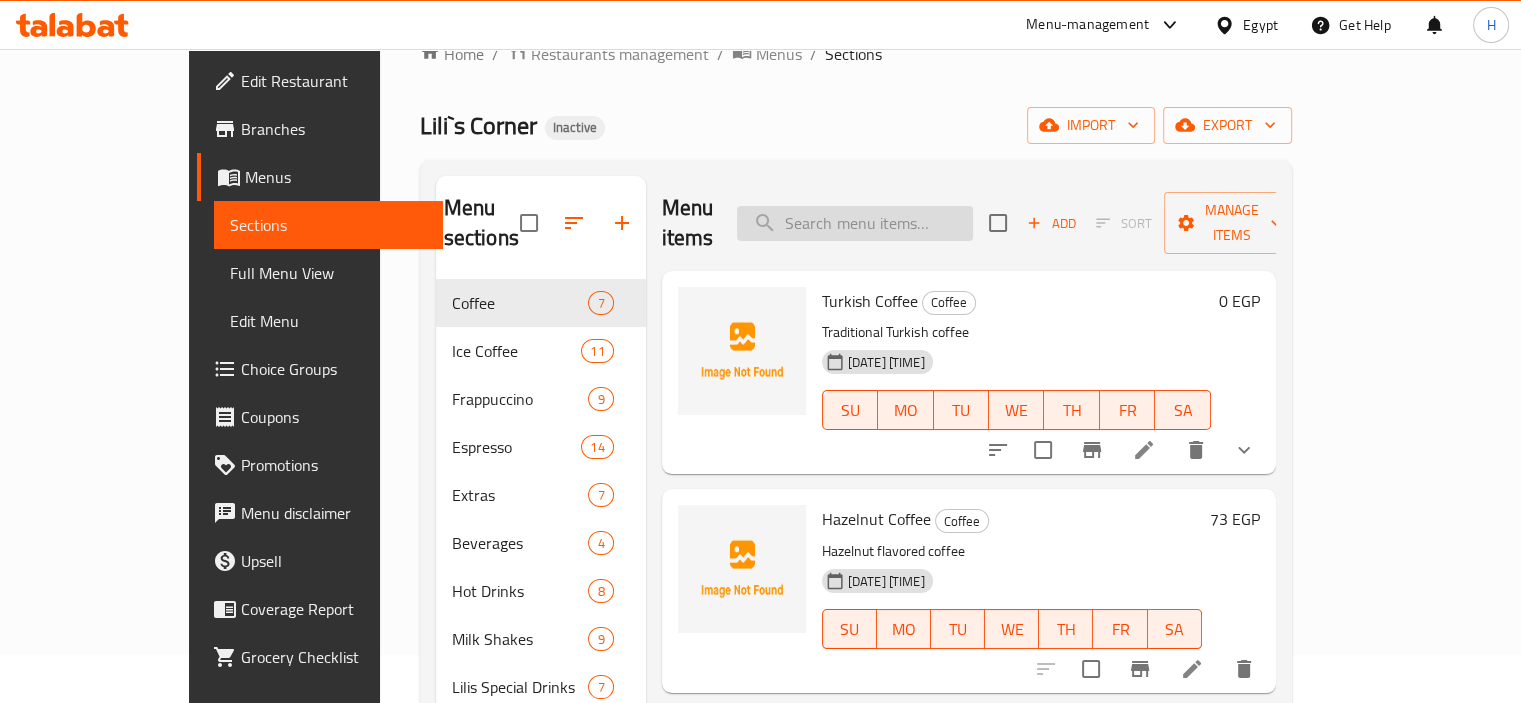 paste on "Frappuccino White Mocha" 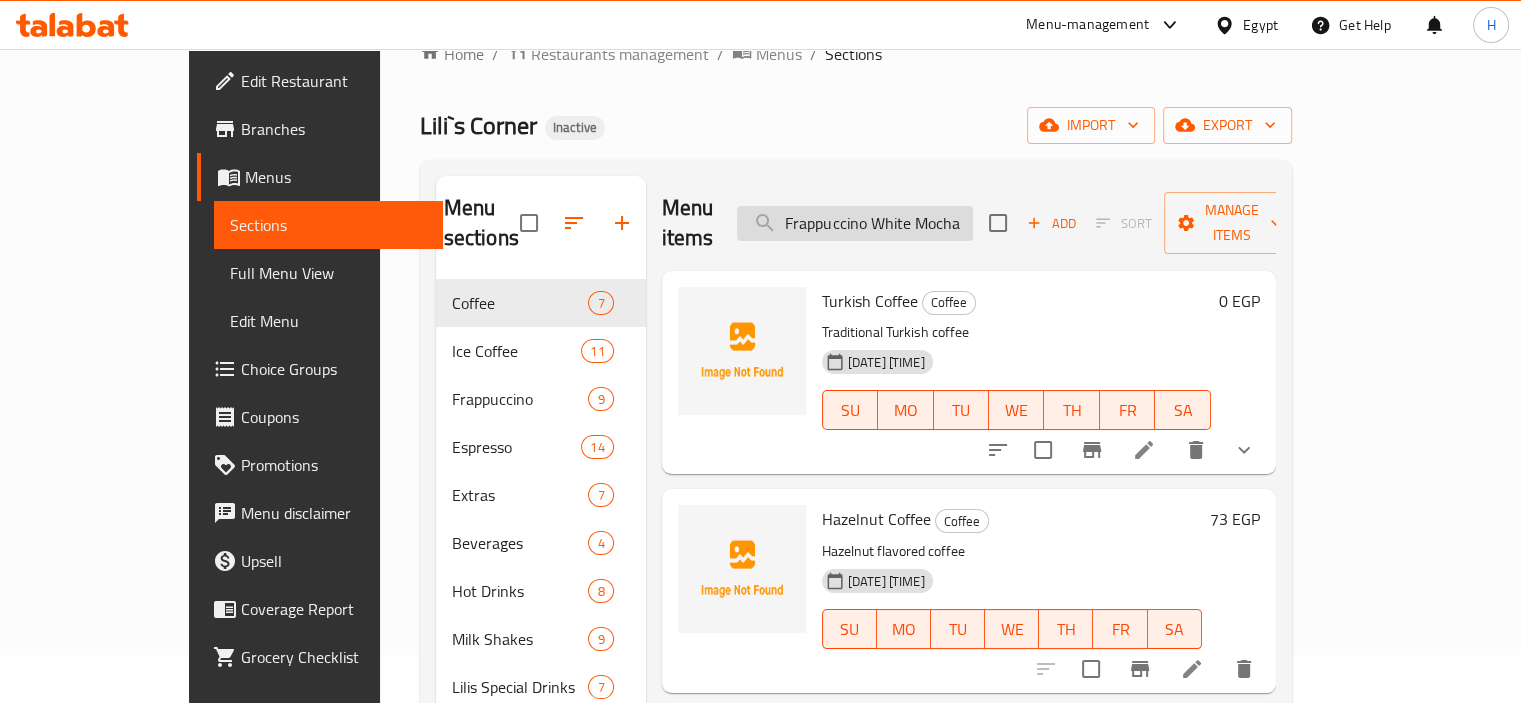 click on "Frappuccino White Mocha" at bounding box center [855, 223] 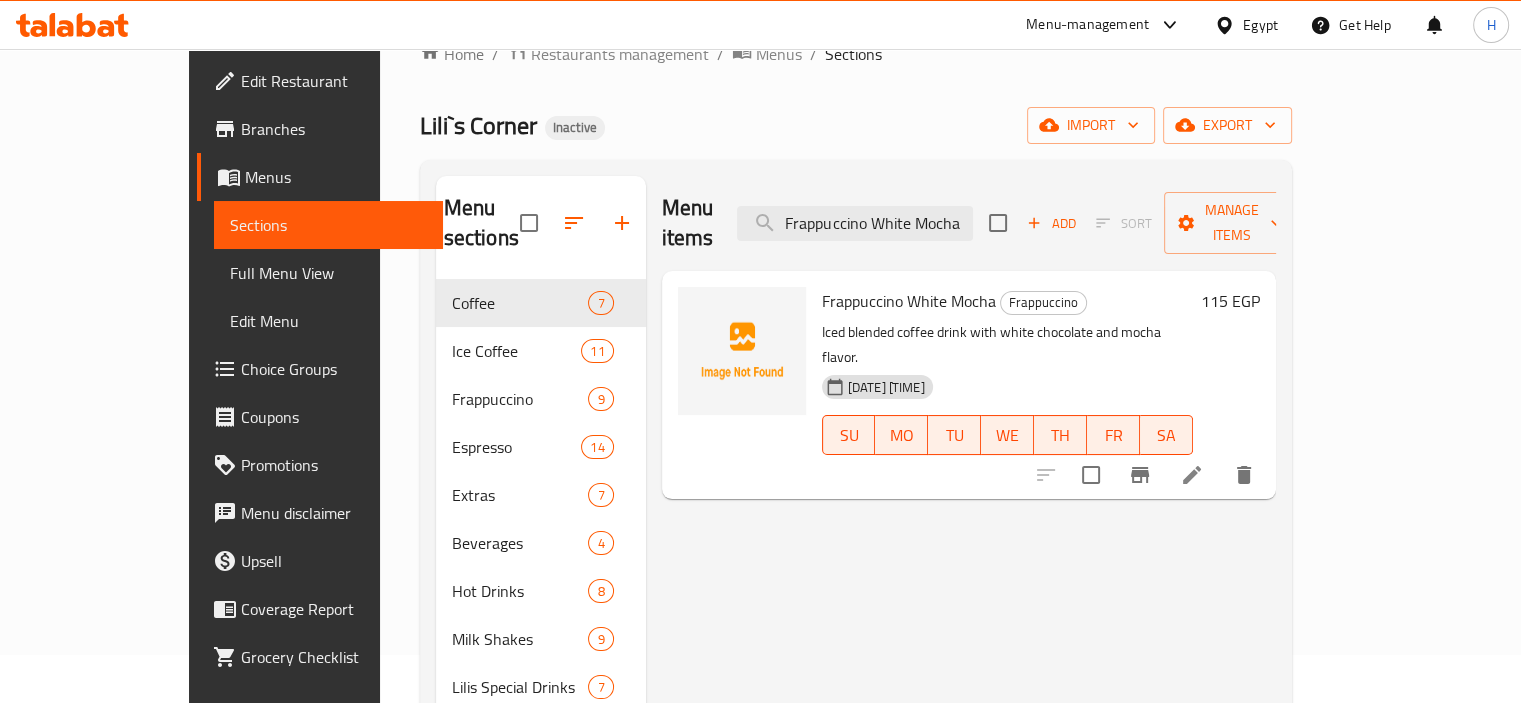 type on "Frappuccino White Mocha" 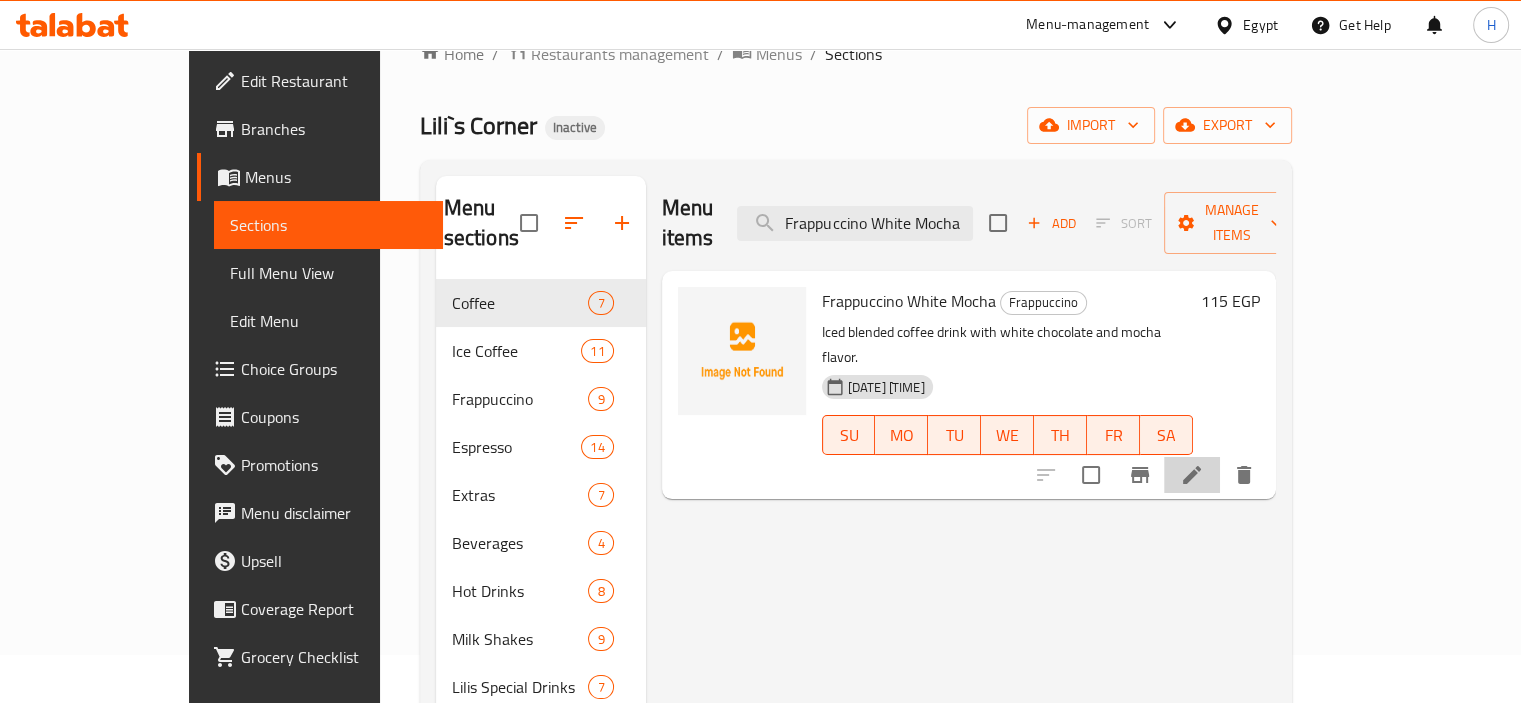 click at bounding box center (1192, 475) 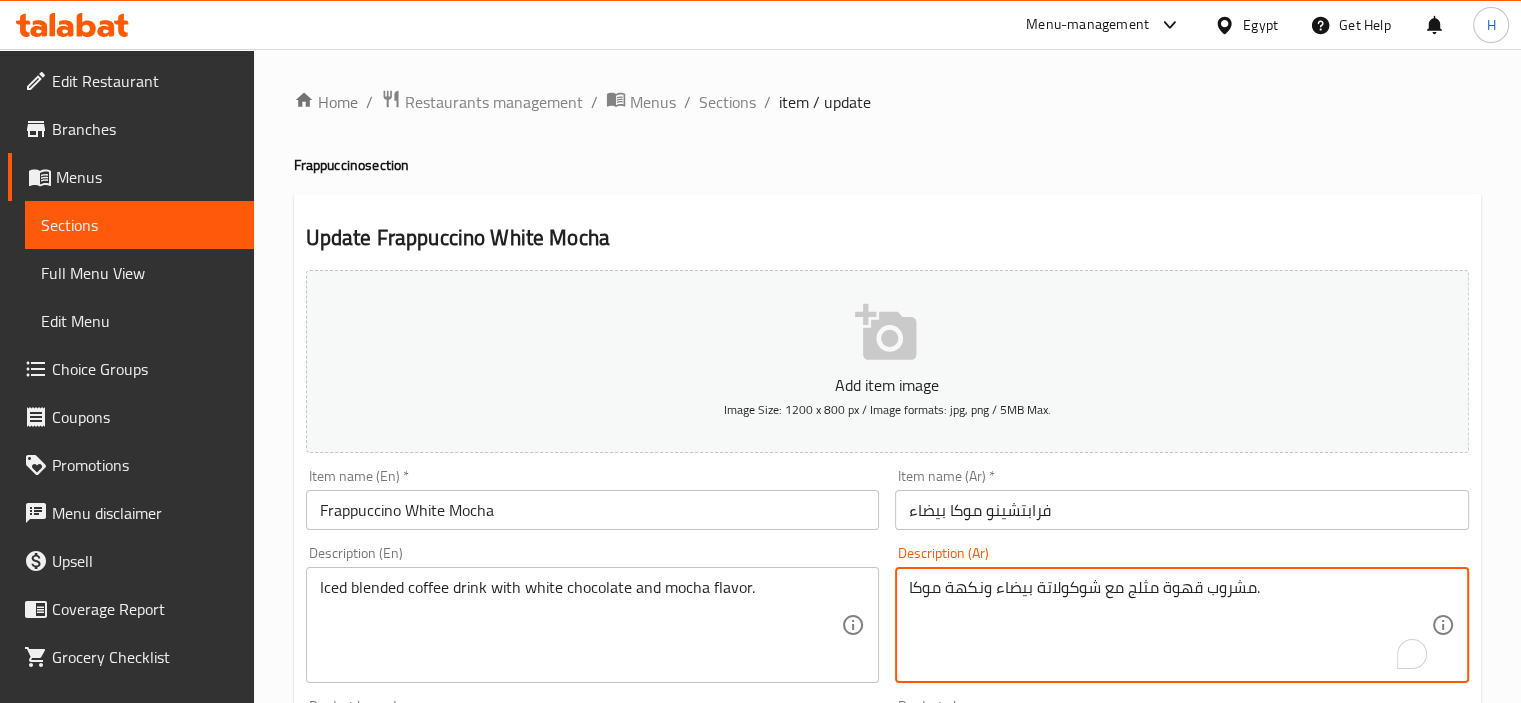 click on "مشروب قهوة مثلج مع شوكولاتة بيضاء ونكهة موكا." at bounding box center (1170, 625) 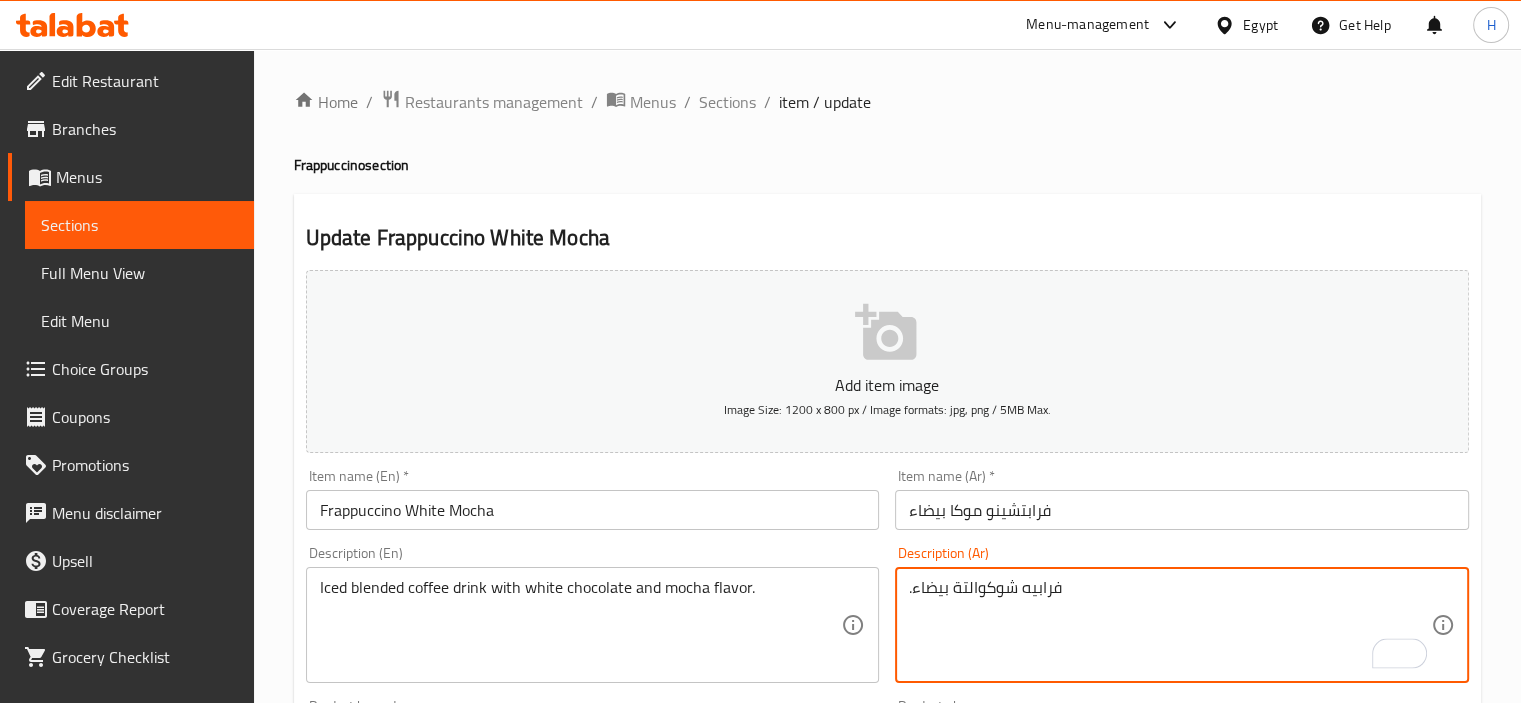 type on ".فرابيه شوكوالتة بيضاء" 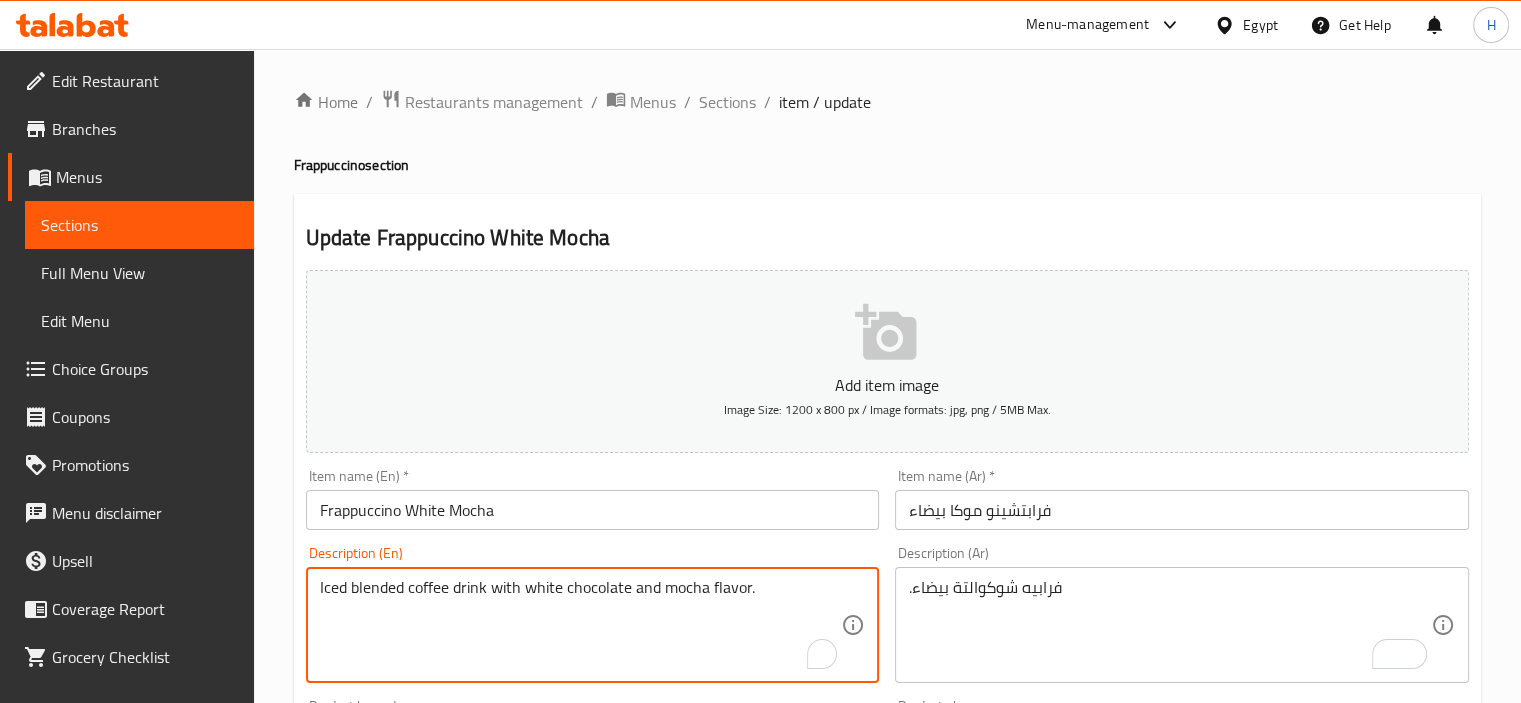 click on "Iced blended coffee drink with white chocolate and mocha flavor." at bounding box center [581, 625] 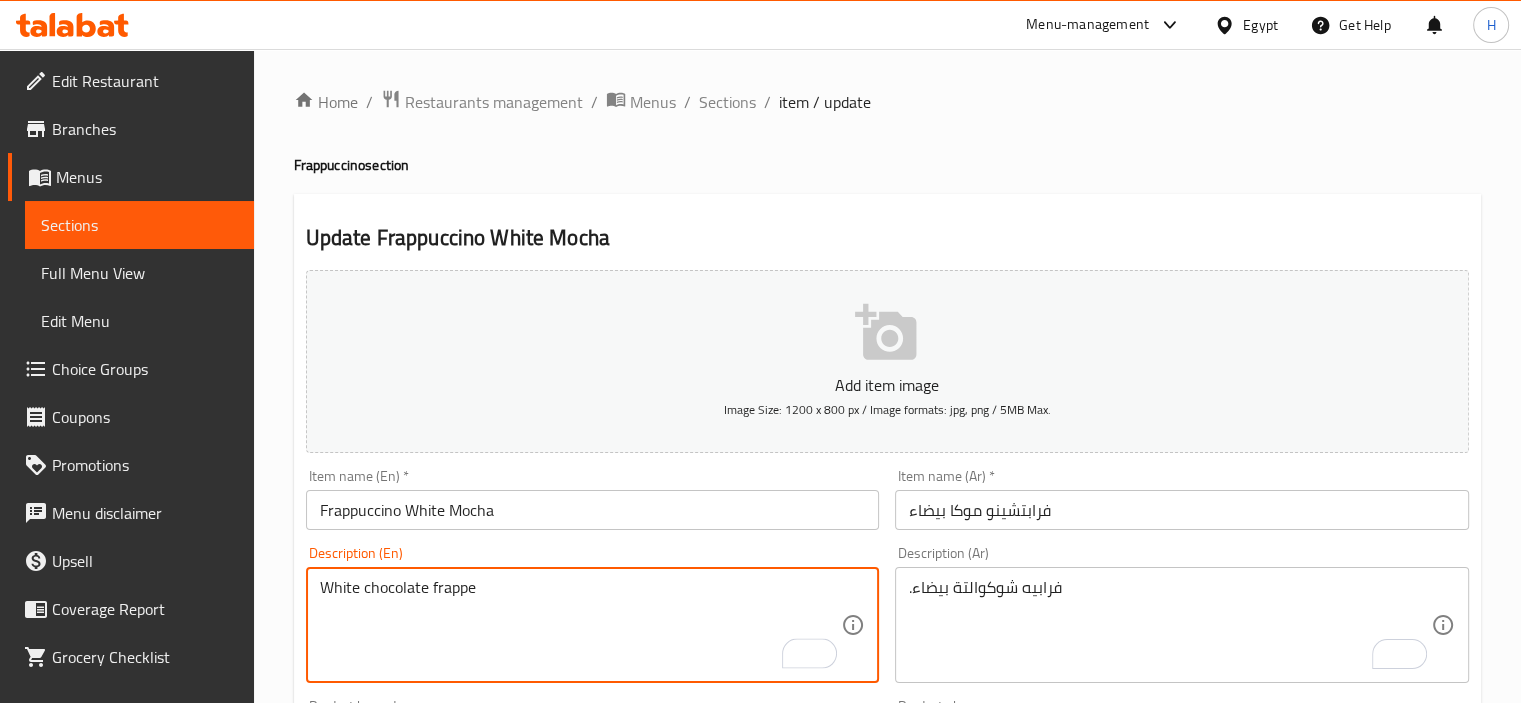 scroll, scrollTop: 709, scrollLeft: 0, axis: vertical 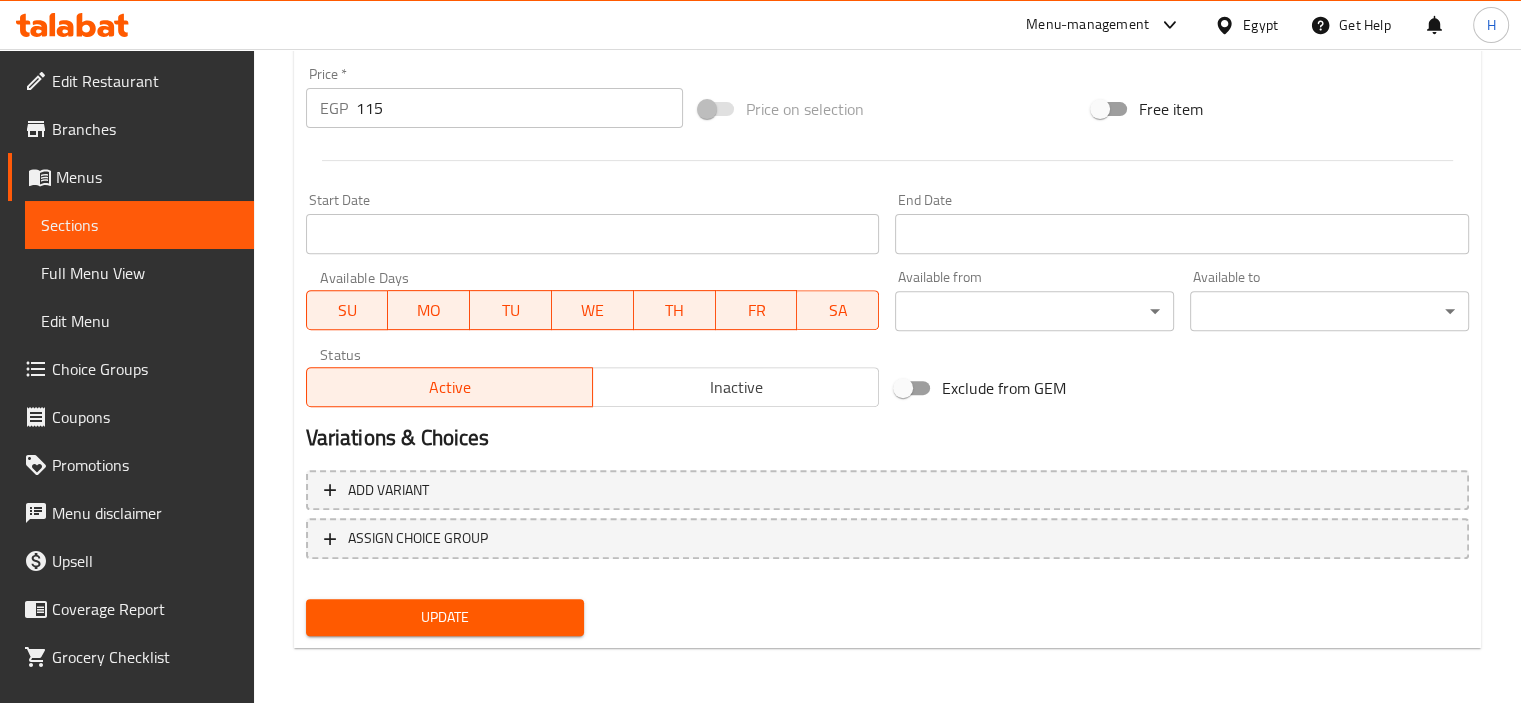 type on "White chocolate frappe" 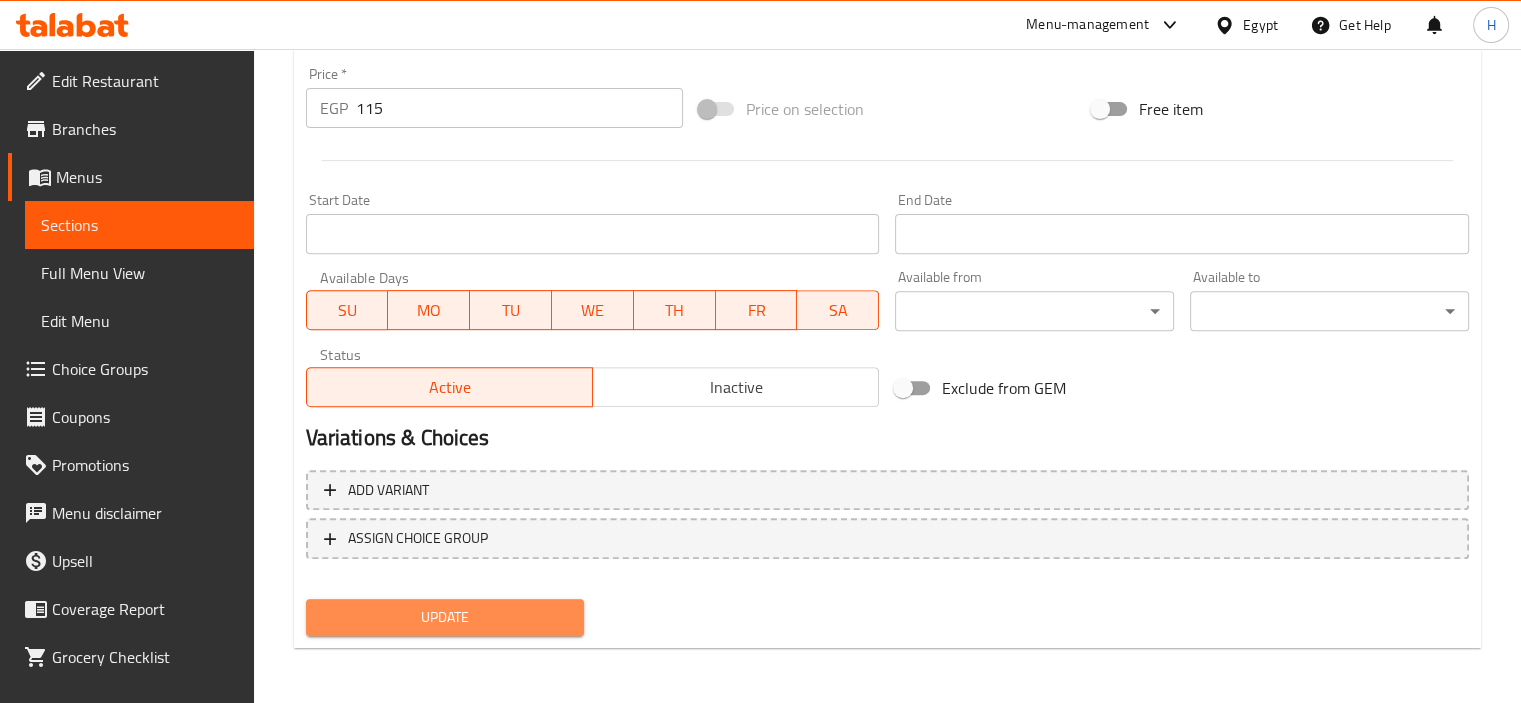 click on "Update" at bounding box center (445, 617) 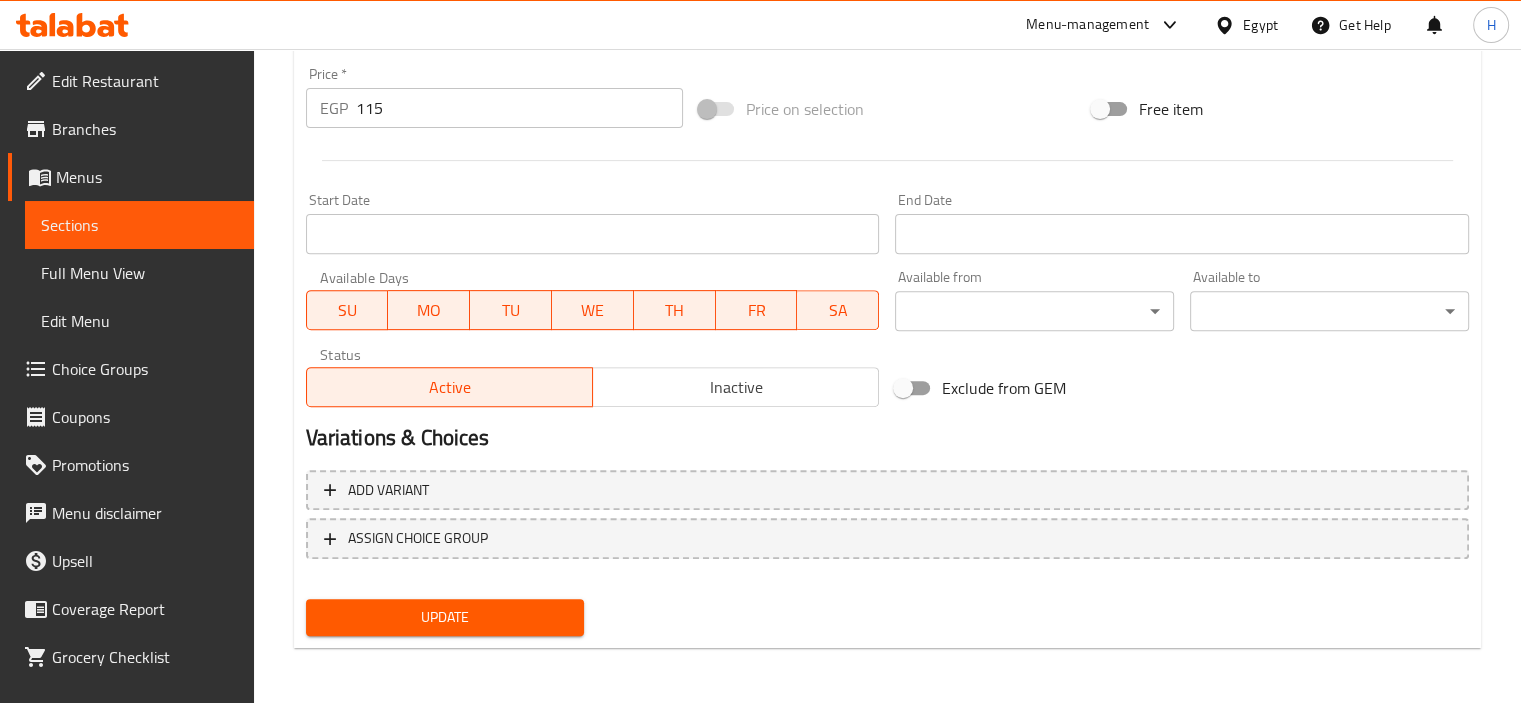 scroll, scrollTop: 0, scrollLeft: 0, axis: both 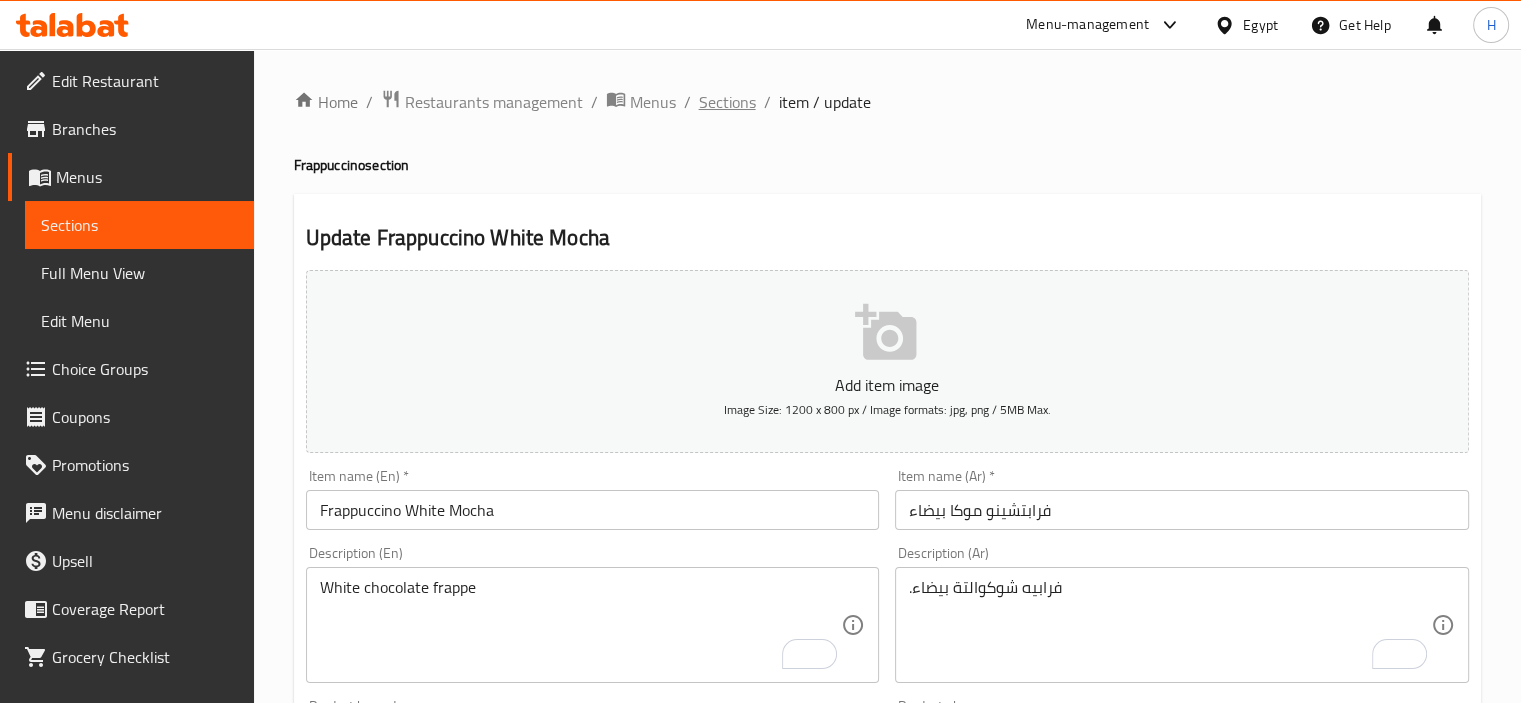 click on "Sections" at bounding box center [727, 102] 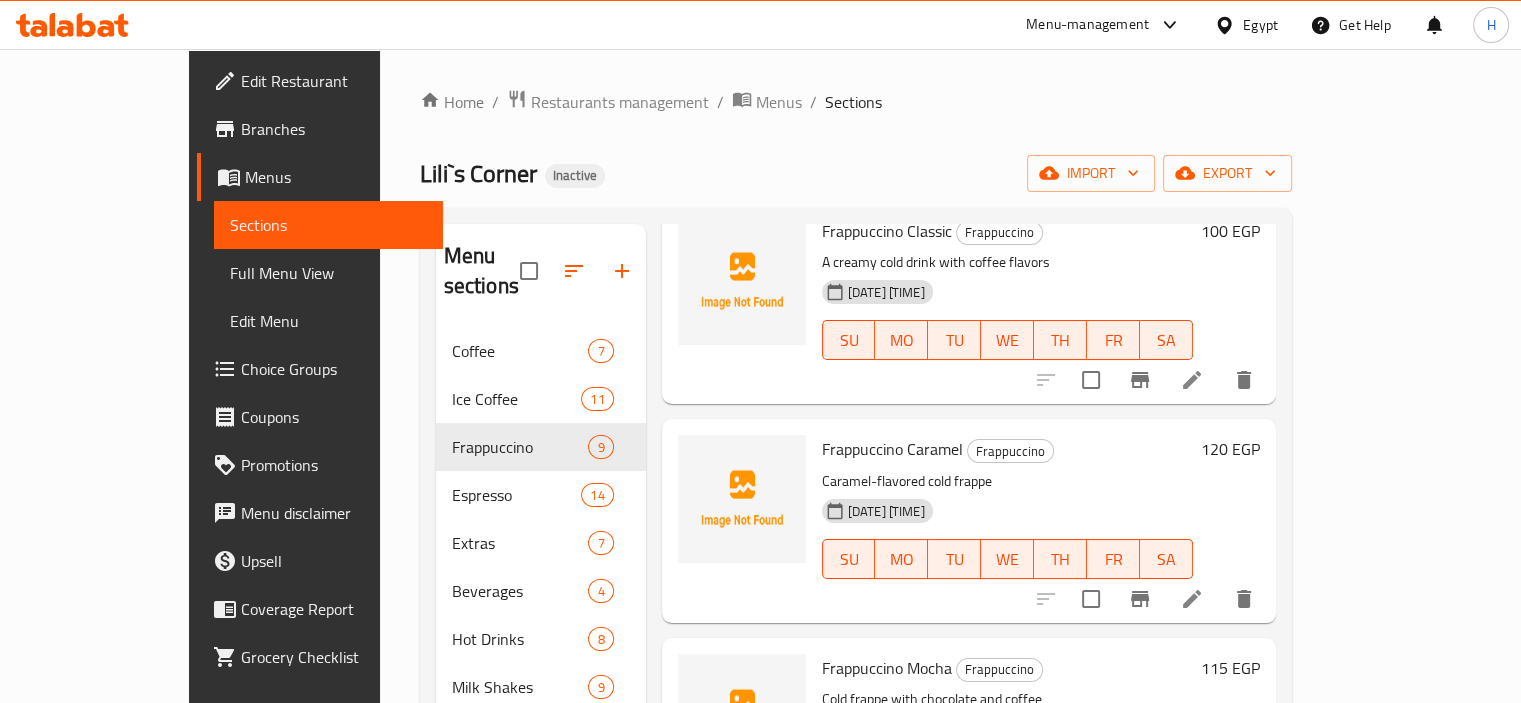 scroll, scrollTop: 127, scrollLeft: 0, axis: vertical 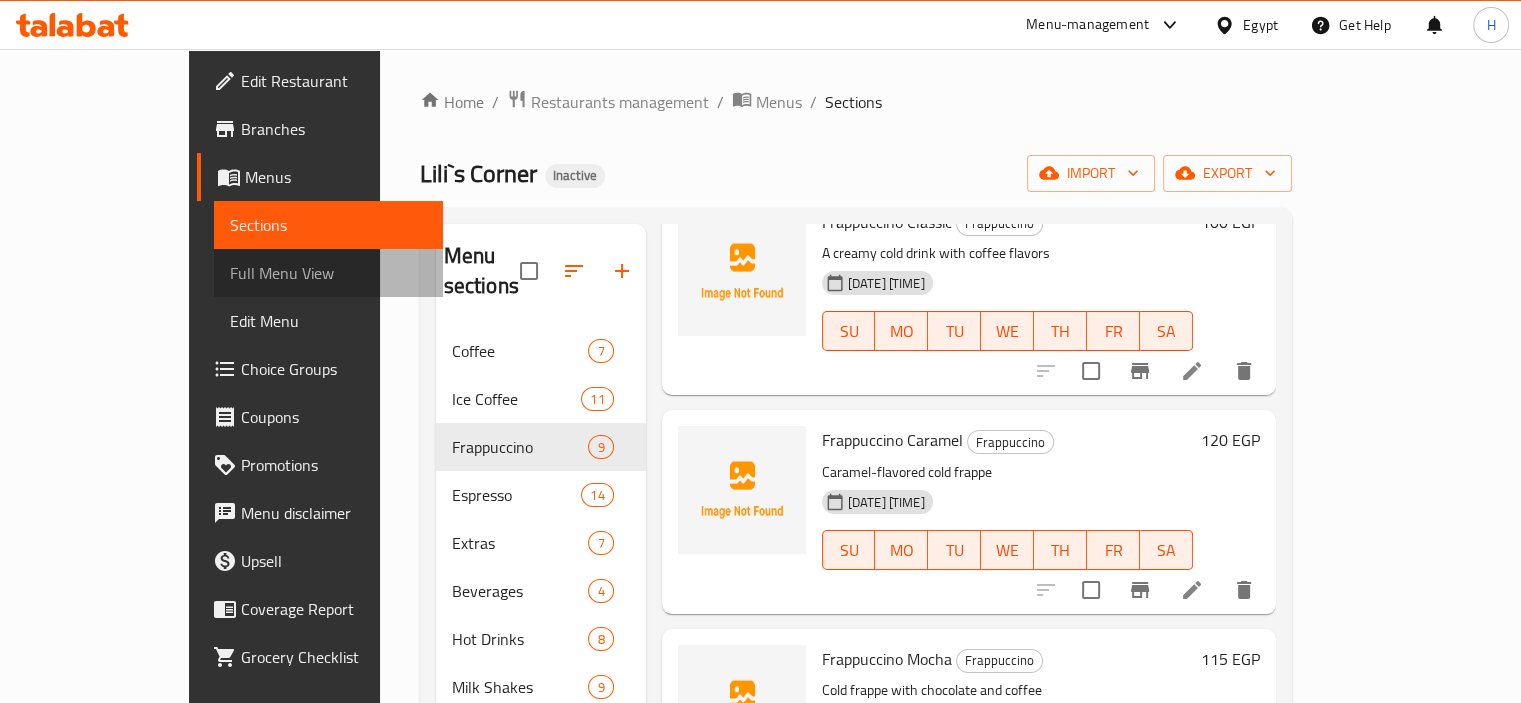 click on "Full Menu View" at bounding box center (328, 273) 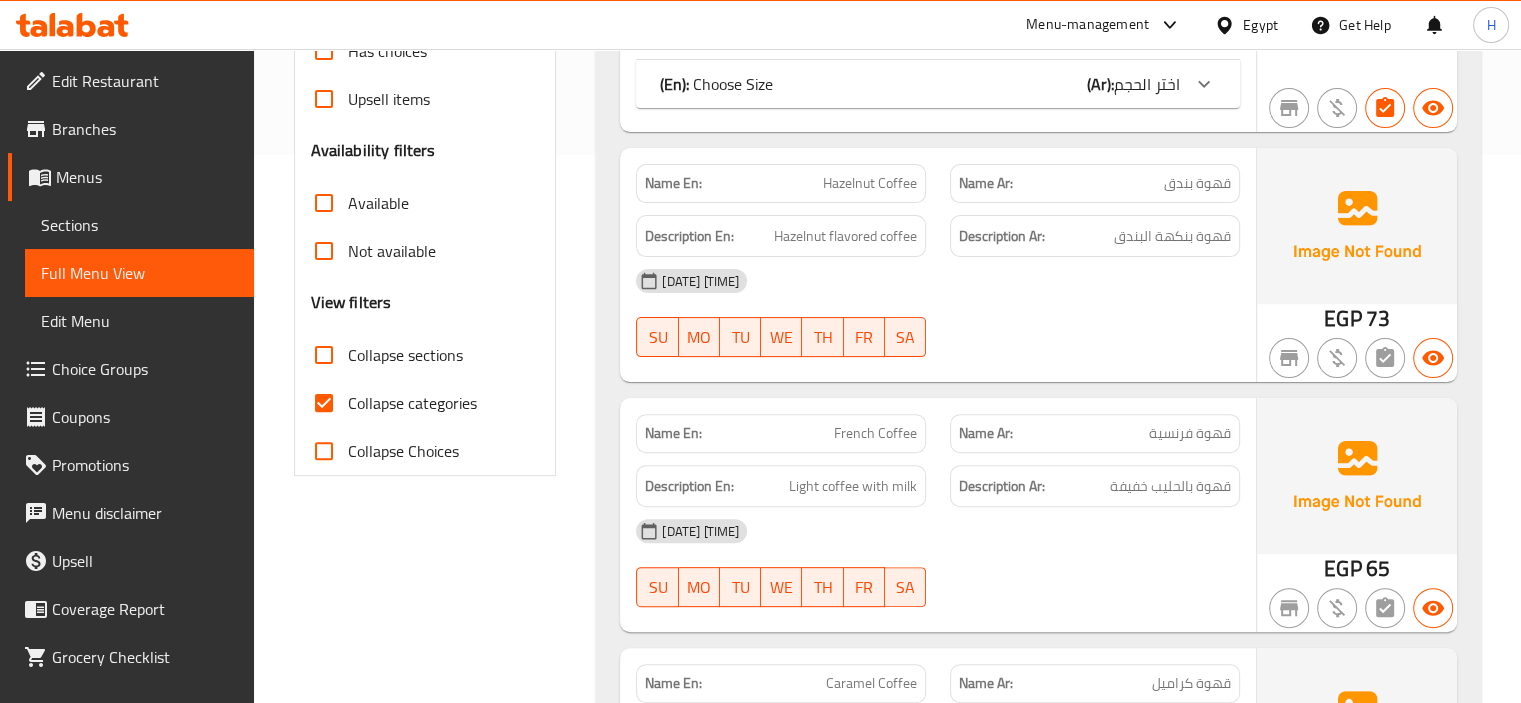 scroll, scrollTop: 550, scrollLeft: 0, axis: vertical 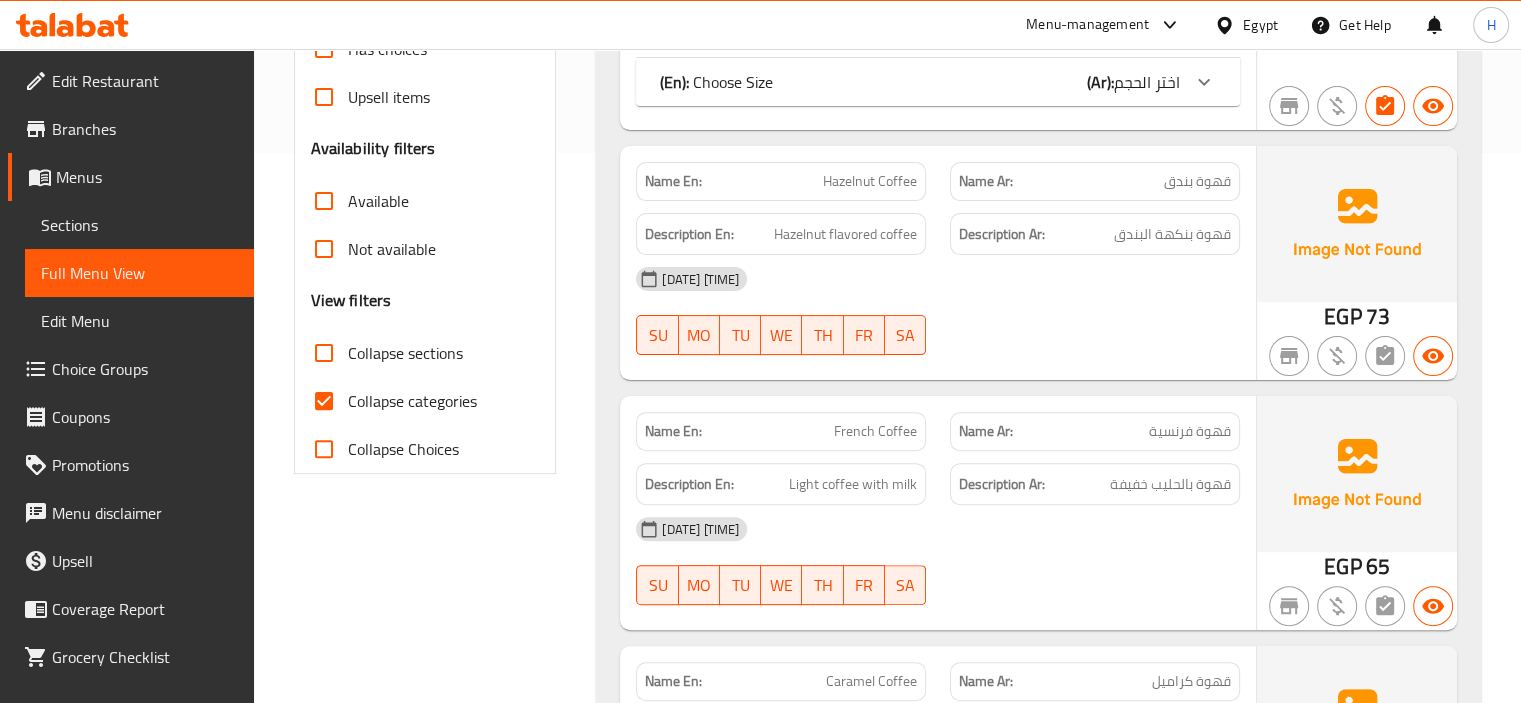 click on "Collapse categories" at bounding box center [412, 401] 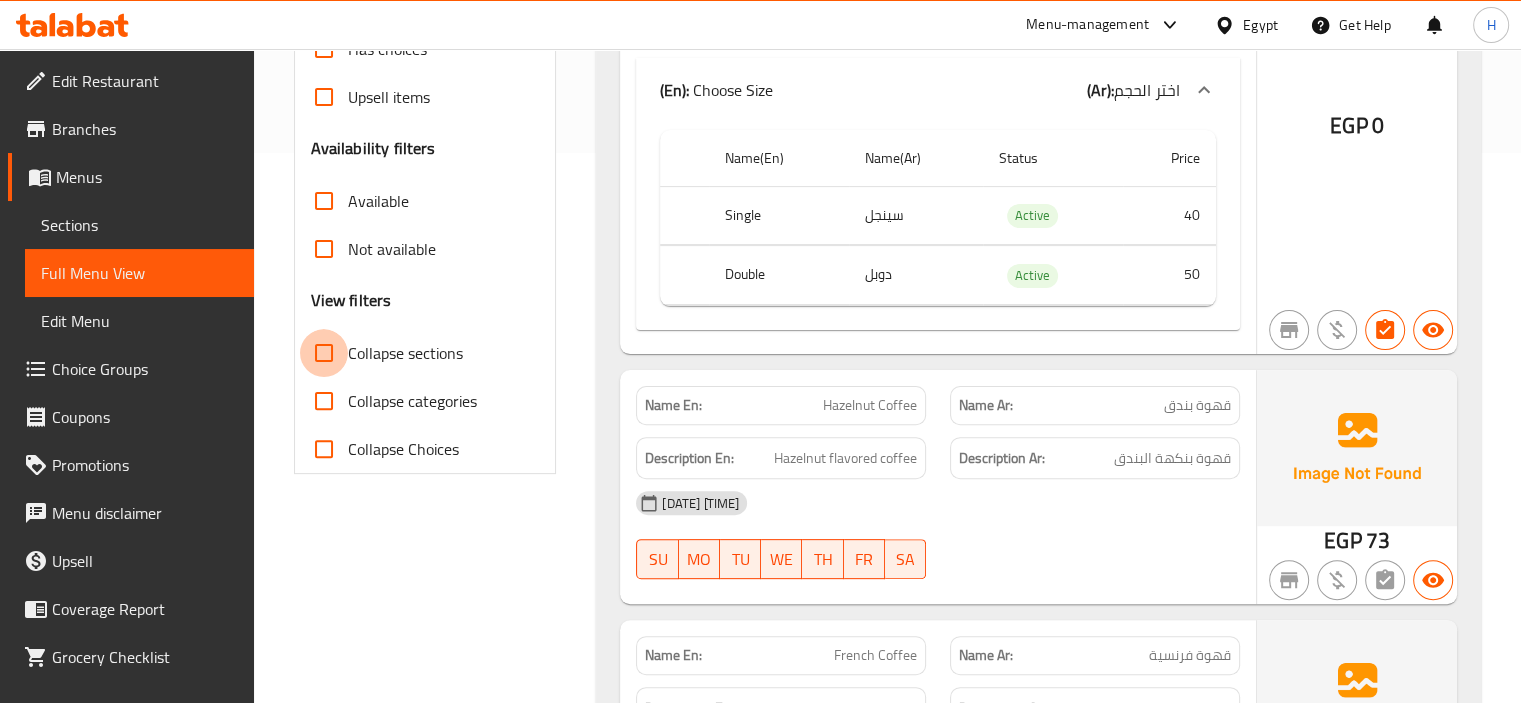 click on "Collapse sections" at bounding box center (324, 353) 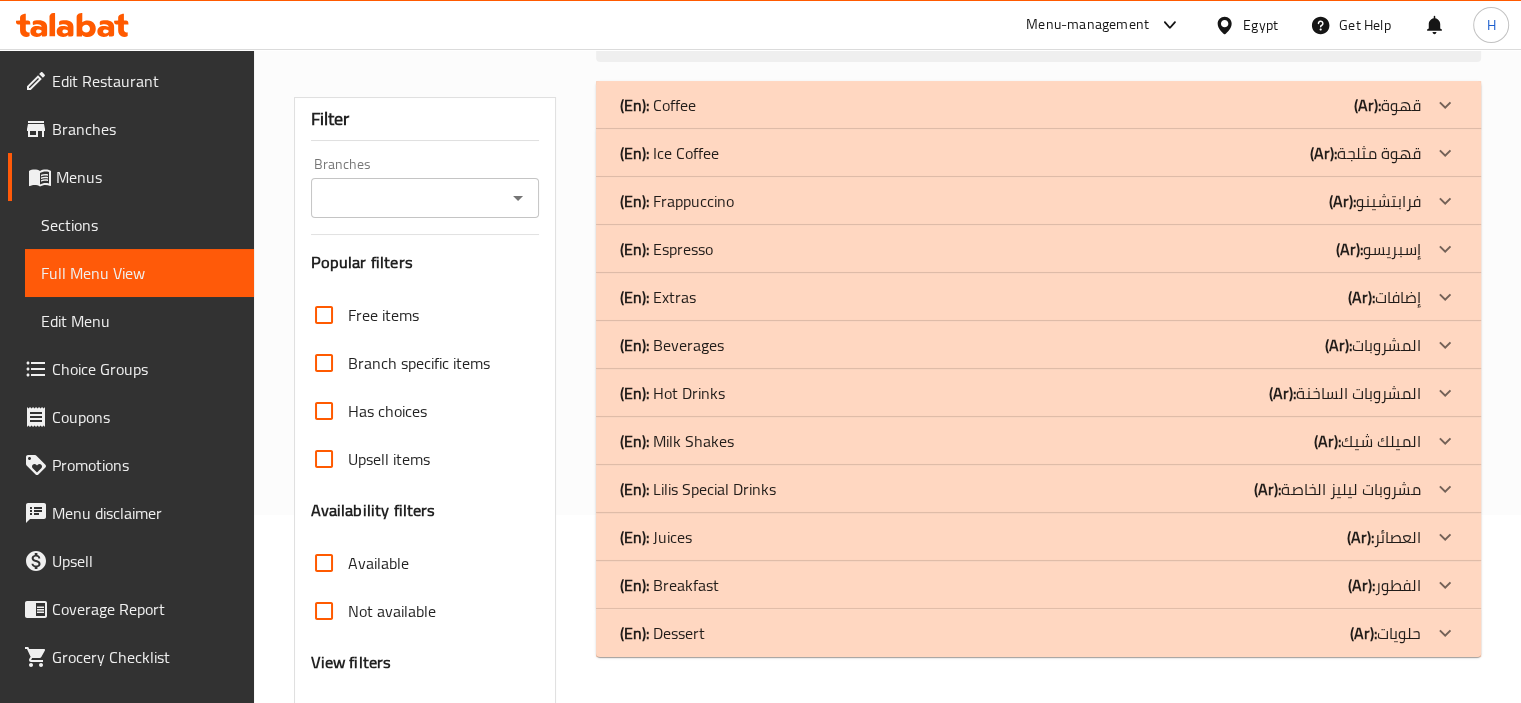 scroll, scrollTop: 184, scrollLeft: 0, axis: vertical 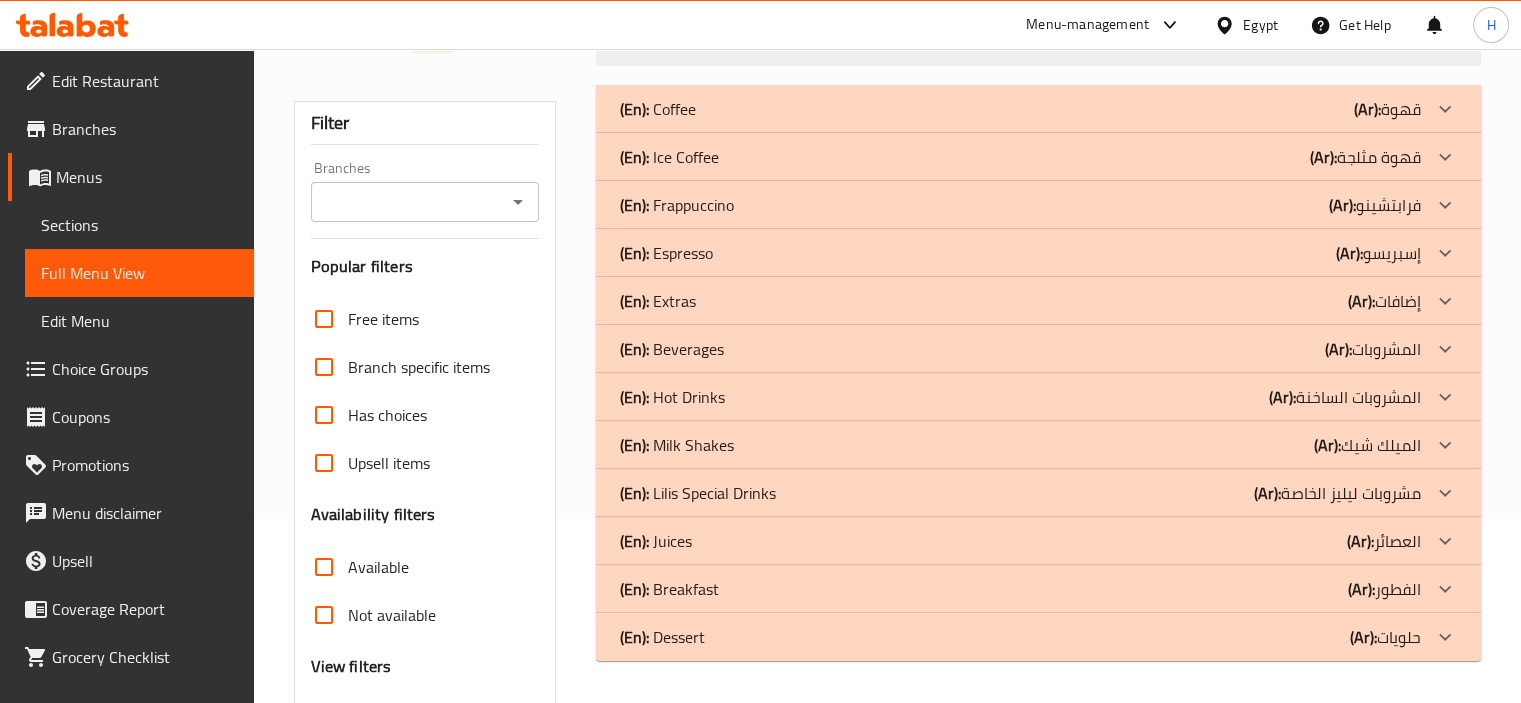 click on "(En):   Frappuccino (Ar): فرابتشينو" at bounding box center (1020, 109) 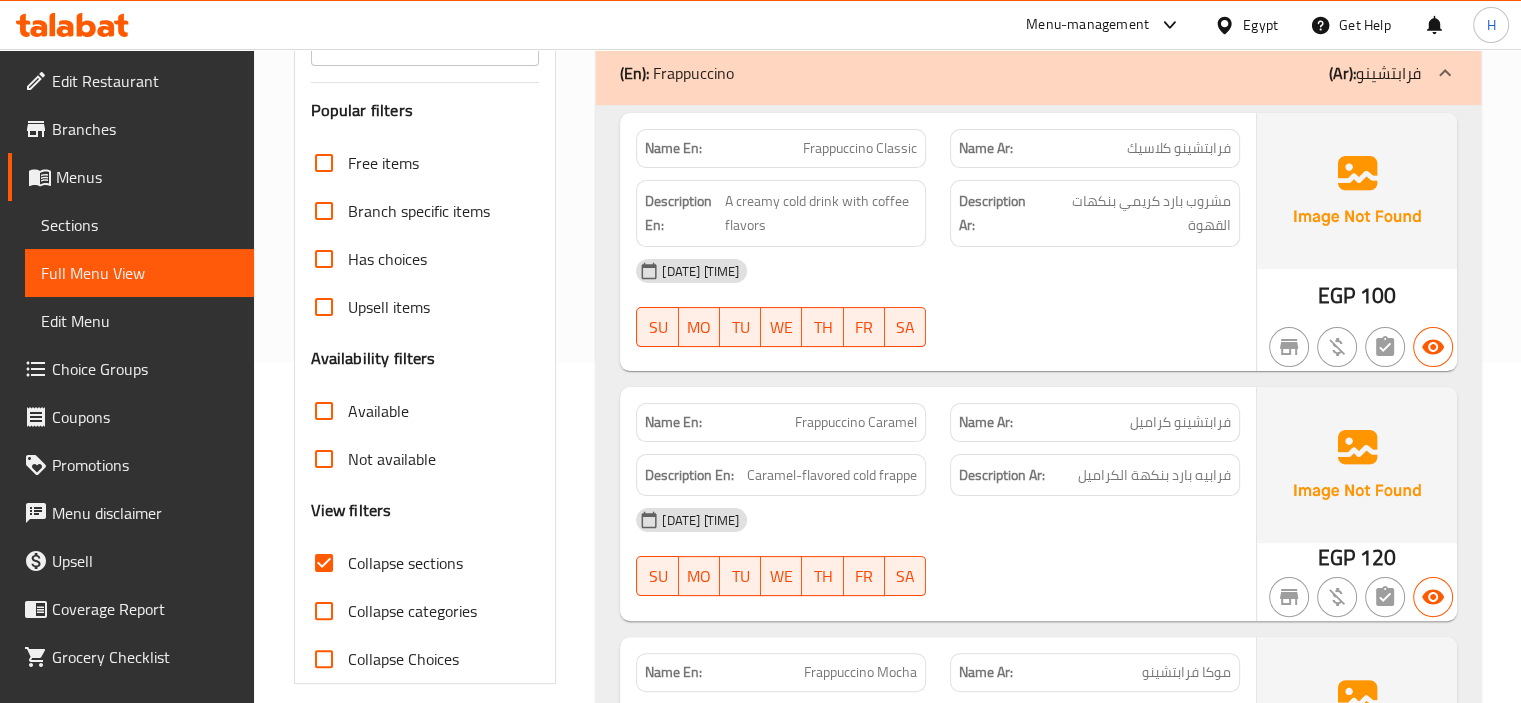 scroll, scrollTop: 315, scrollLeft: 0, axis: vertical 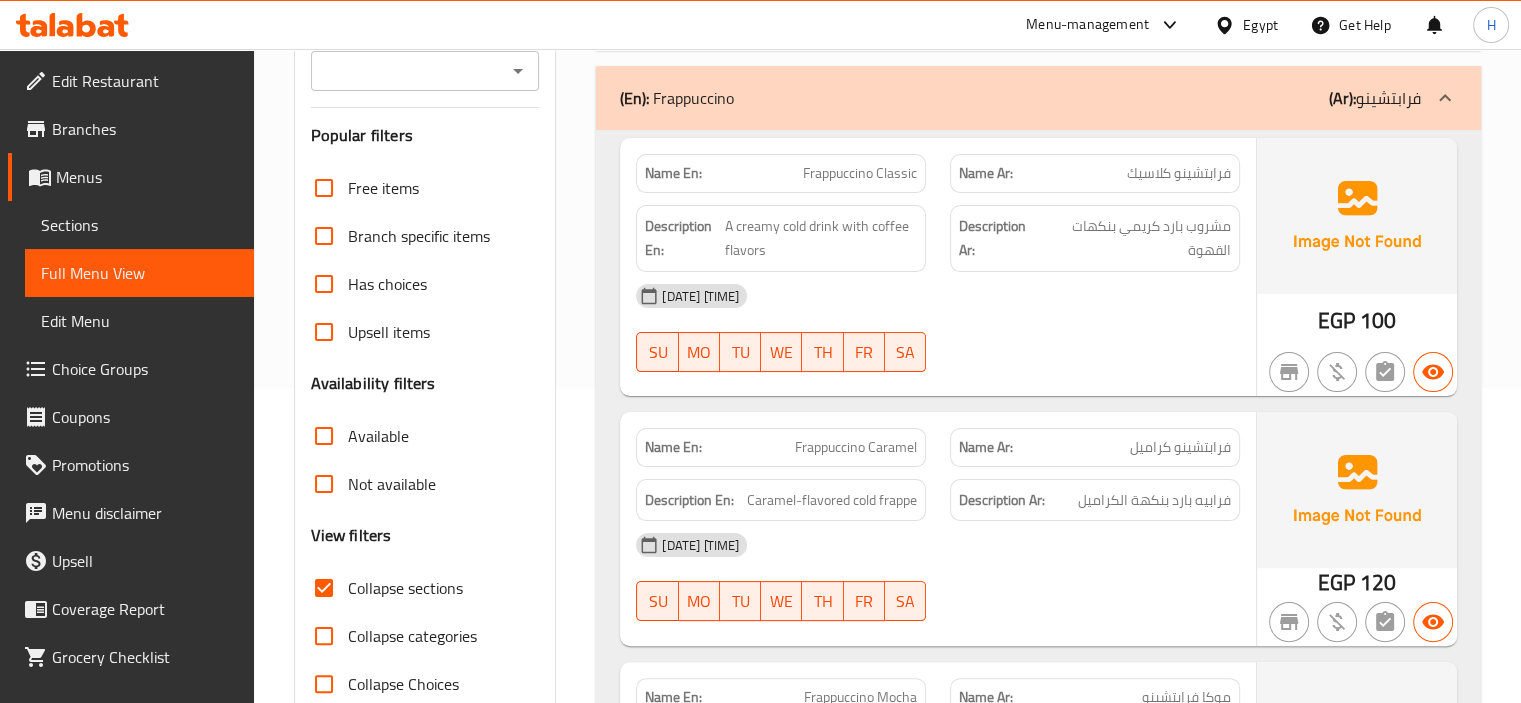 click on "[DATE] [TIME]" at bounding box center (938, 296) 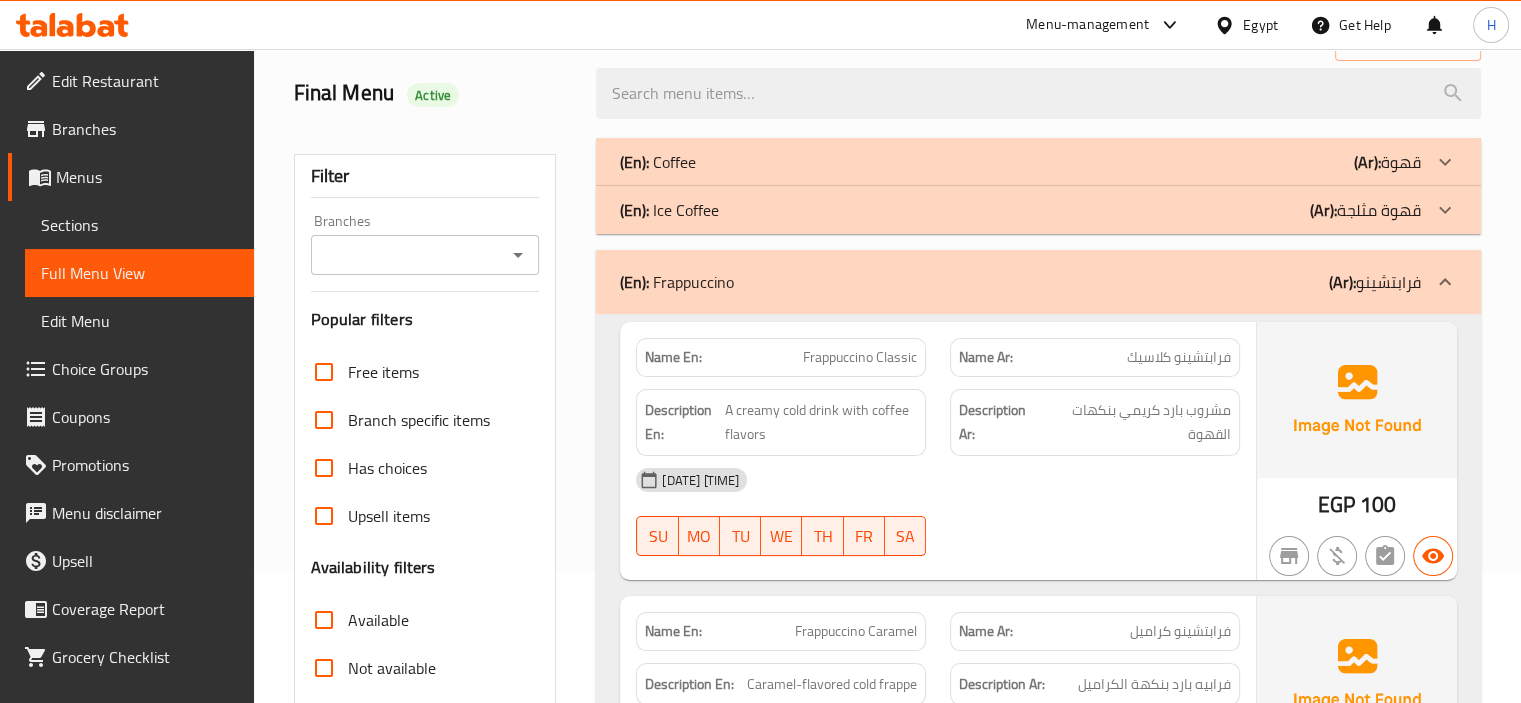 scroll, scrollTop: 115, scrollLeft: 0, axis: vertical 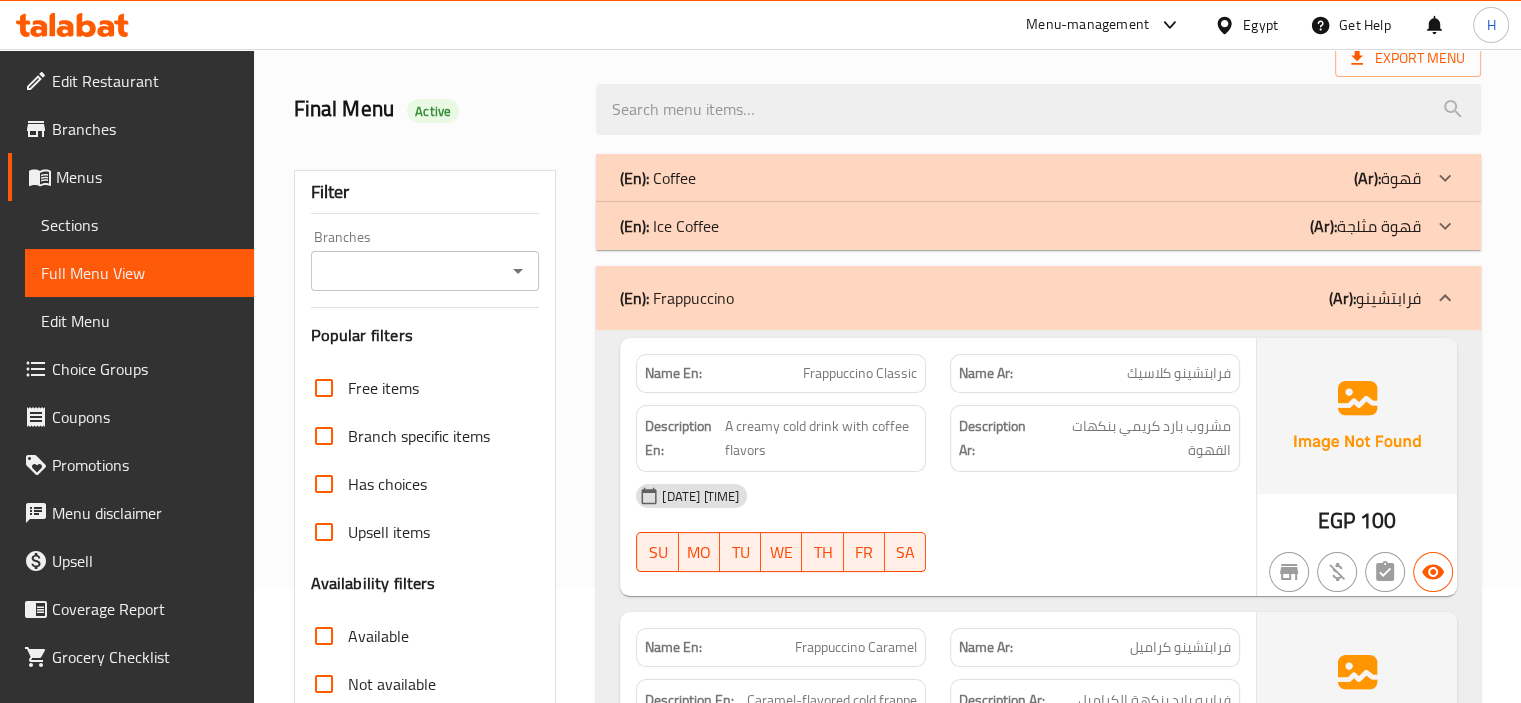 click on "(En):   Frappuccino (Ar): فرابتشينو" at bounding box center (1020, 298) 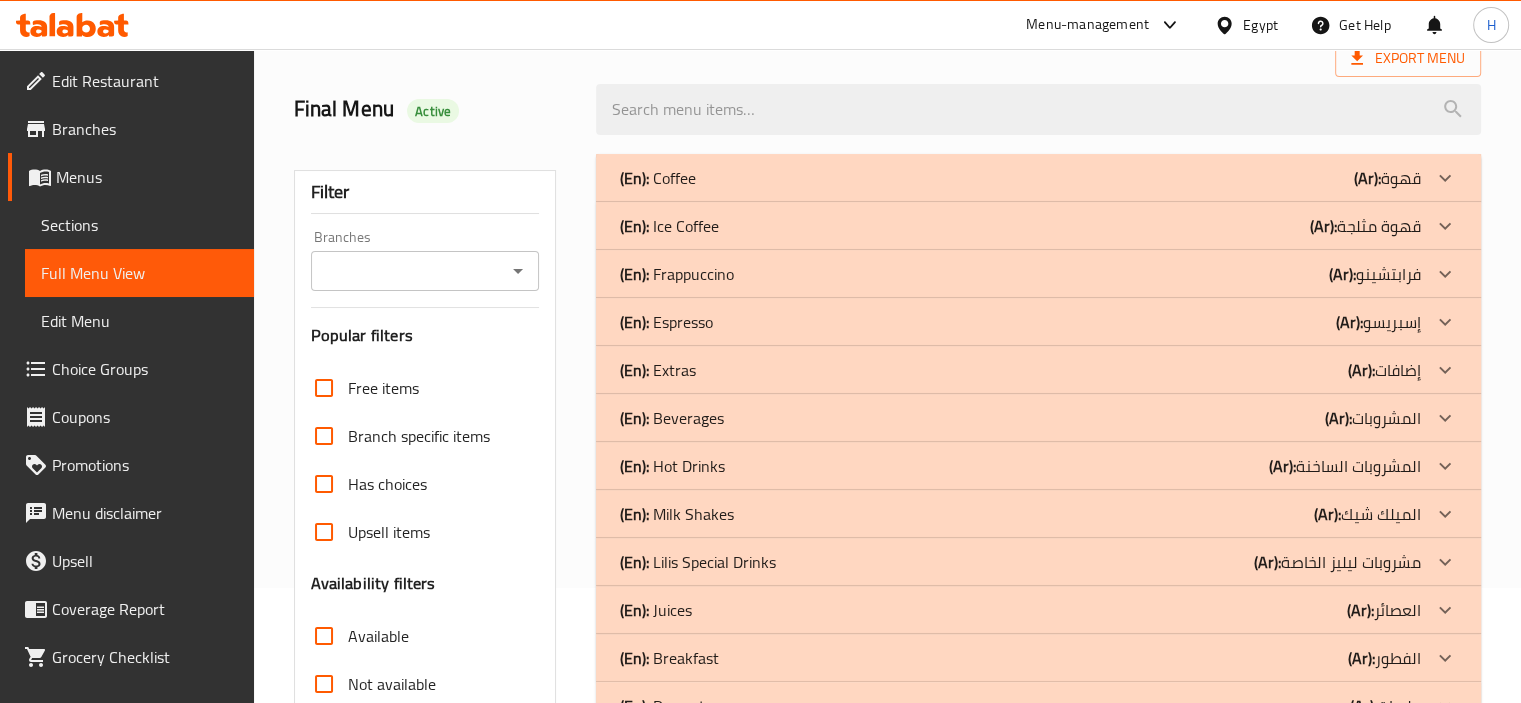 click on "(En):   Ice Coffee (Ar): قهوة مثلجة" at bounding box center (1020, 178) 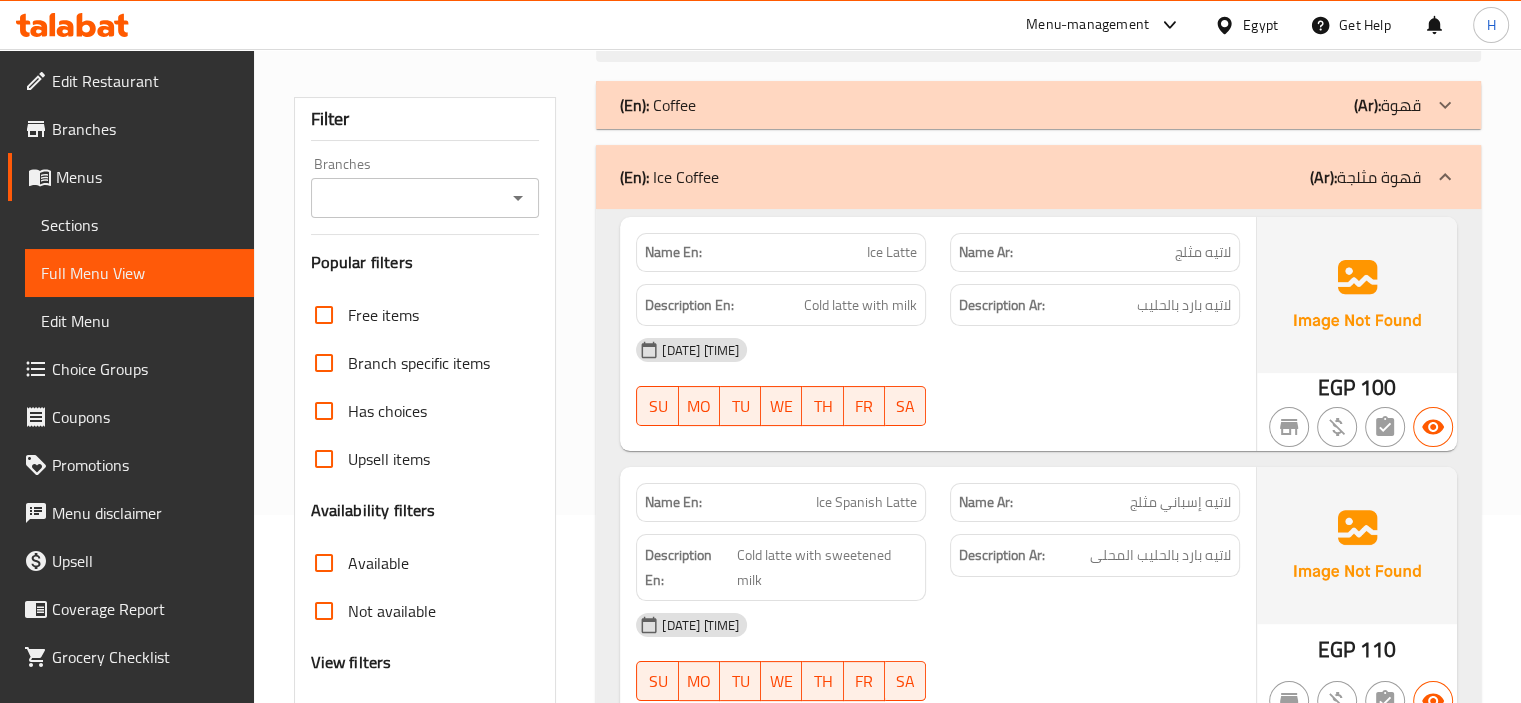 scroll, scrollTop: 196, scrollLeft: 0, axis: vertical 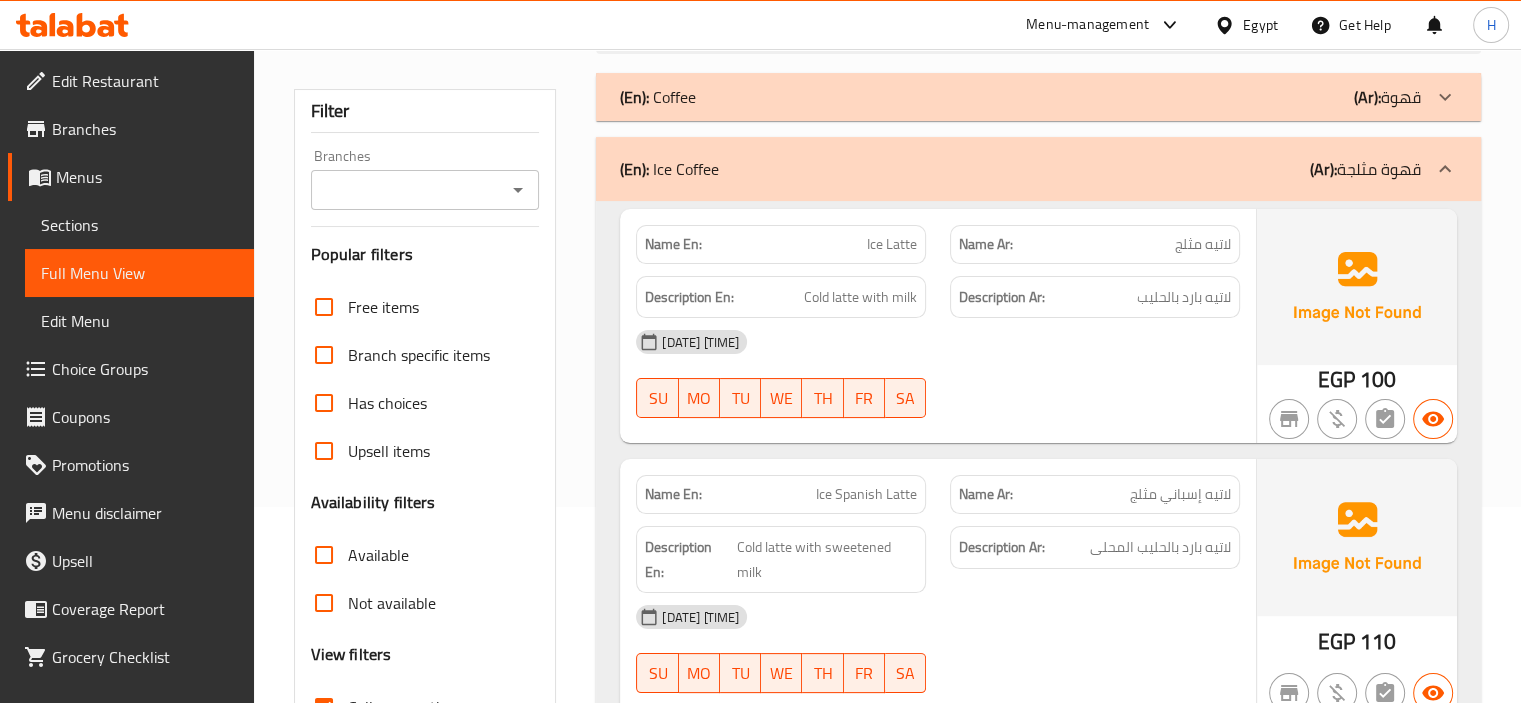click on "Collapse sections" at bounding box center (405, 707) 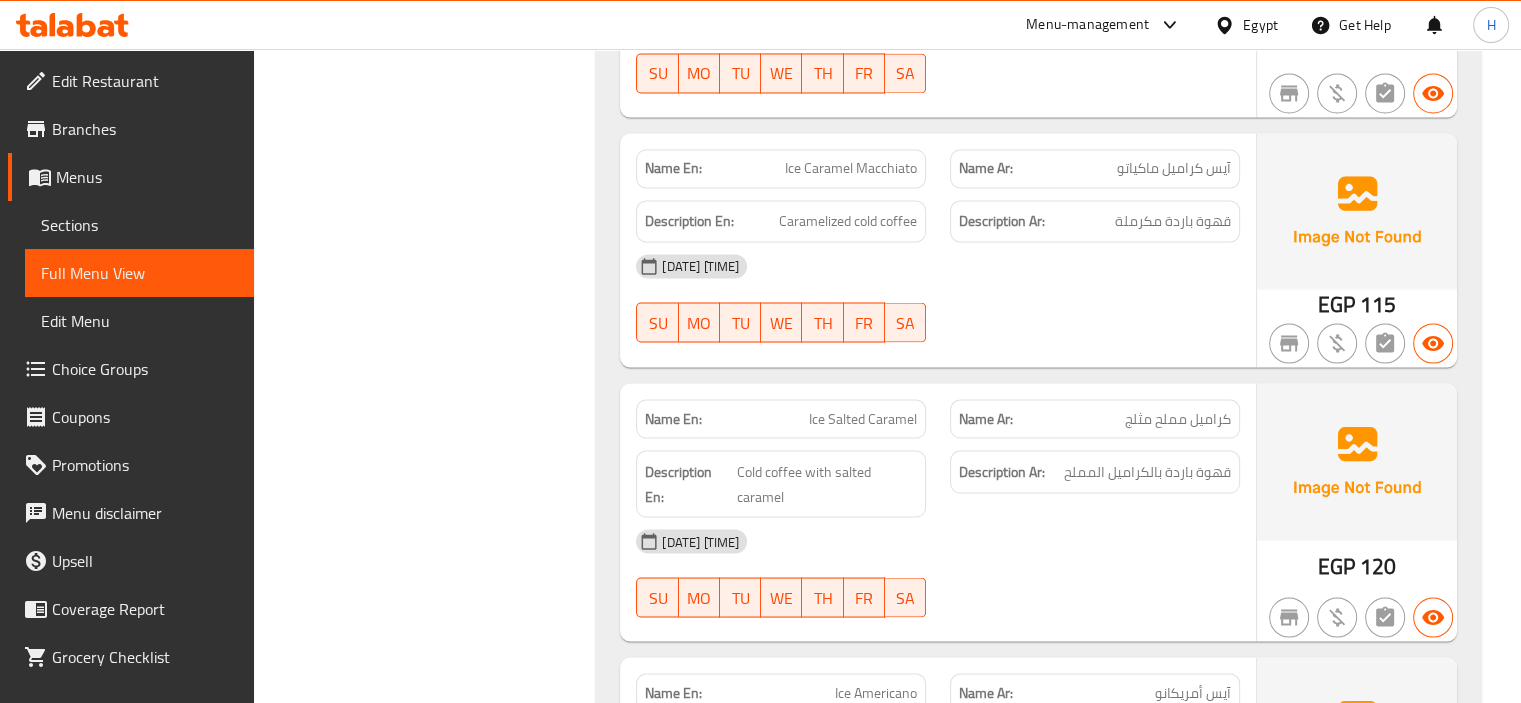 scroll, scrollTop: 3472, scrollLeft: 0, axis: vertical 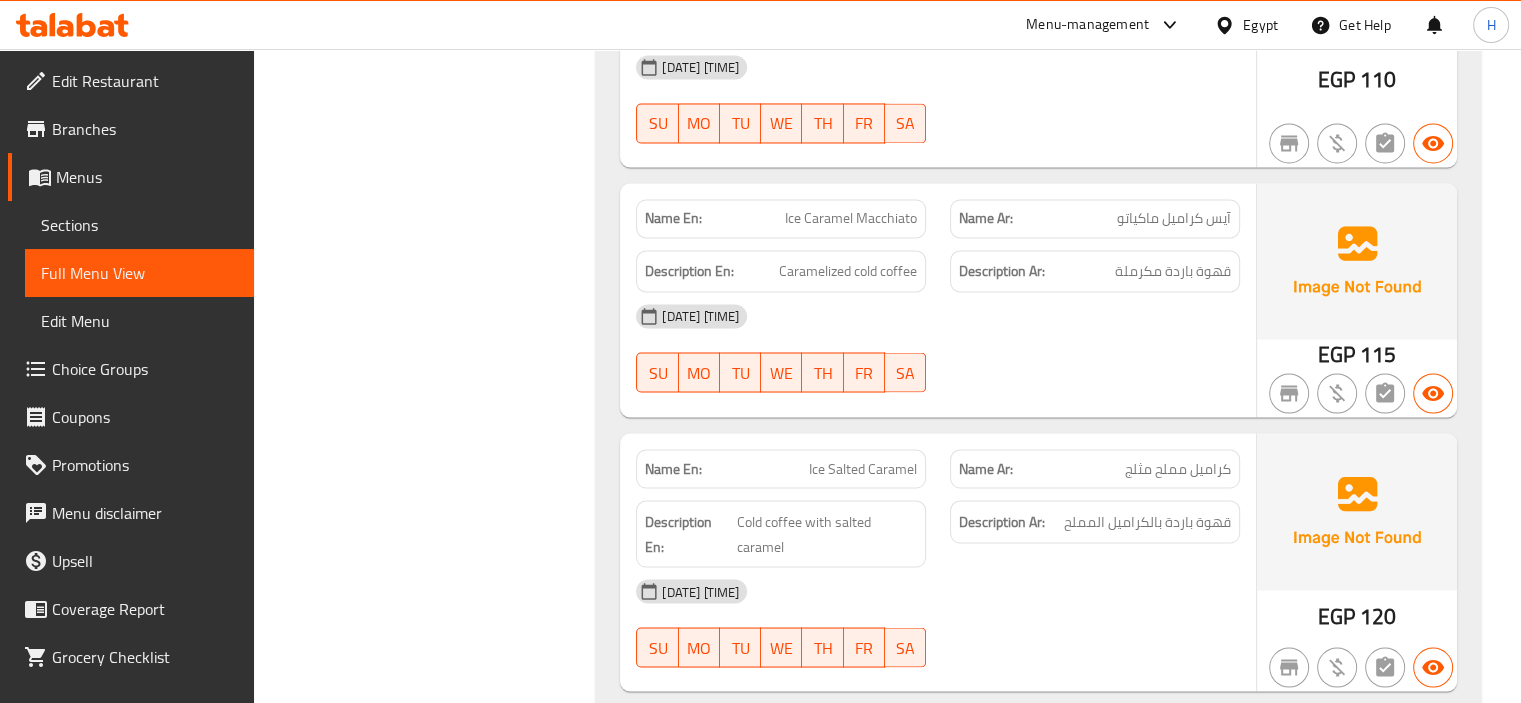 click on "Ice Caramel Macchiato" at bounding box center (875, -1766) 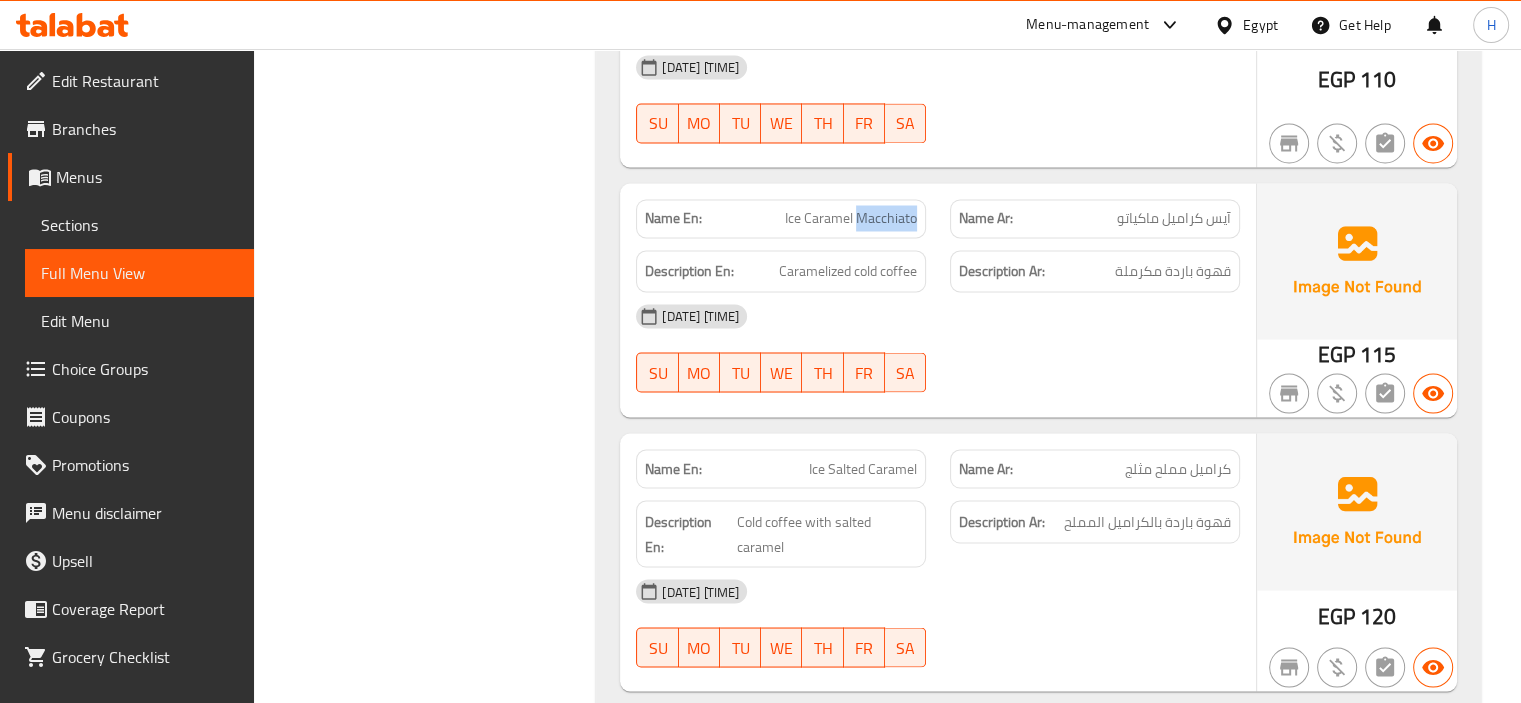 click on "Ice Caramel Macchiato" at bounding box center (875, -1766) 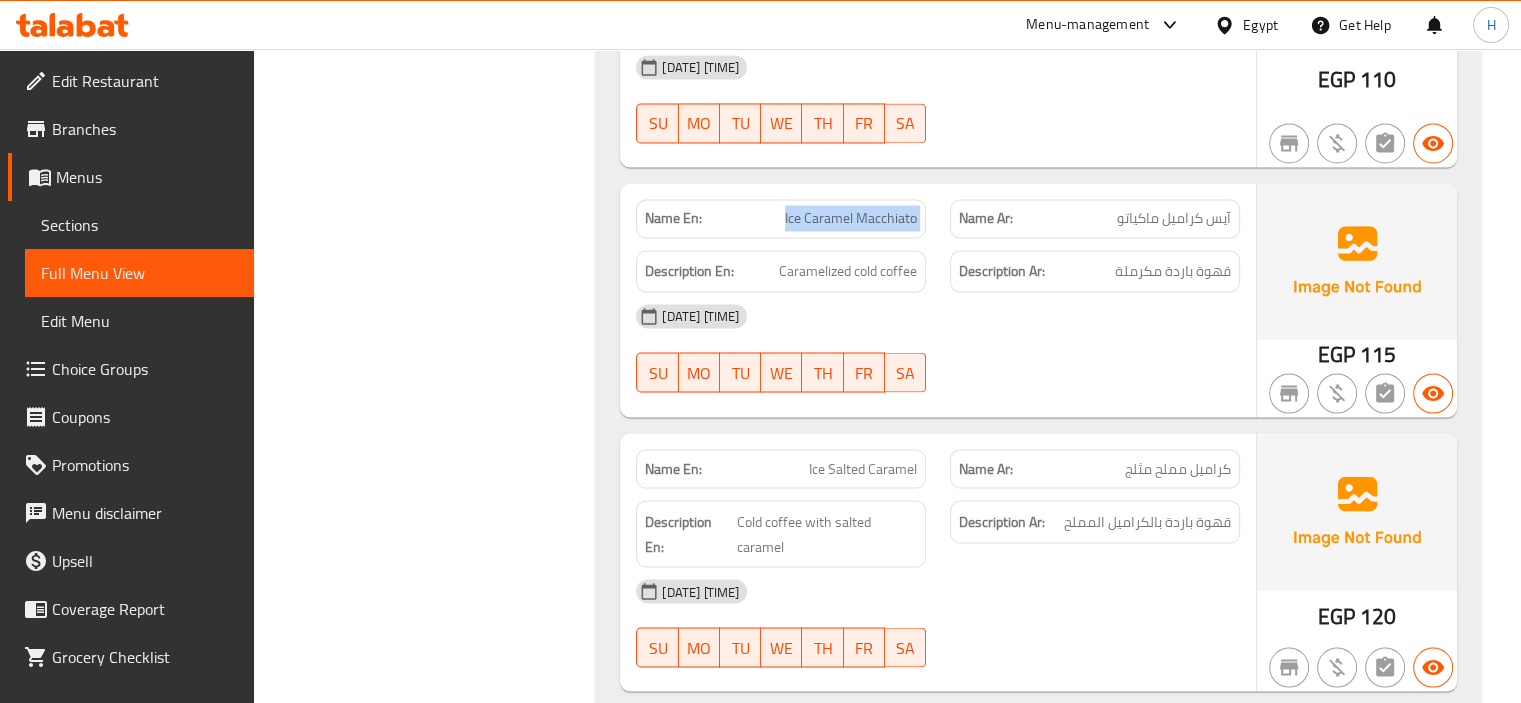 copy on "Ice Caramel Macchiato" 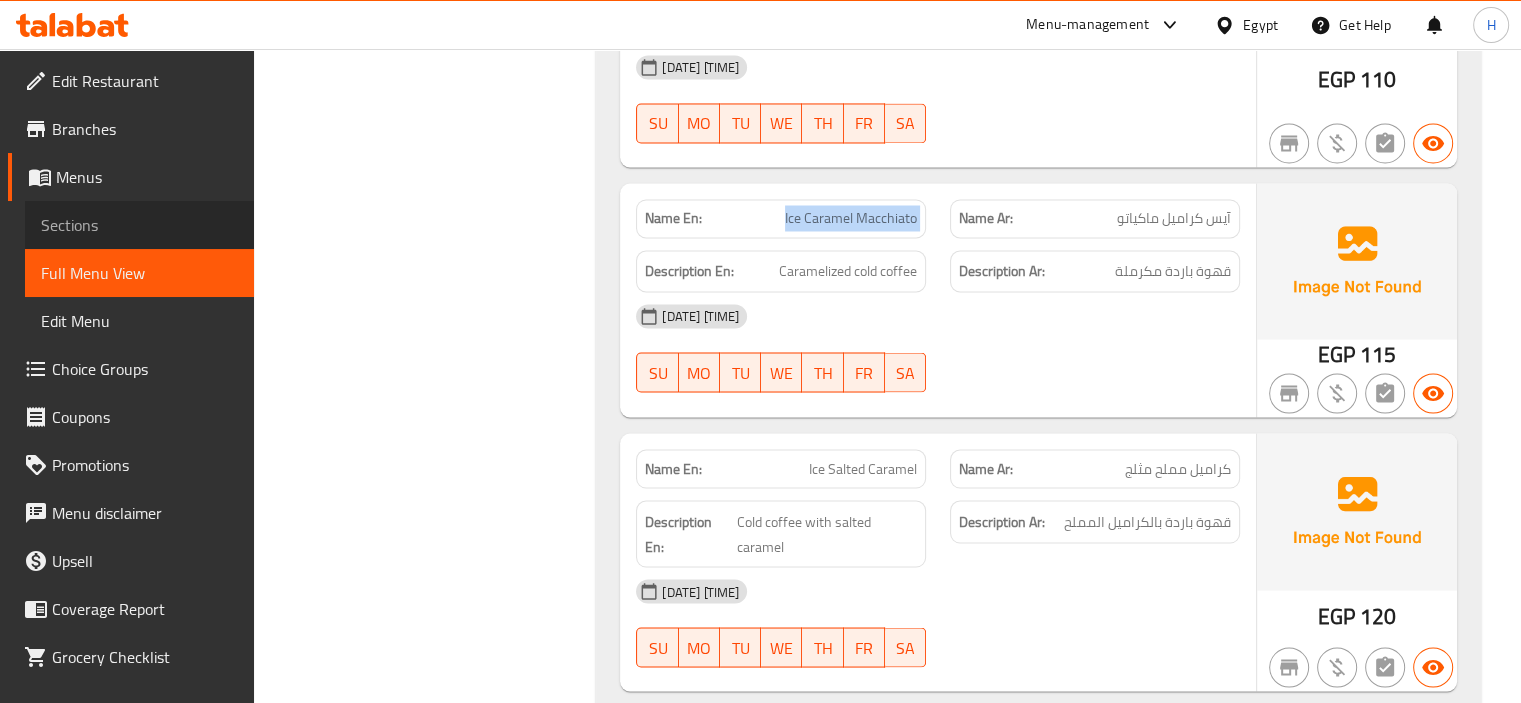 click on "Sections" at bounding box center [139, 225] 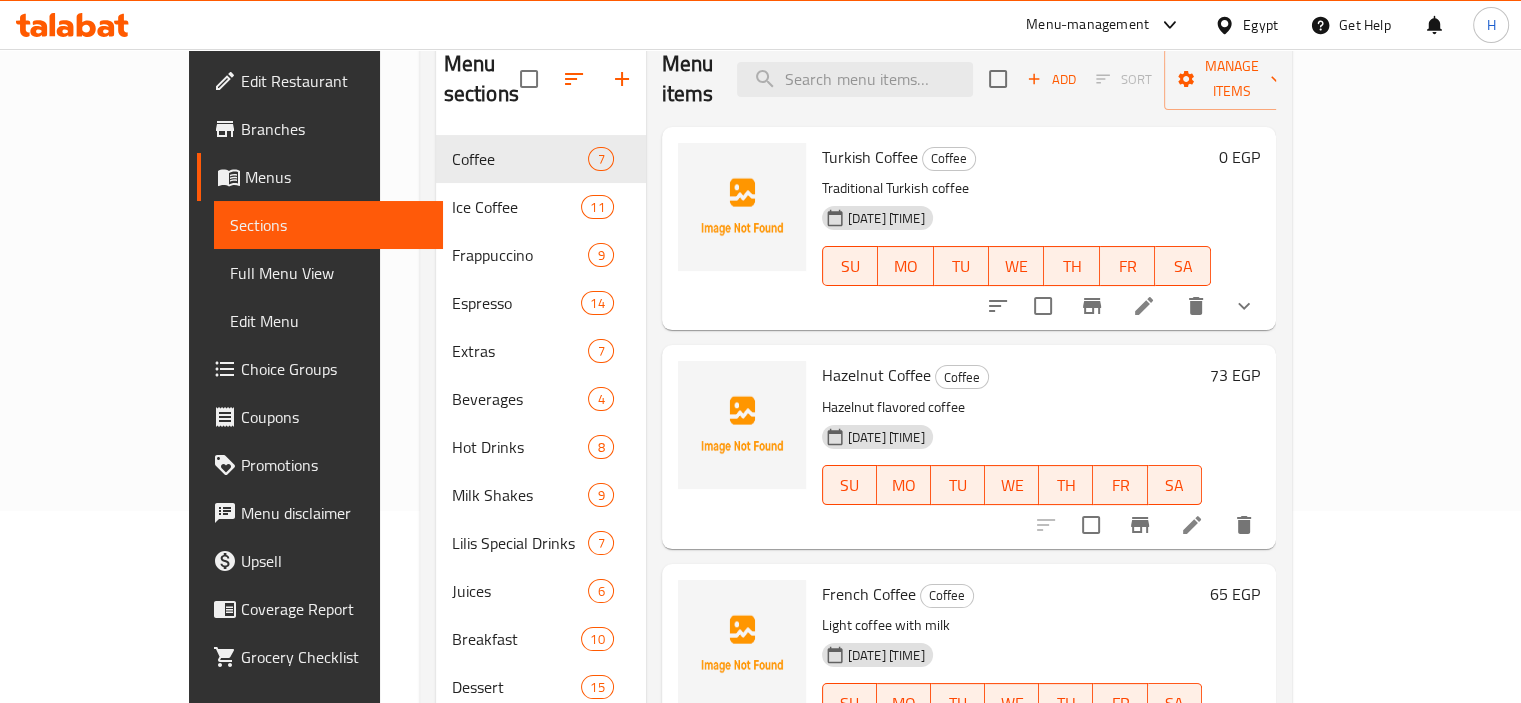 scroll, scrollTop: 192, scrollLeft: 0, axis: vertical 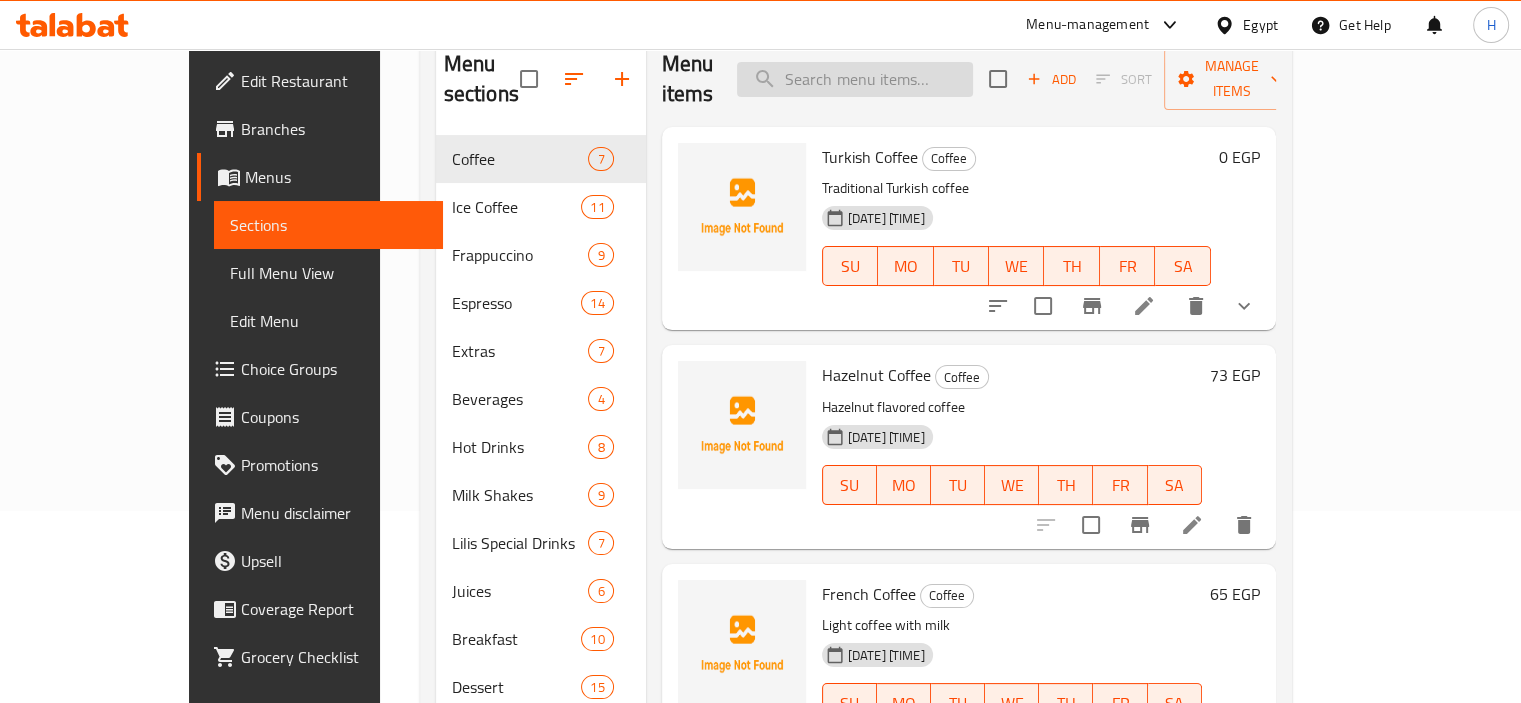 paste on "Ice Caramel Macchiato" 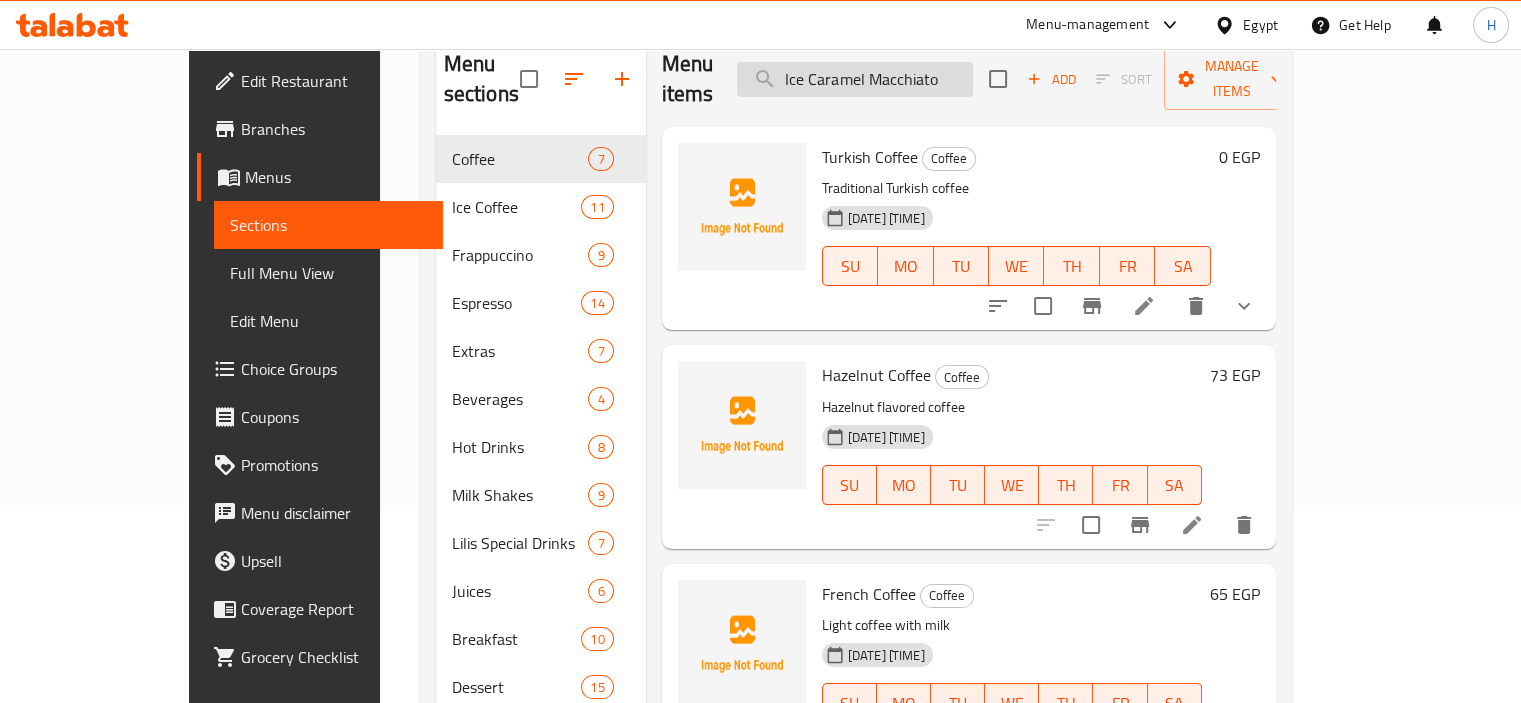 click on "Ice Caramel Macchiato" at bounding box center (855, 79) 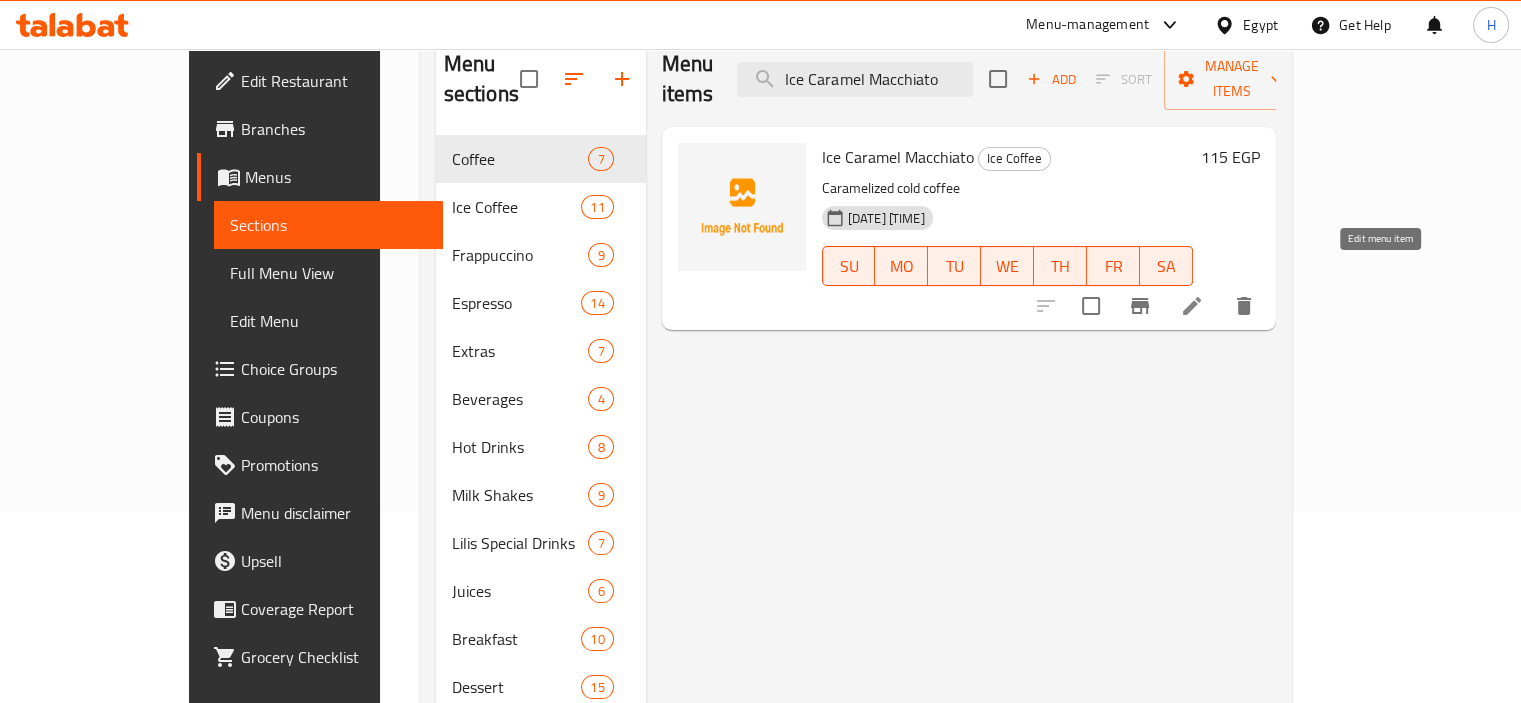 type on "Ice Caramel Macchiato" 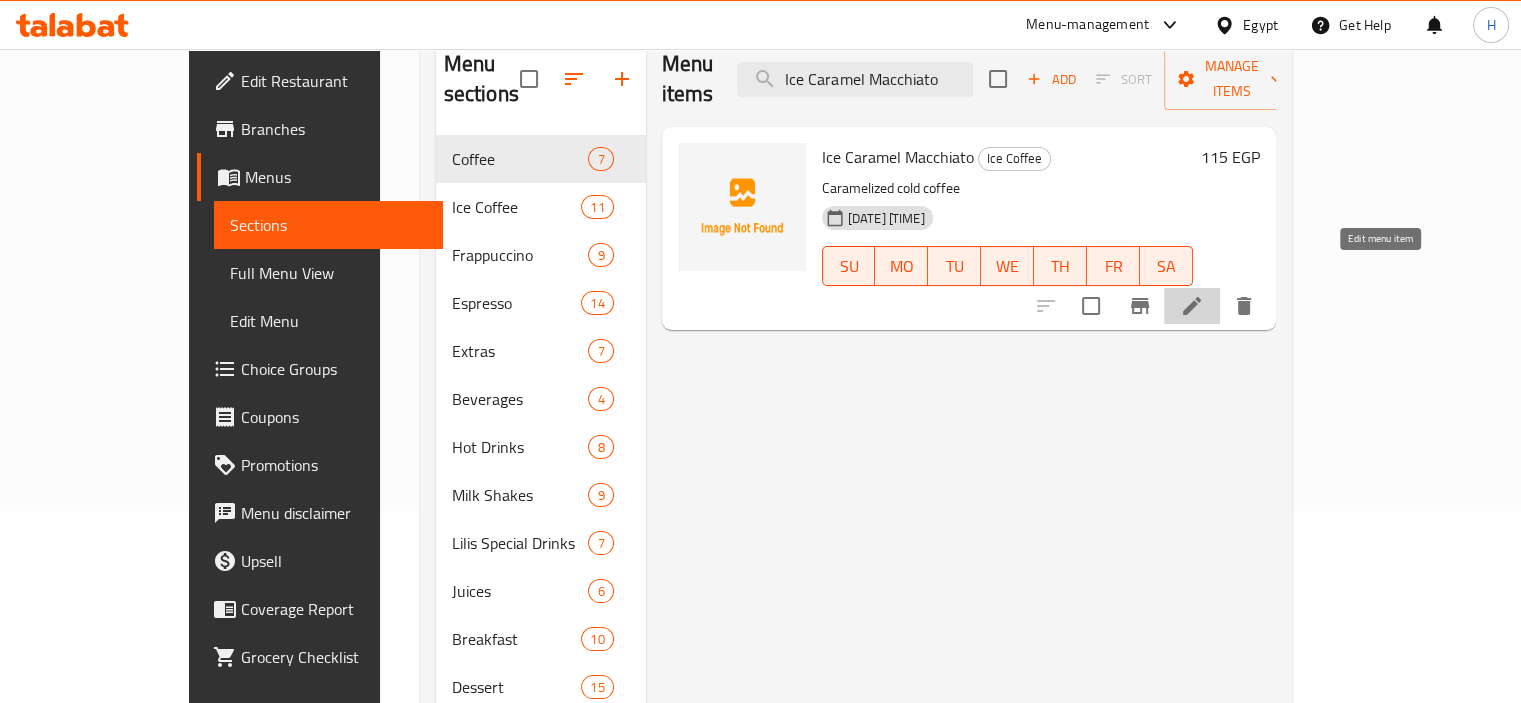 click 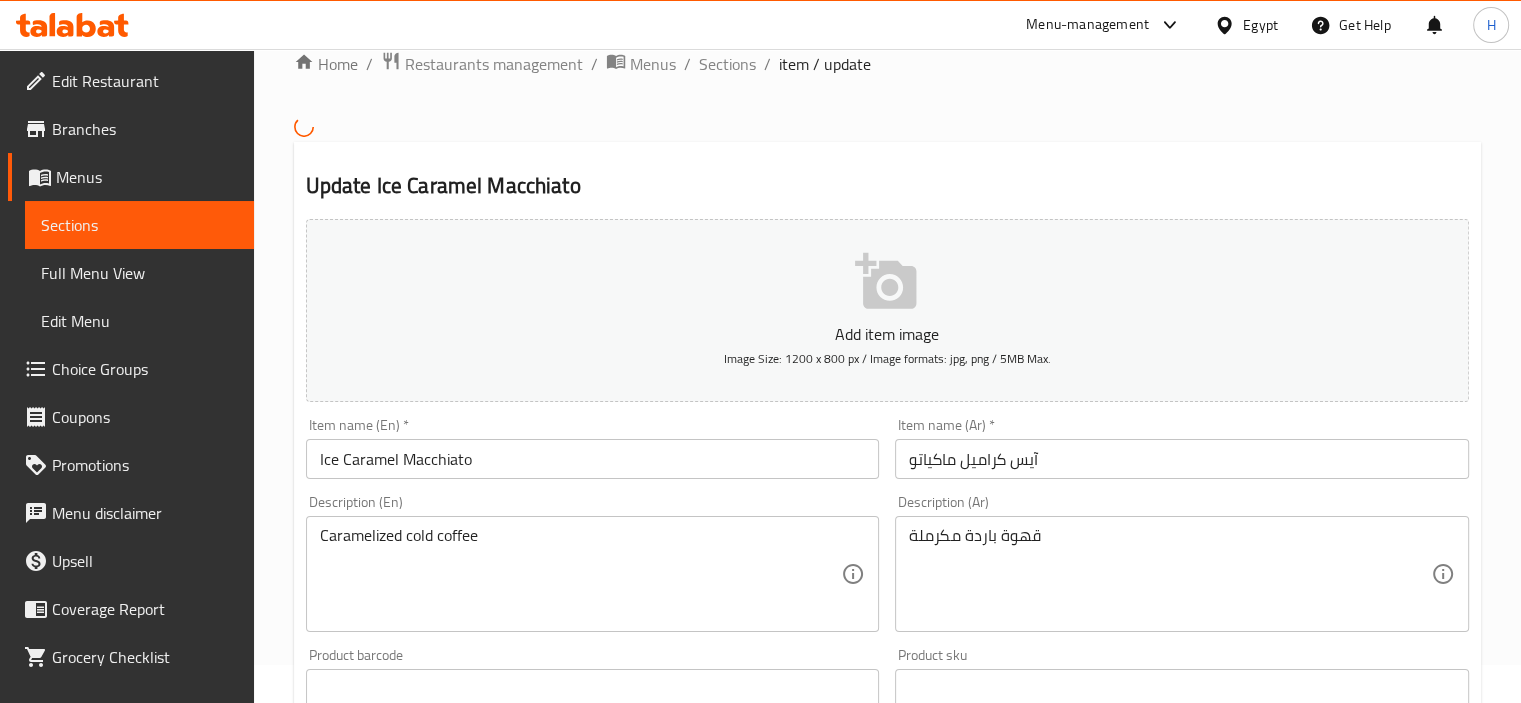 scroll, scrollTop: 39, scrollLeft: 0, axis: vertical 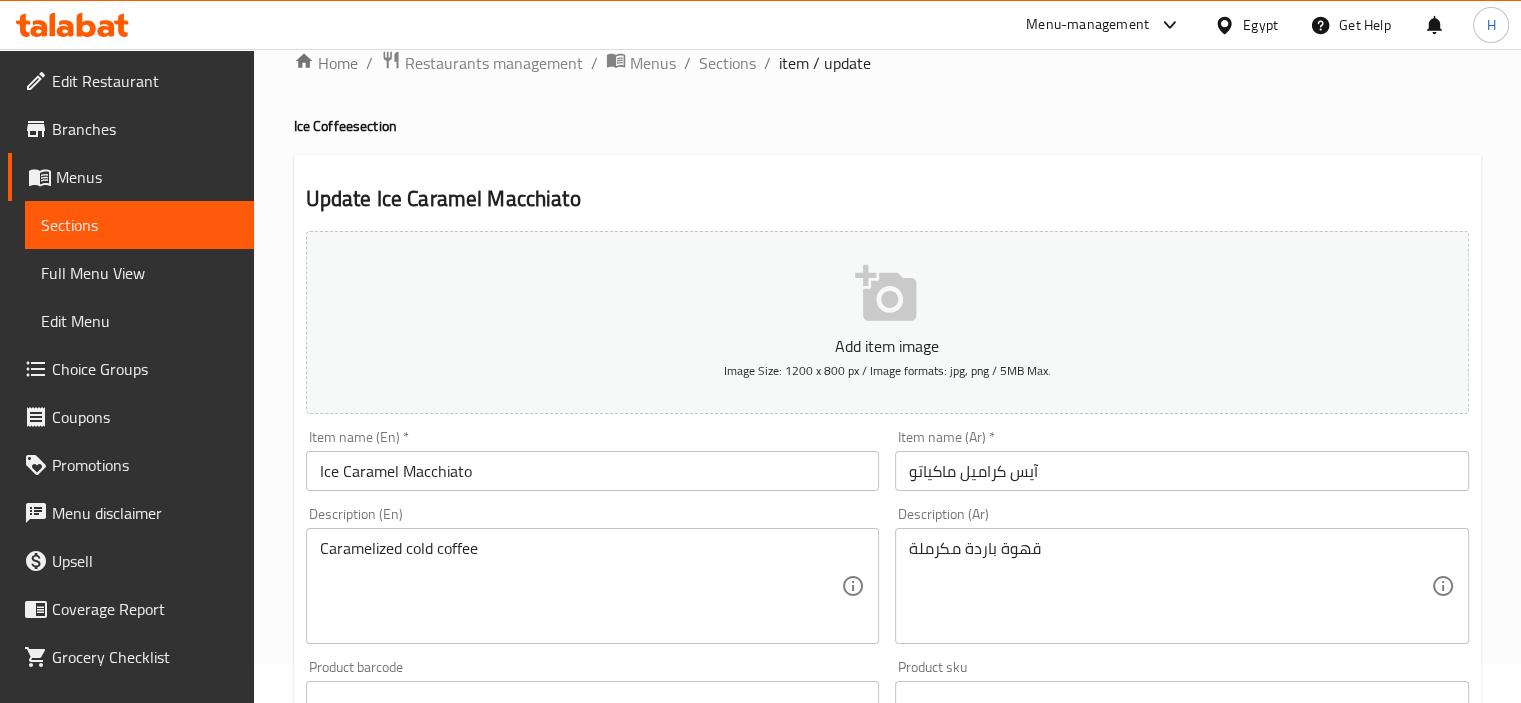 click on "Description (Ar) قهوة باردة مكرملة Description (Ar)" at bounding box center (1182, 575) 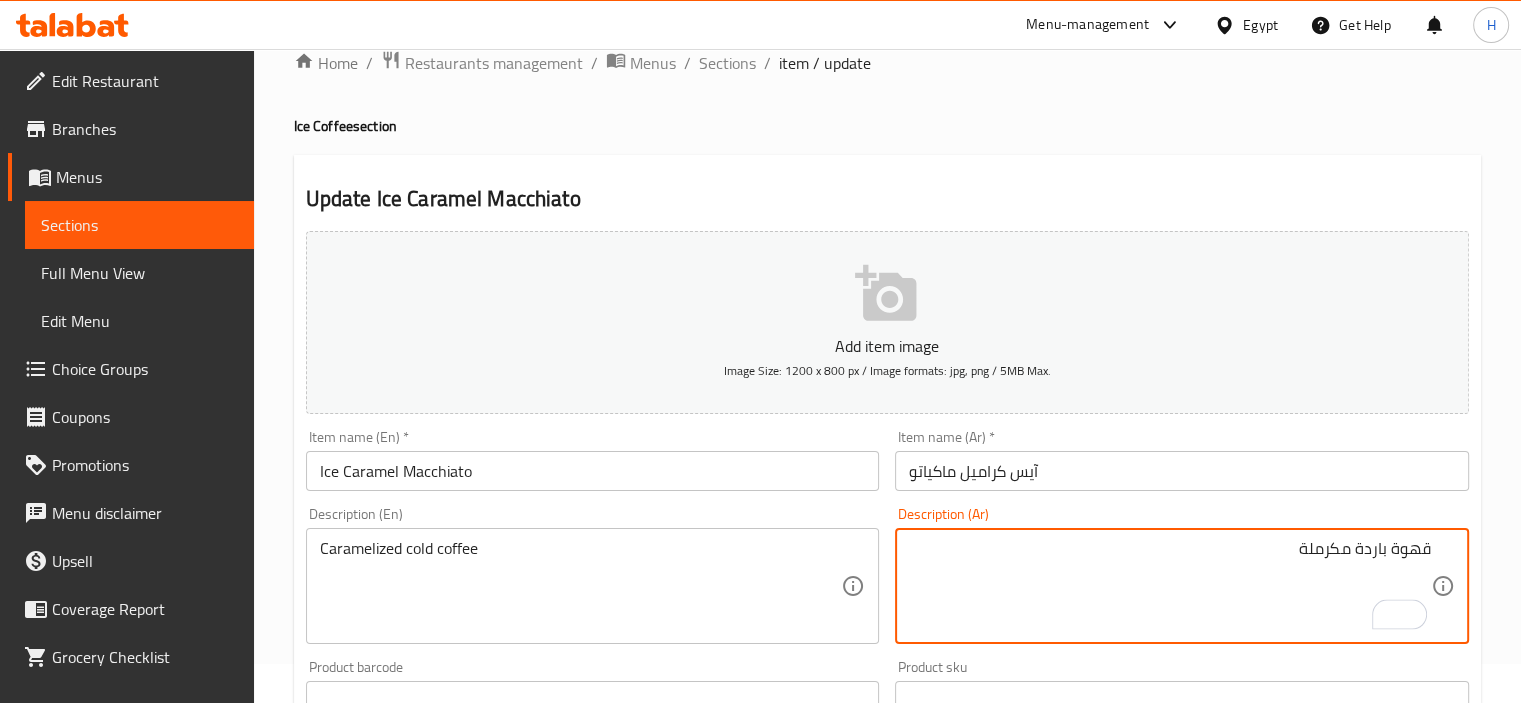 click on "قهوة باردة مكرملة" at bounding box center [1170, 586] 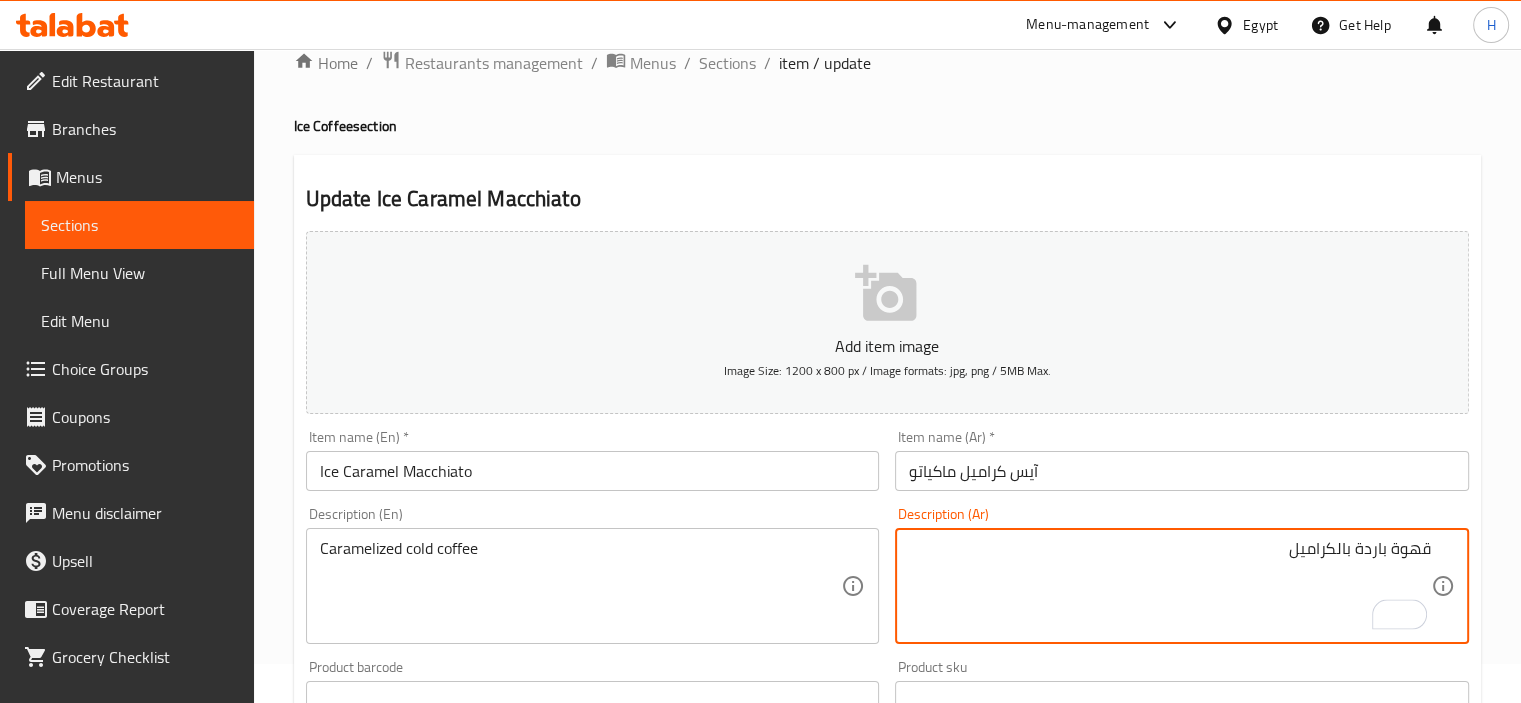 type on "قهوة باردة بالكراميل" 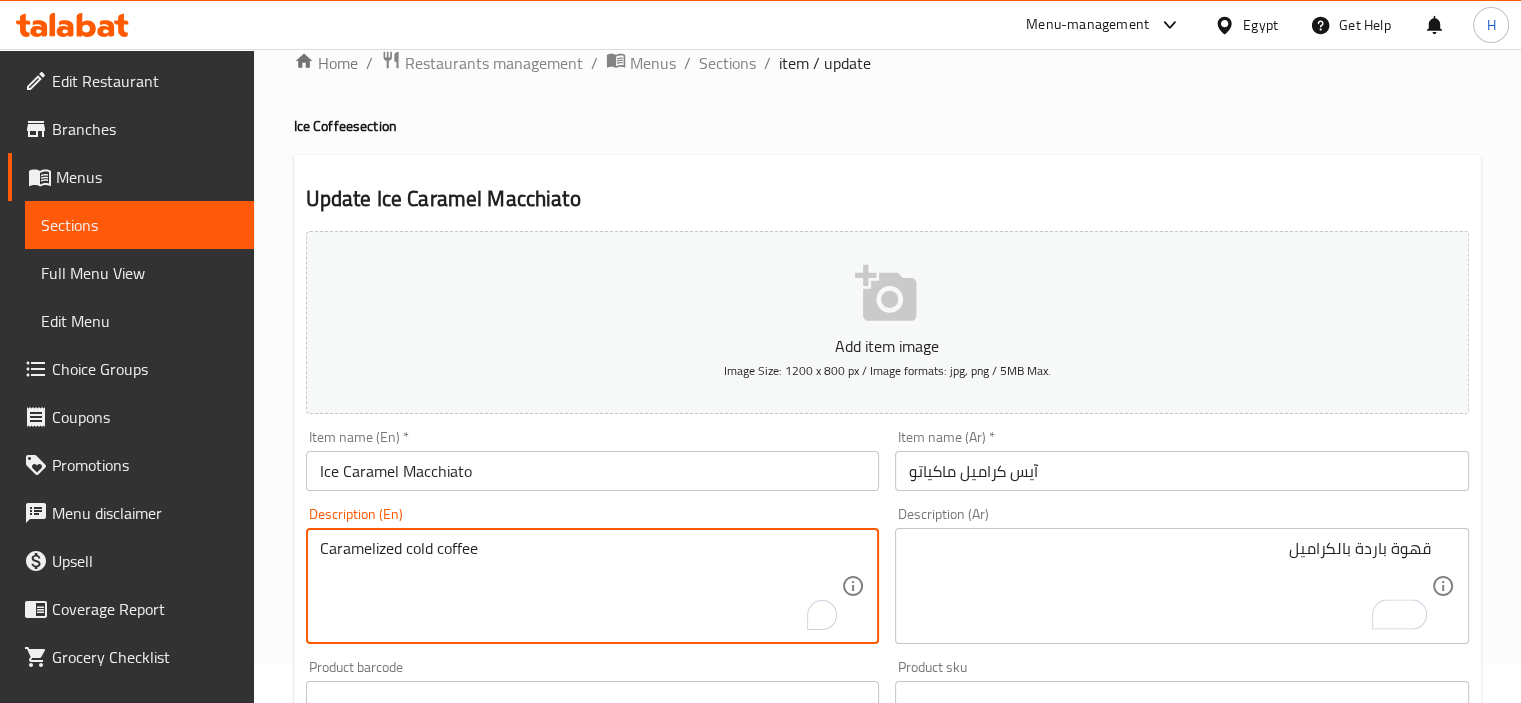 click on "Caramelized cold coffee" at bounding box center (581, 586) 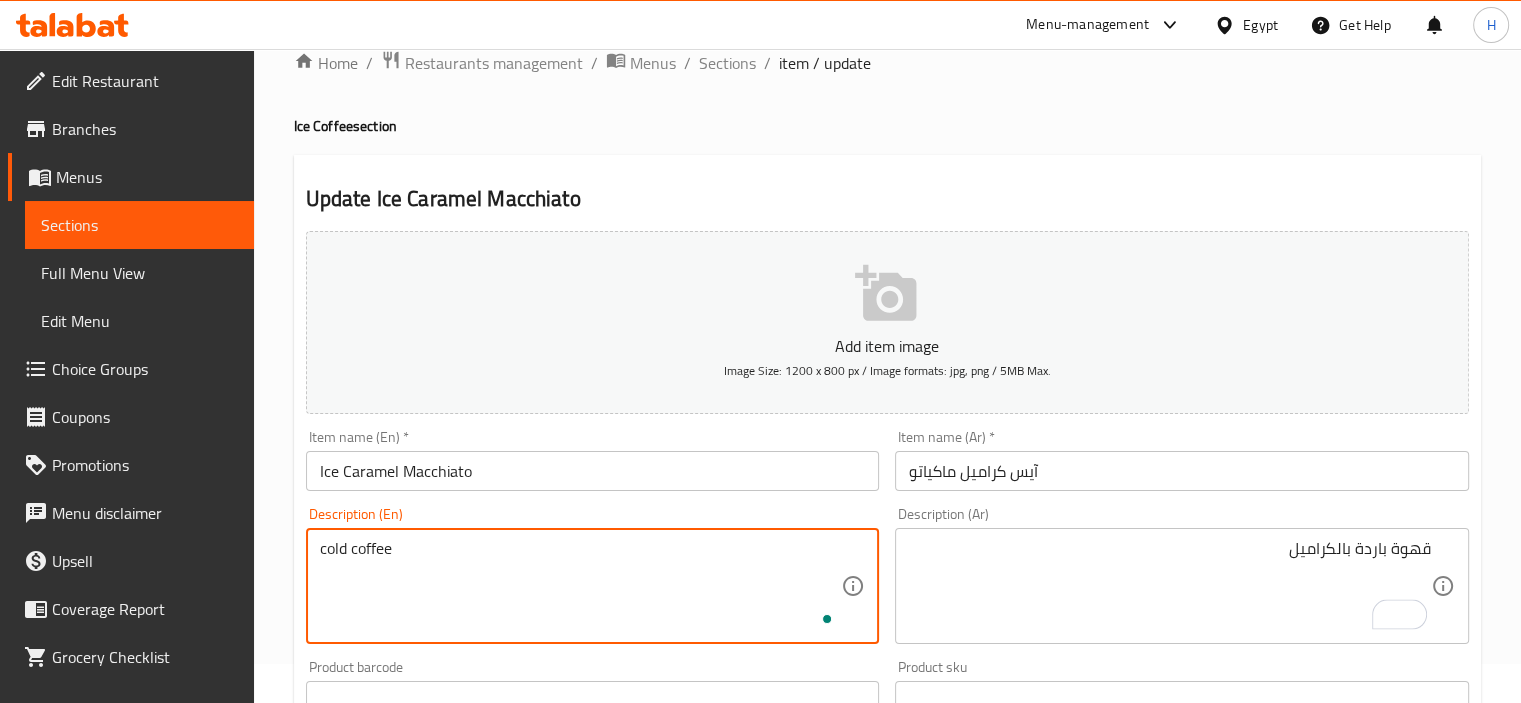 click on "cold coffee" at bounding box center (581, 586) 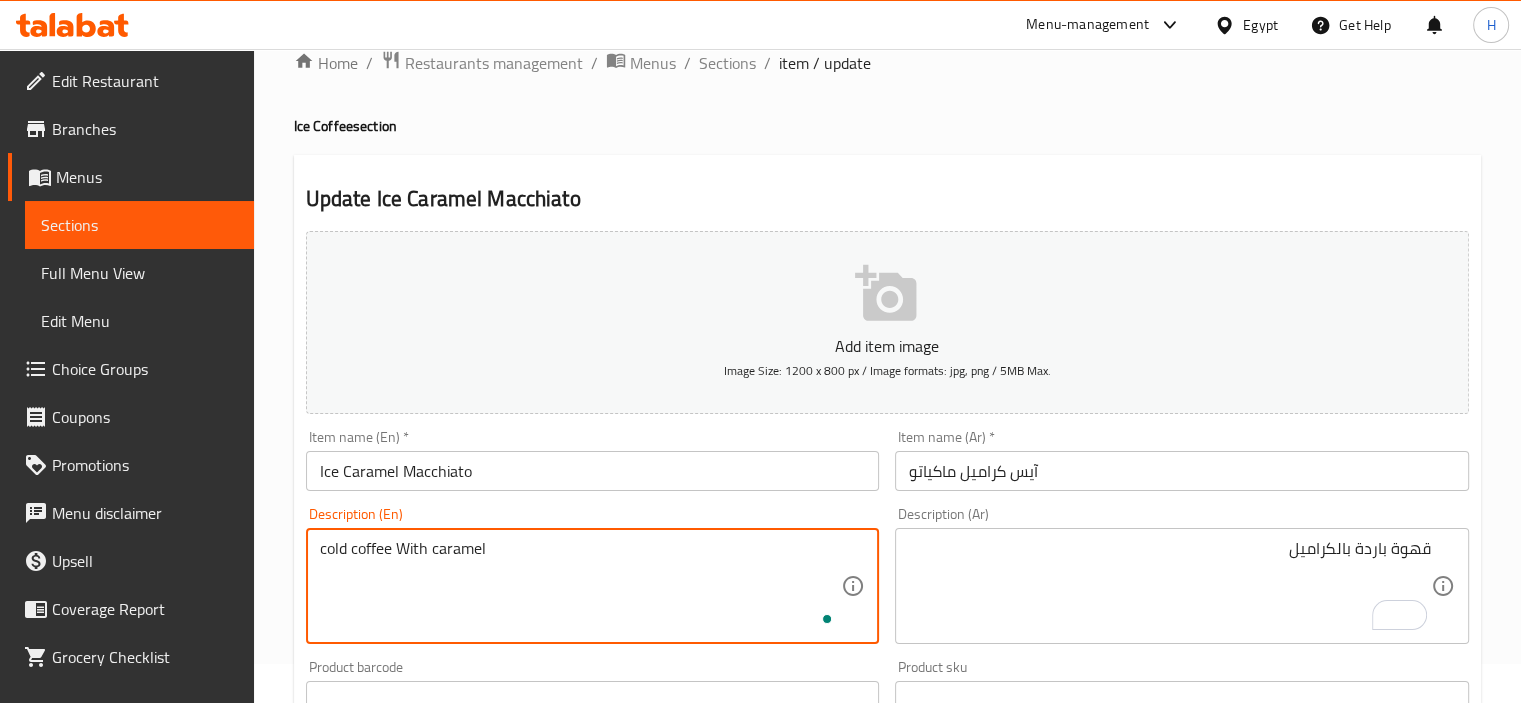 scroll, scrollTop: 709, scrollLeft: 0, axis: vertical 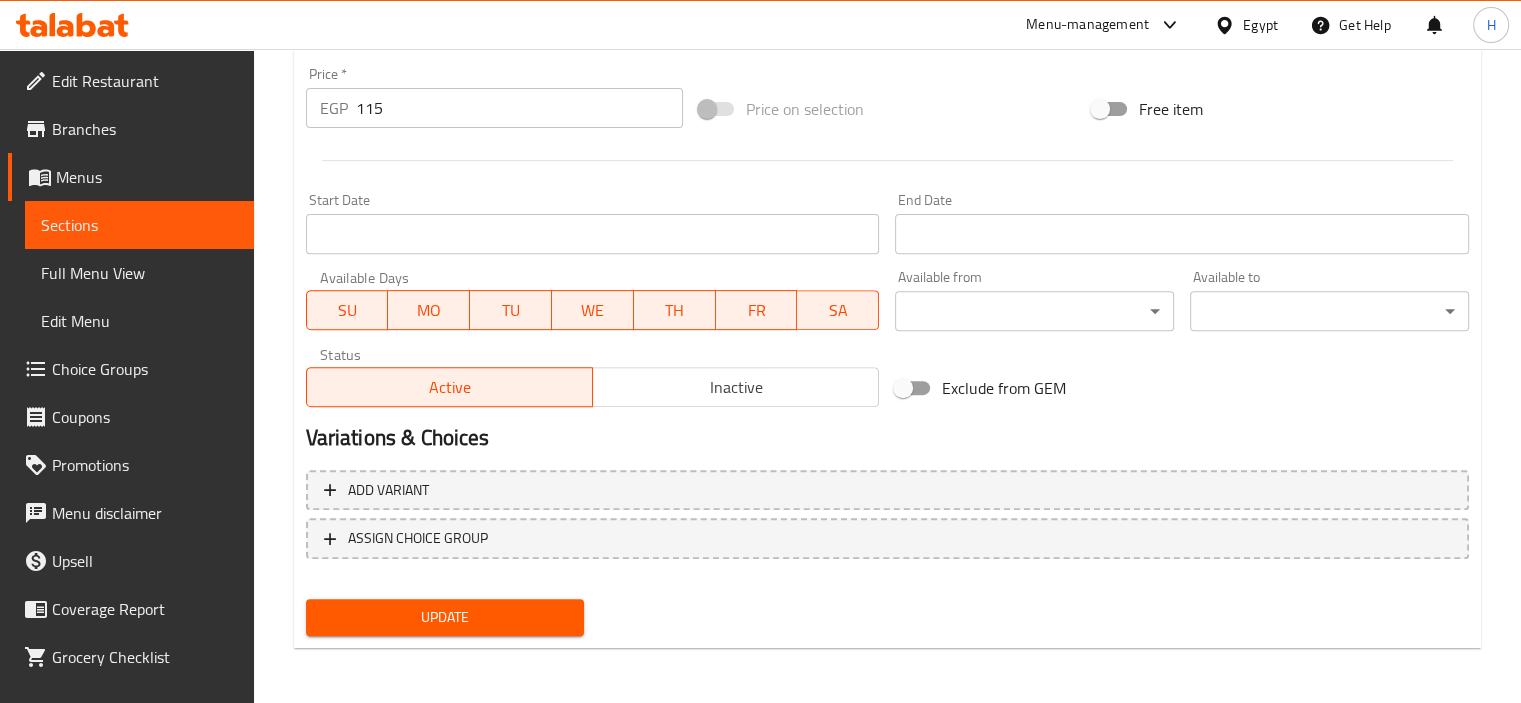type on "cold coffee With caramel" 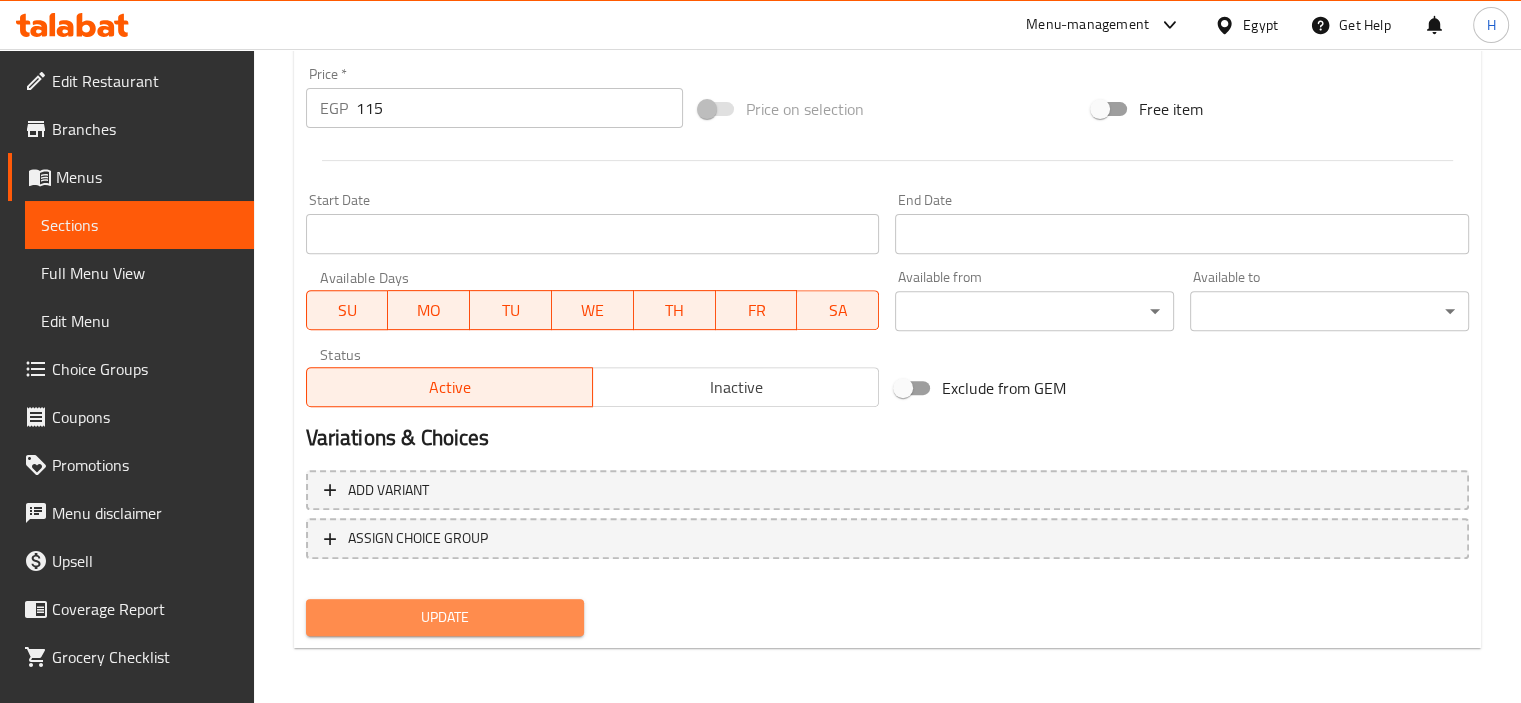 click on "Update" at bounding box center (445, 617) 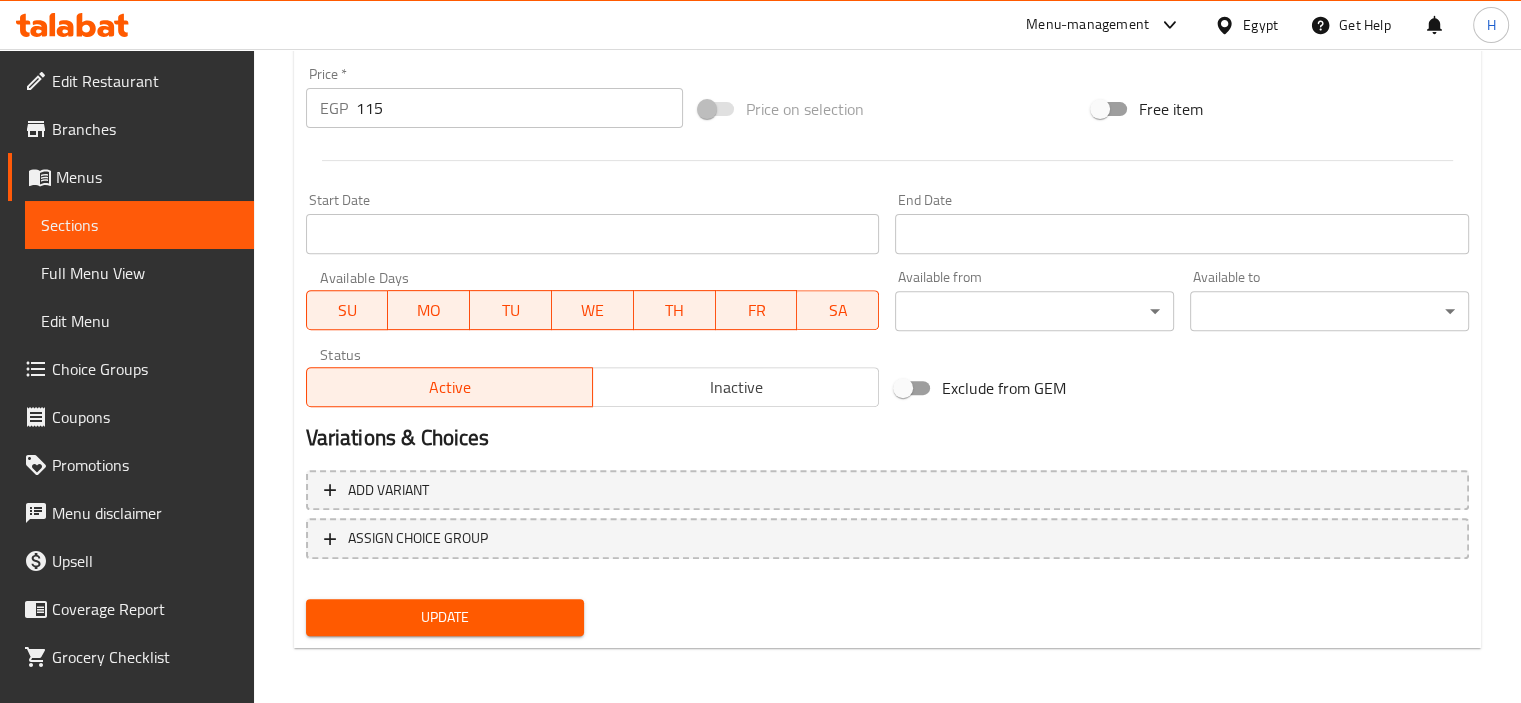 scroll, scrollTop: 0, scrollLeft: 0, axis: both 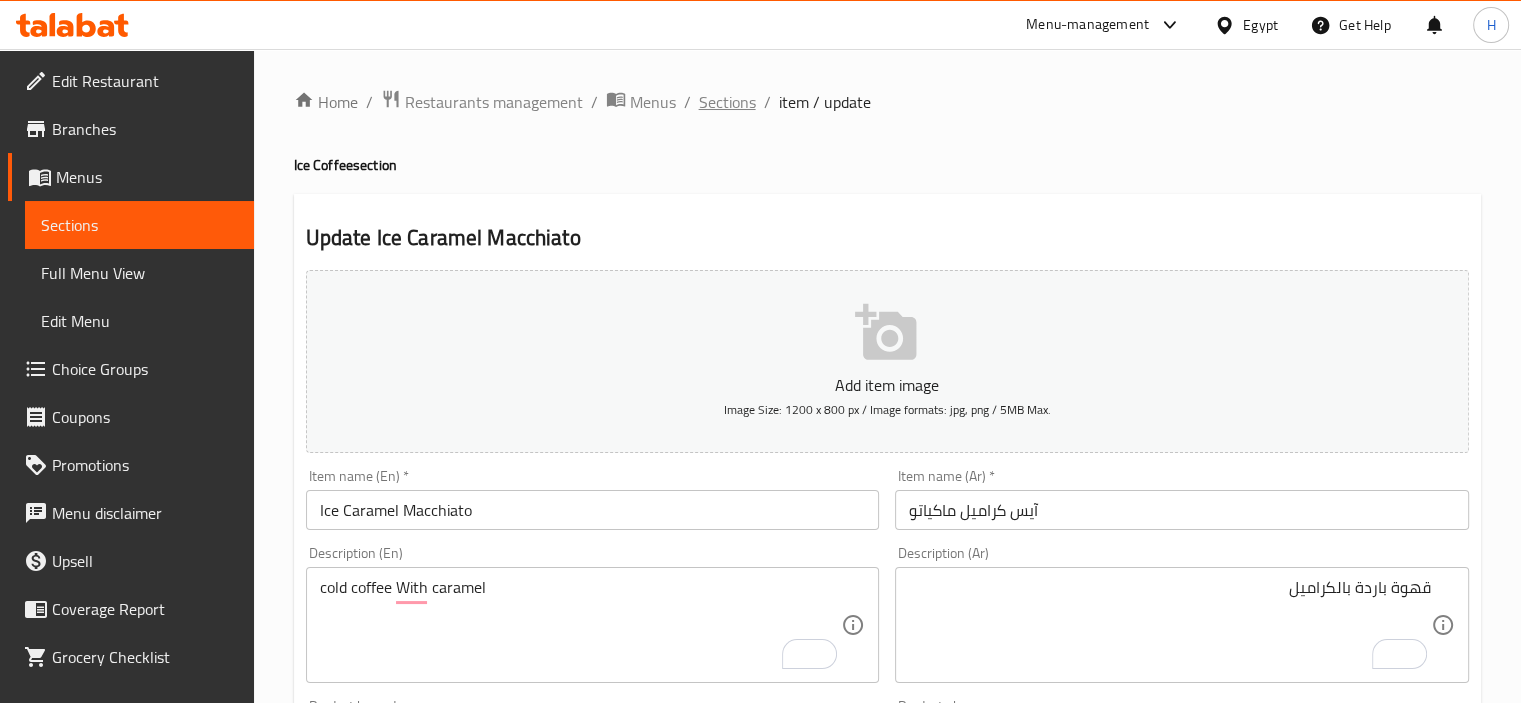 click on "Sections" at bounding box center [727, 102] 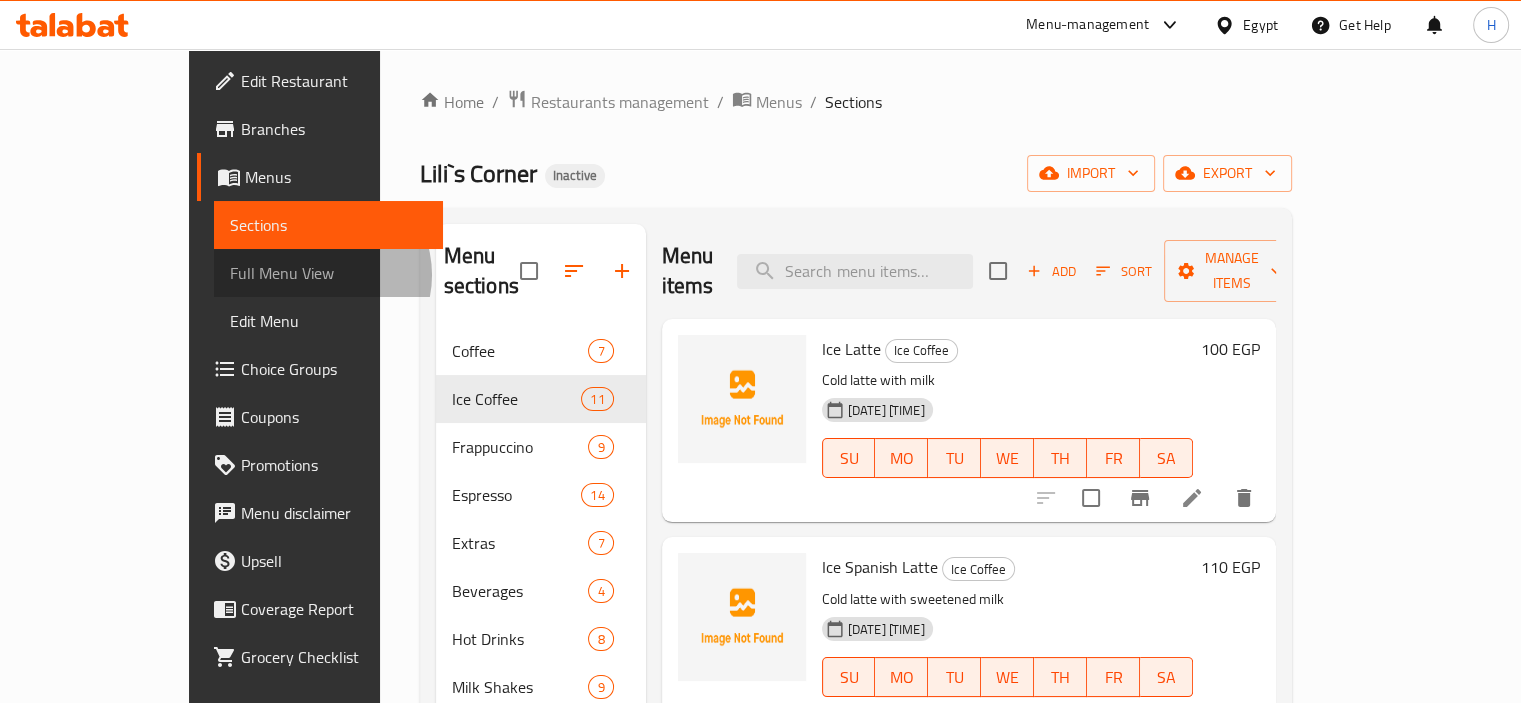 click on "Full Menu View" at bounding box center (328, 273) 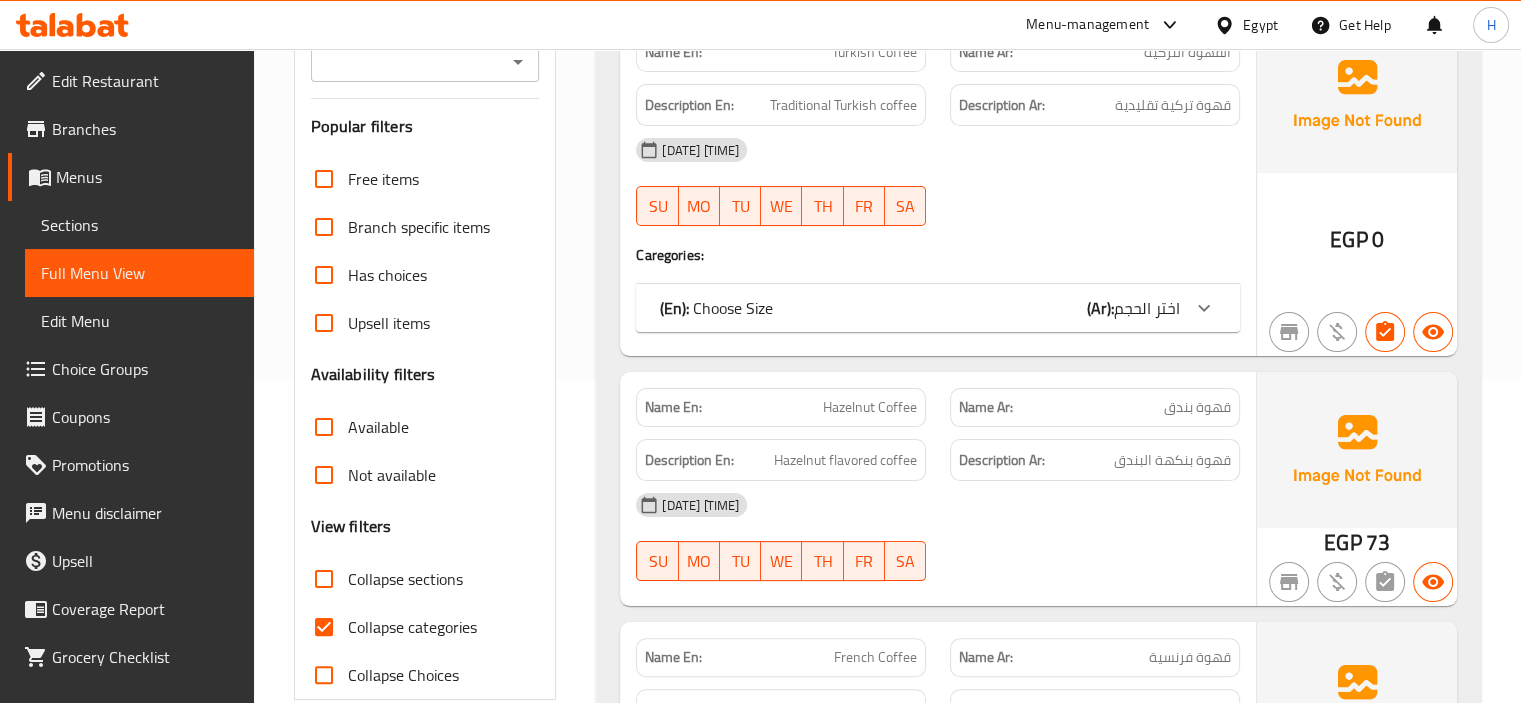 scroll, scrollTop: 330, scrollLeft: 0, axis: vertical 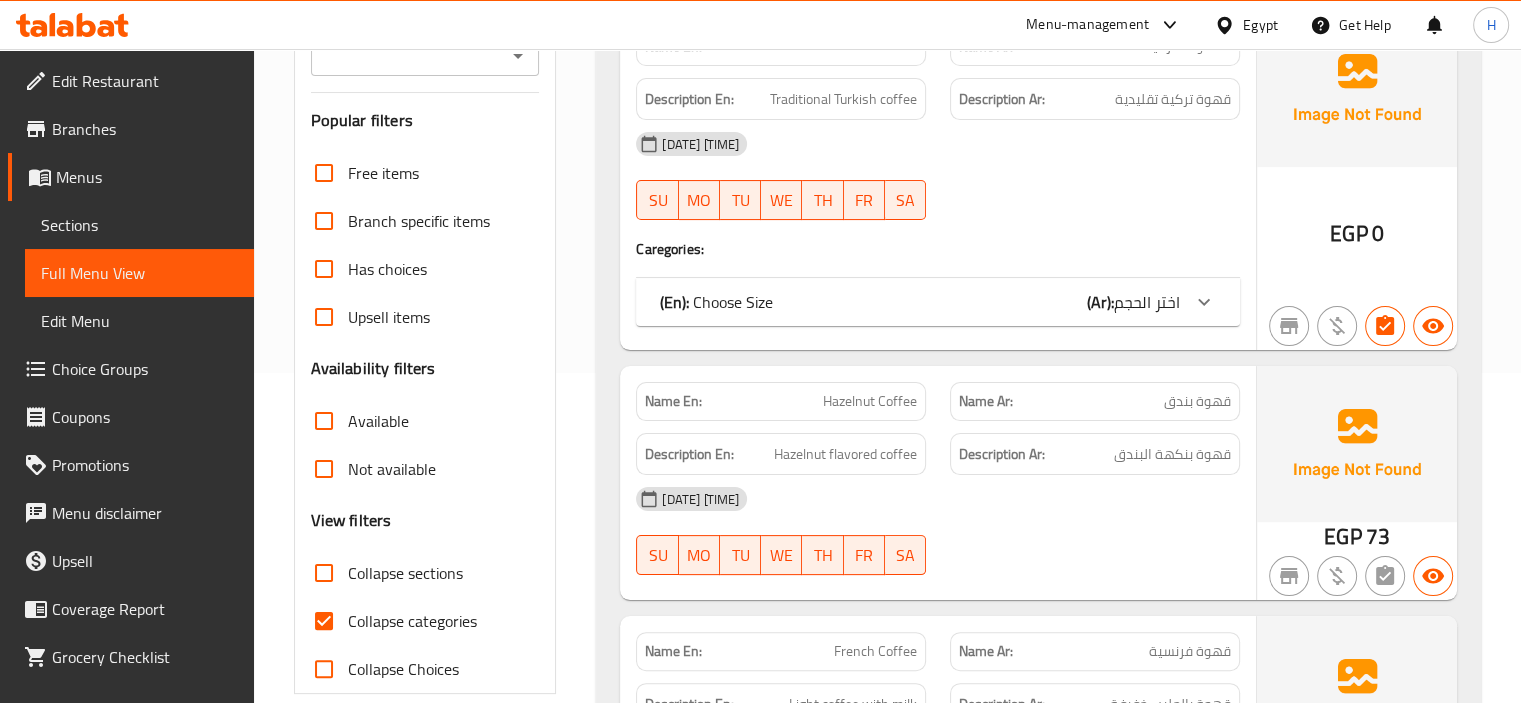 click on "Collapse sections" at bounding box center [324, 573] 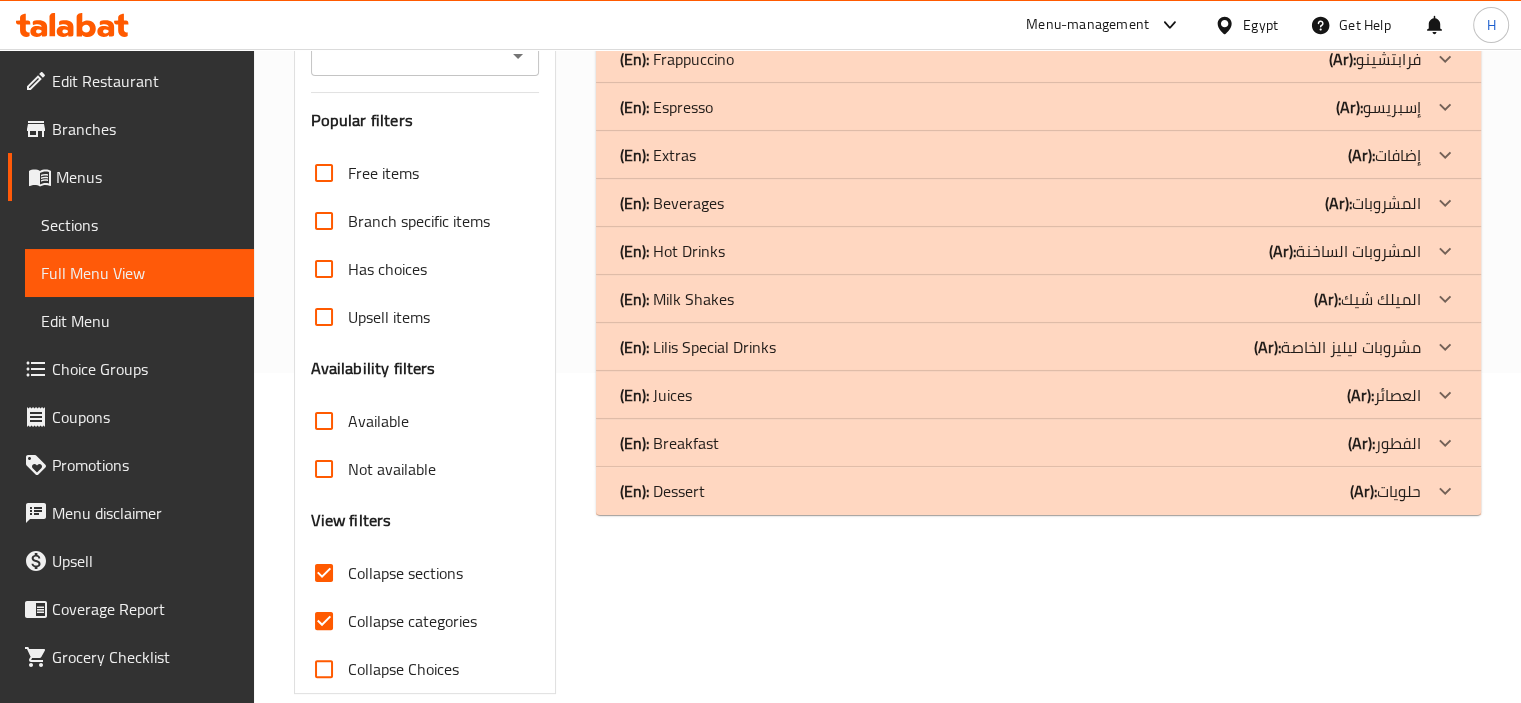 click on "Collapse Choices" at bounding box center (324, 669) 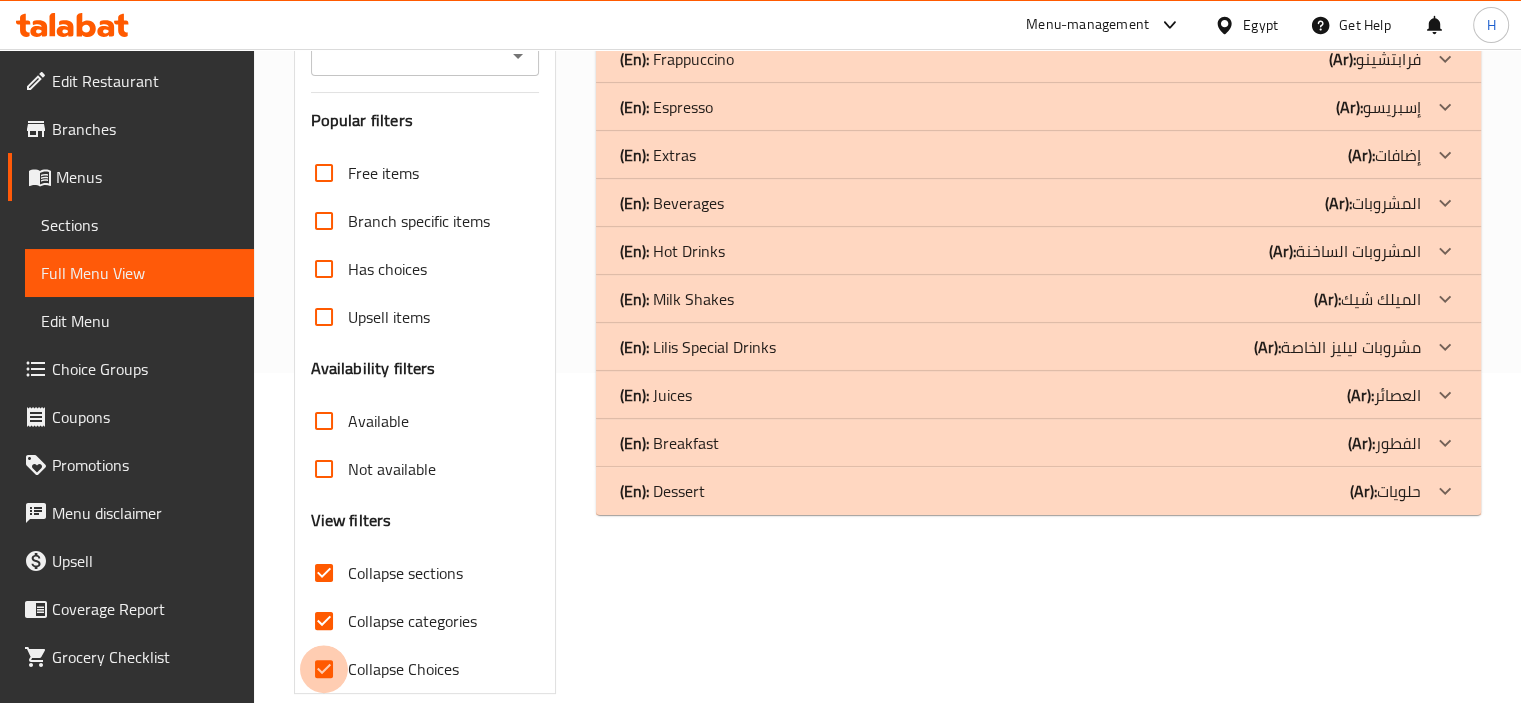 click on "Collapse Choices" at bounding box center (324, 669) 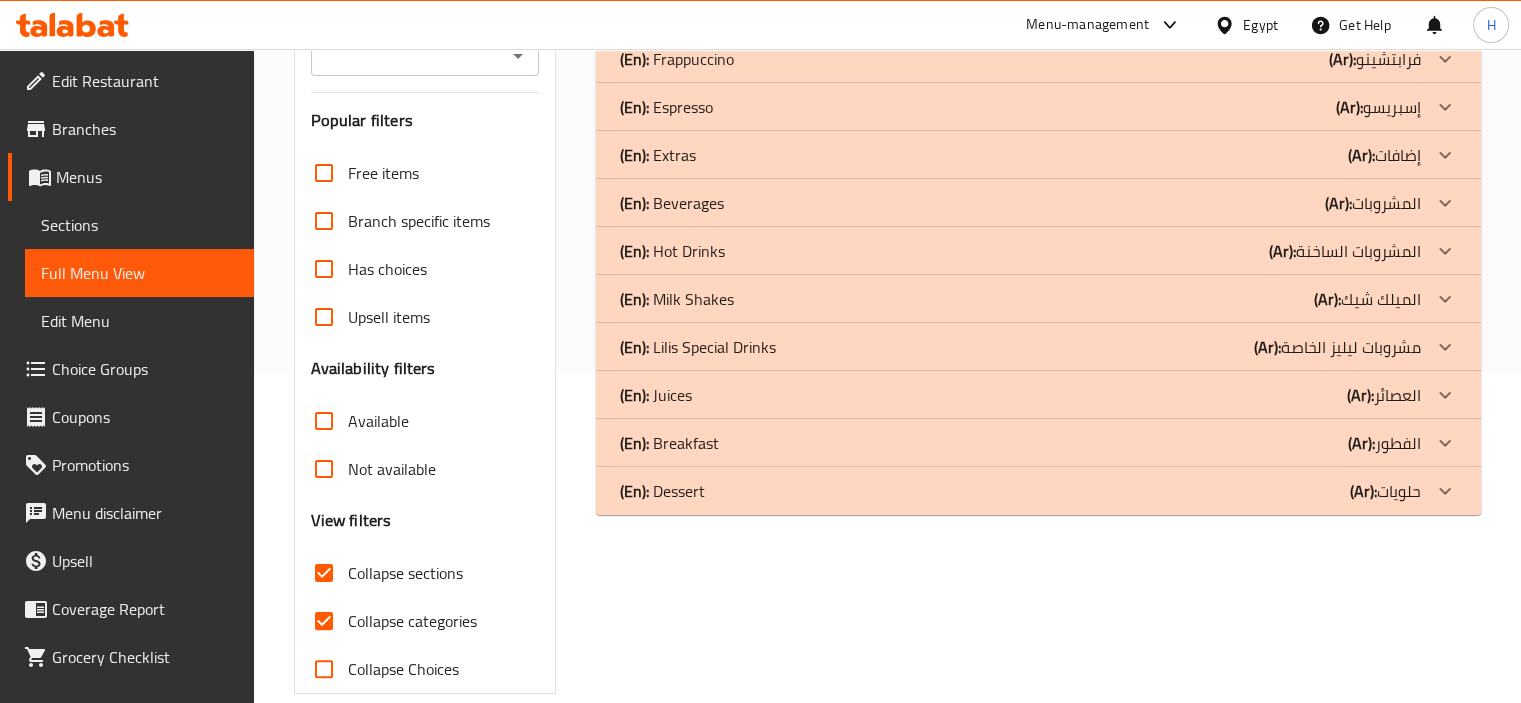 click on "Collapse categories" at bounding box center (324, 621) 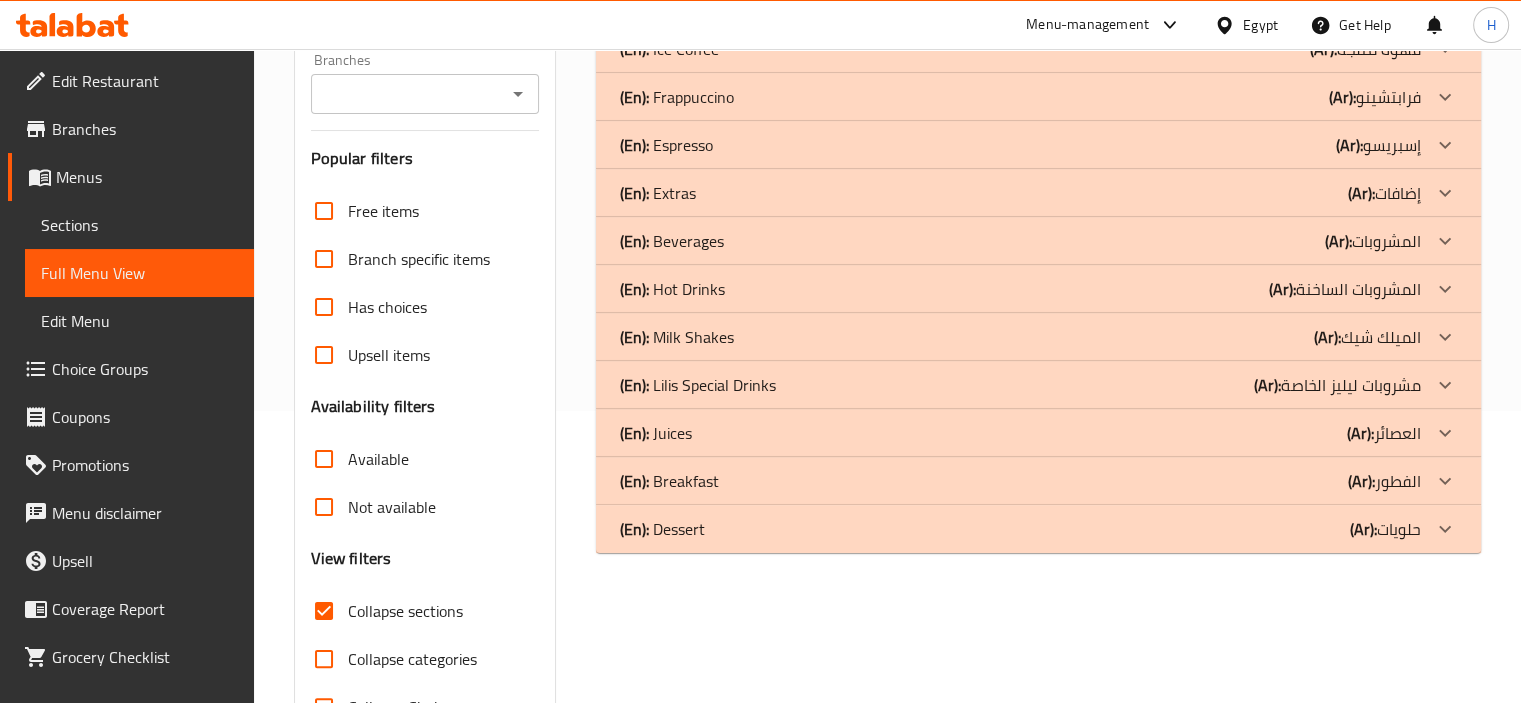 scroll, scrollTop: 292, scrollLeft: 0, axis: vertical 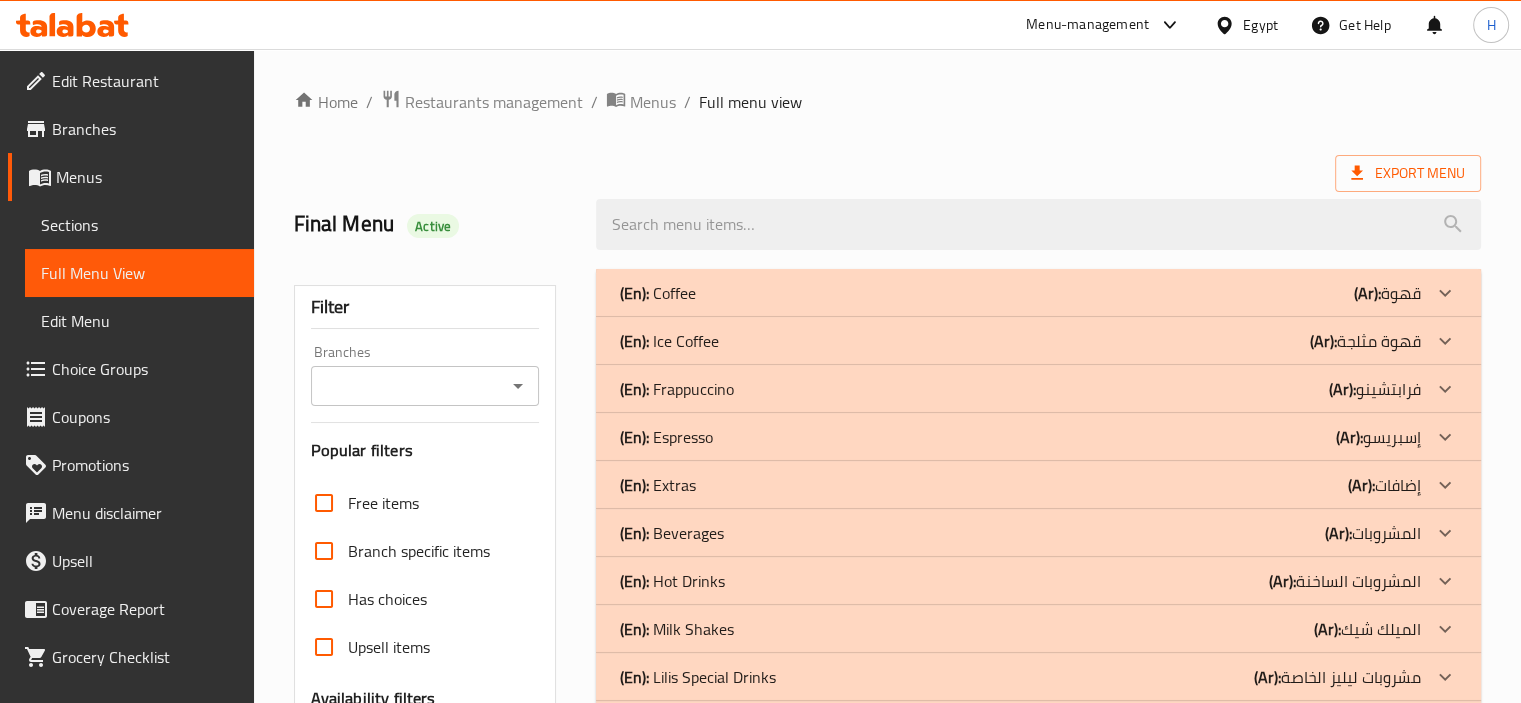 click on "(En):   Ice Coffee (Ar): قهوة مثلجة" at bounding box center (1020, 293) 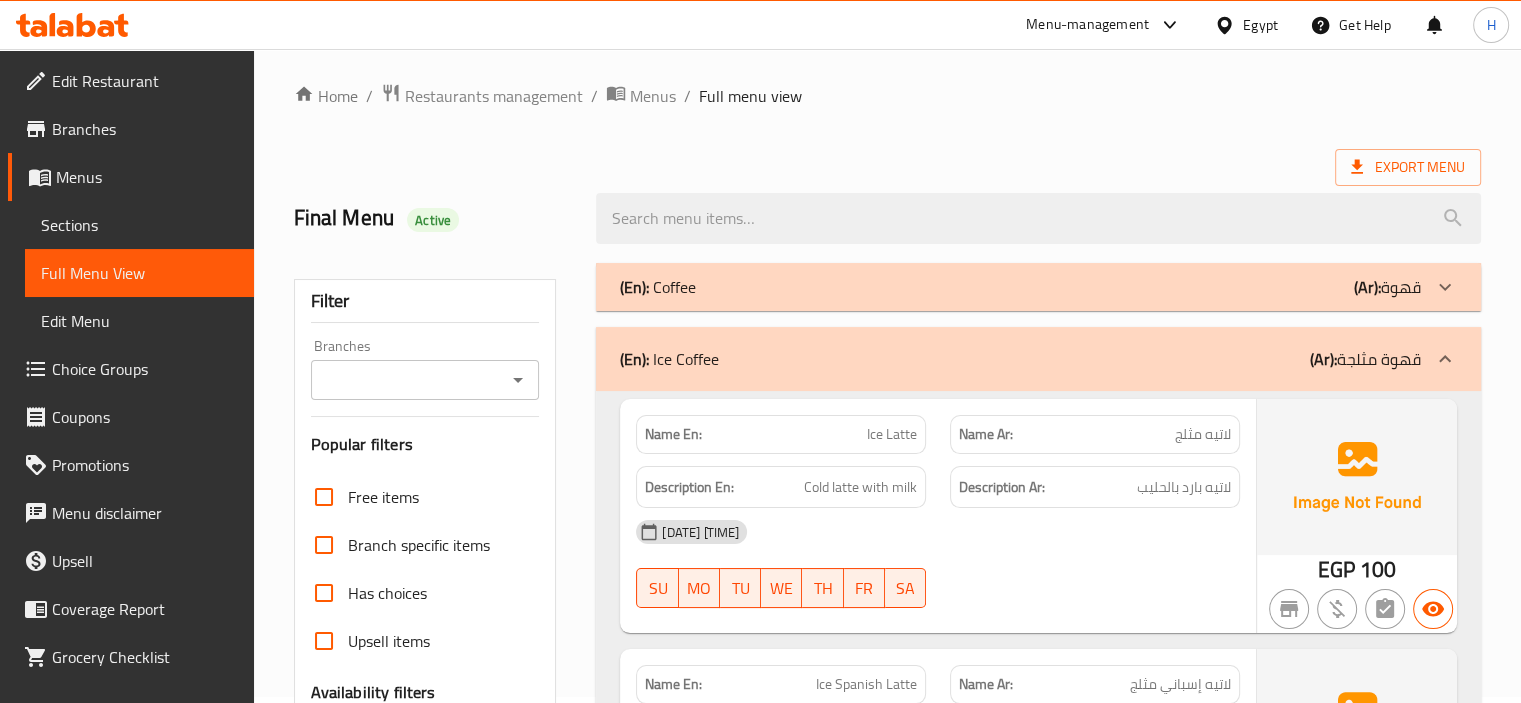 scroll, scrollTop: 2, scrollLeft: 0, axis: vertical 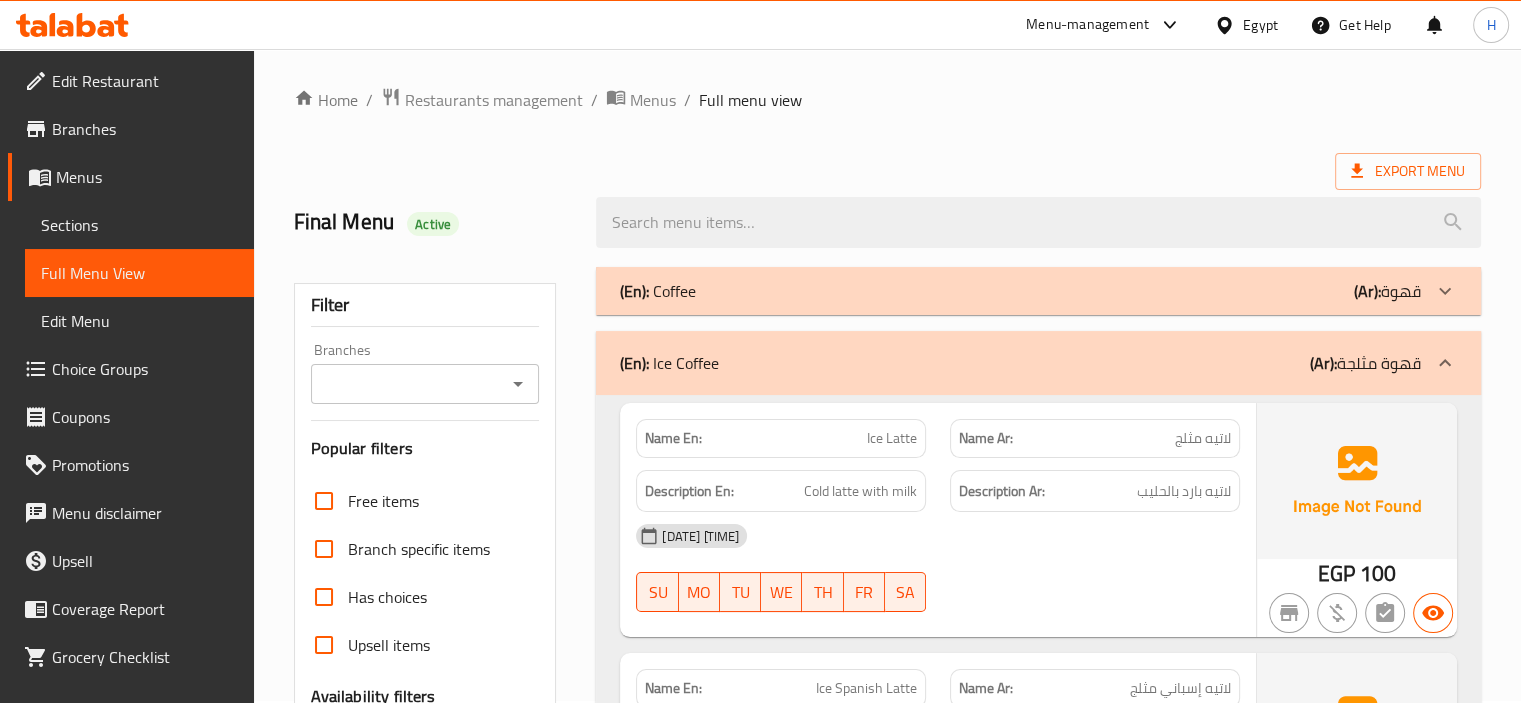 click on "(En):   Coffee (Ar): قهوة" at bounding box center [1020, 291] 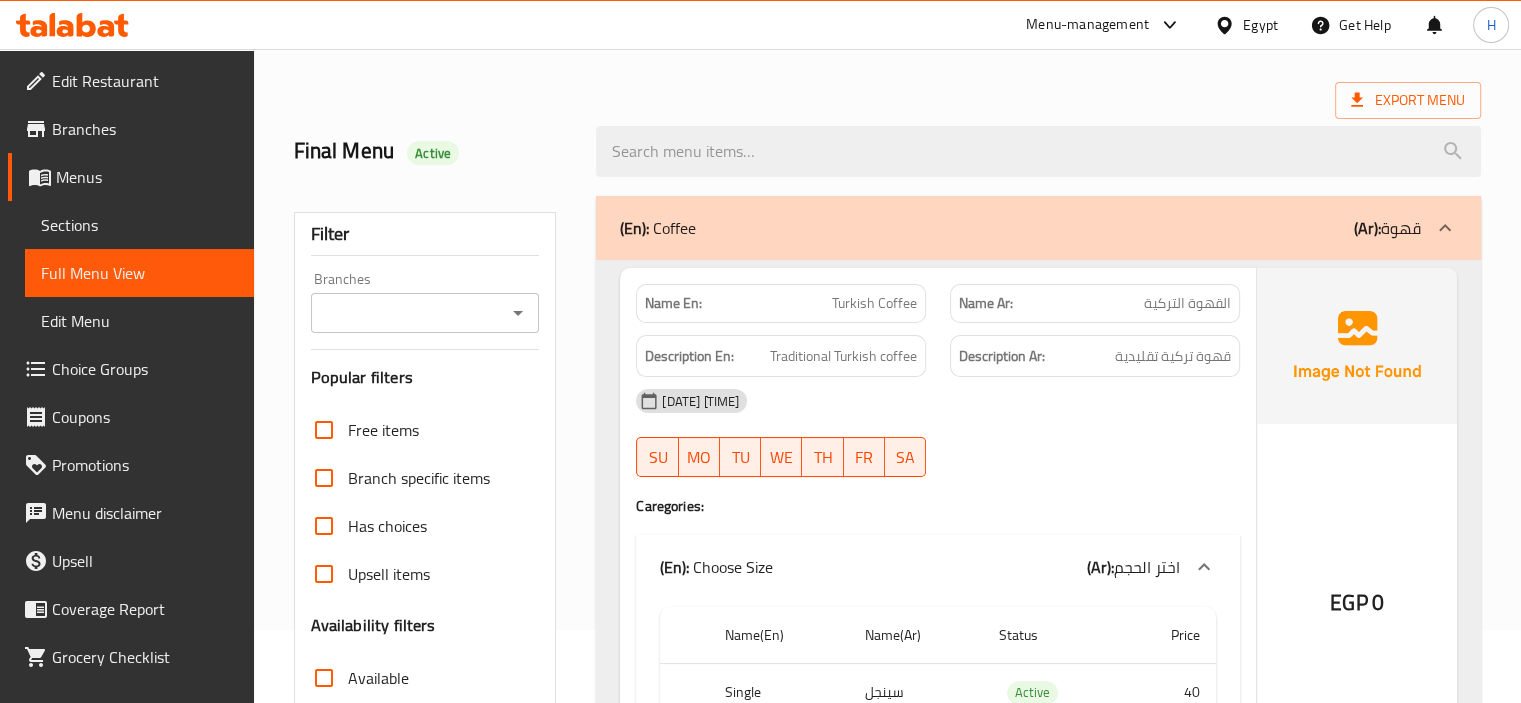 scroll, scrollTop: 0, scrollLeft: 0, axis: both 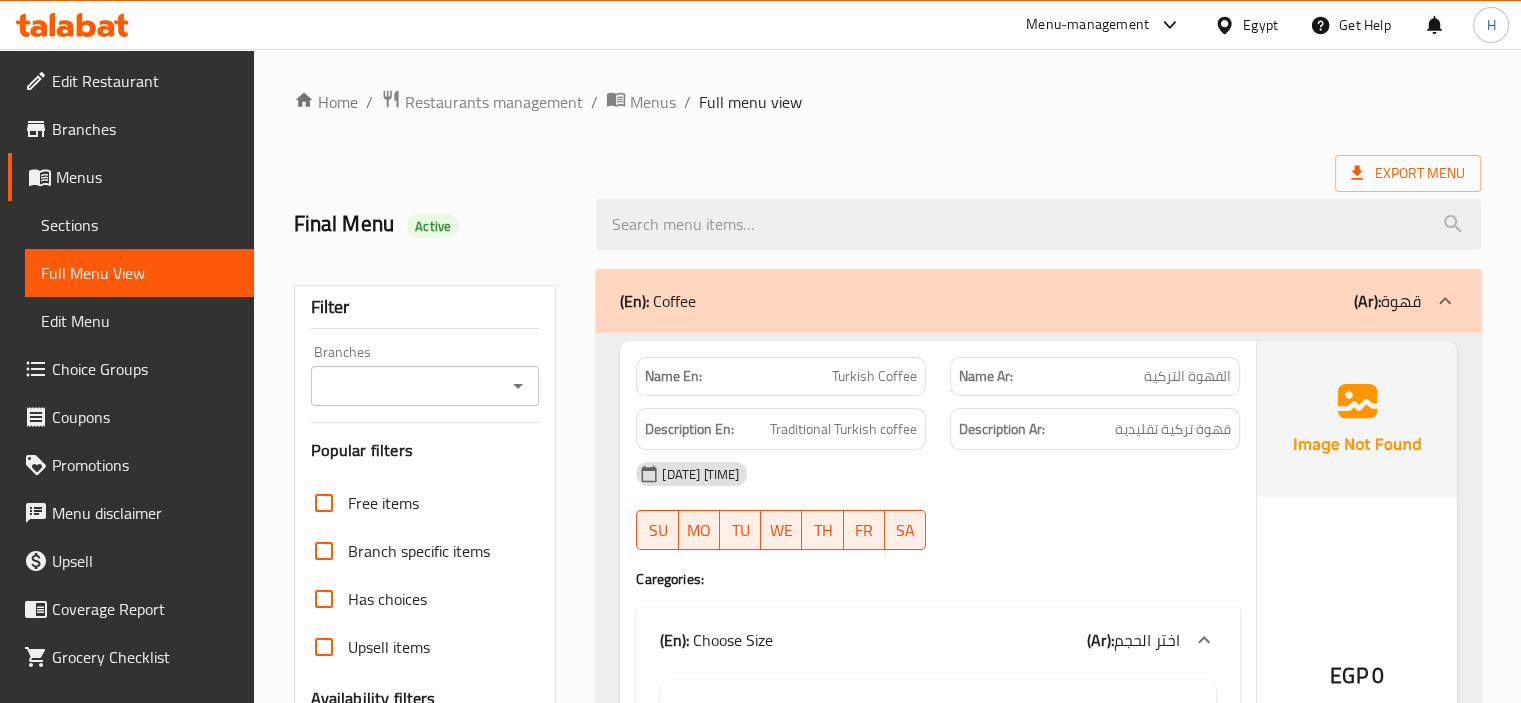 click on "Export Menu" at bounding box center (887, 173) 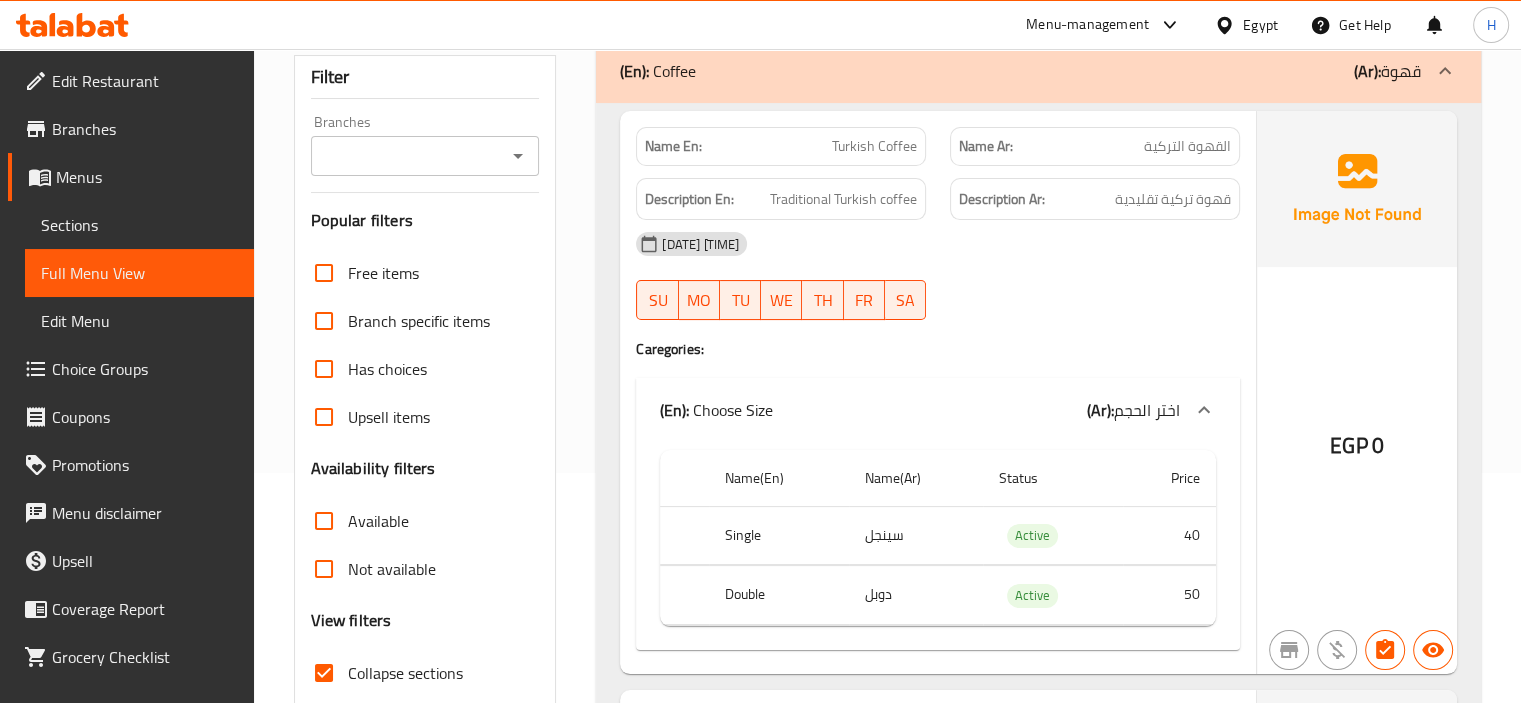 scroll, scrollTop: 220, scrollLeft: 0, axis: vertical 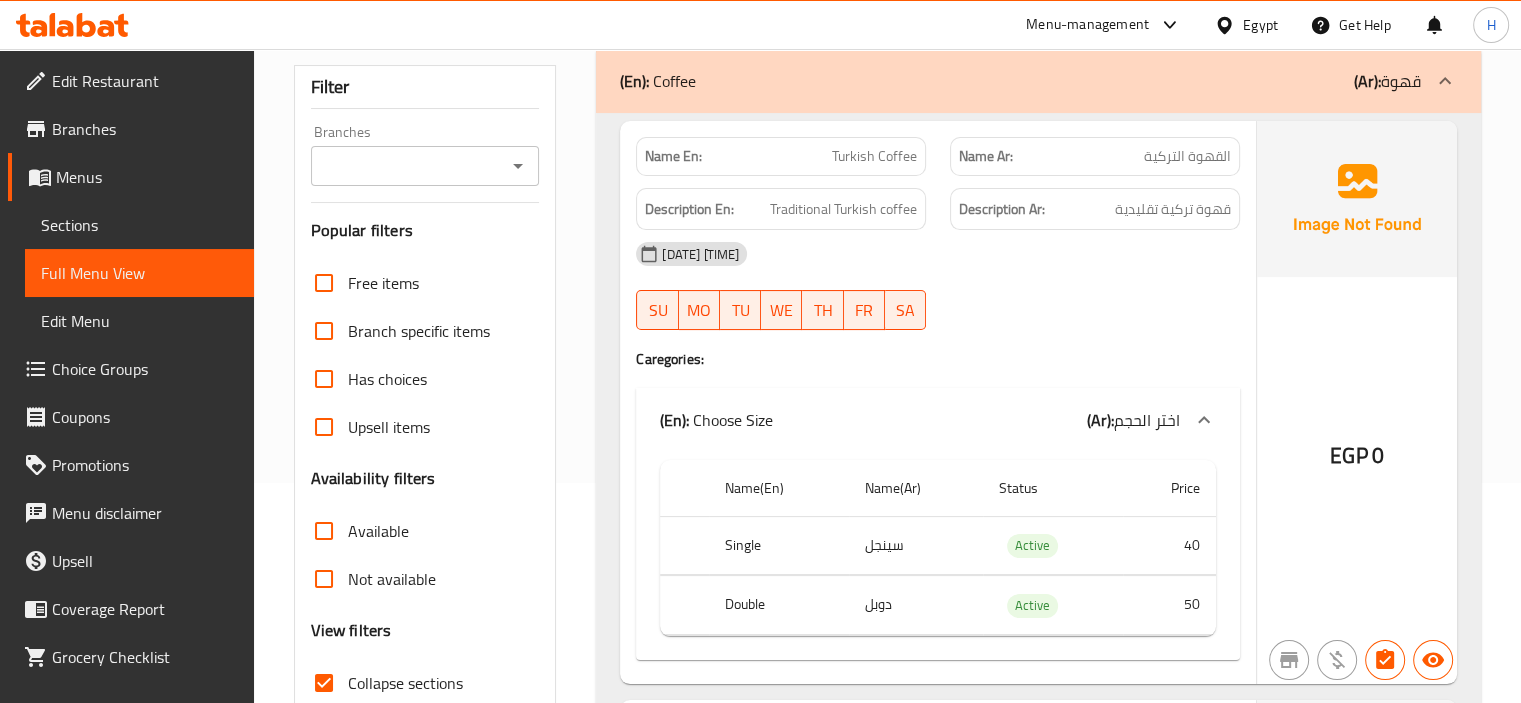 click on "(En):   Choose Size (Ar): اختر الحجم" at bounding box center [938, 420] 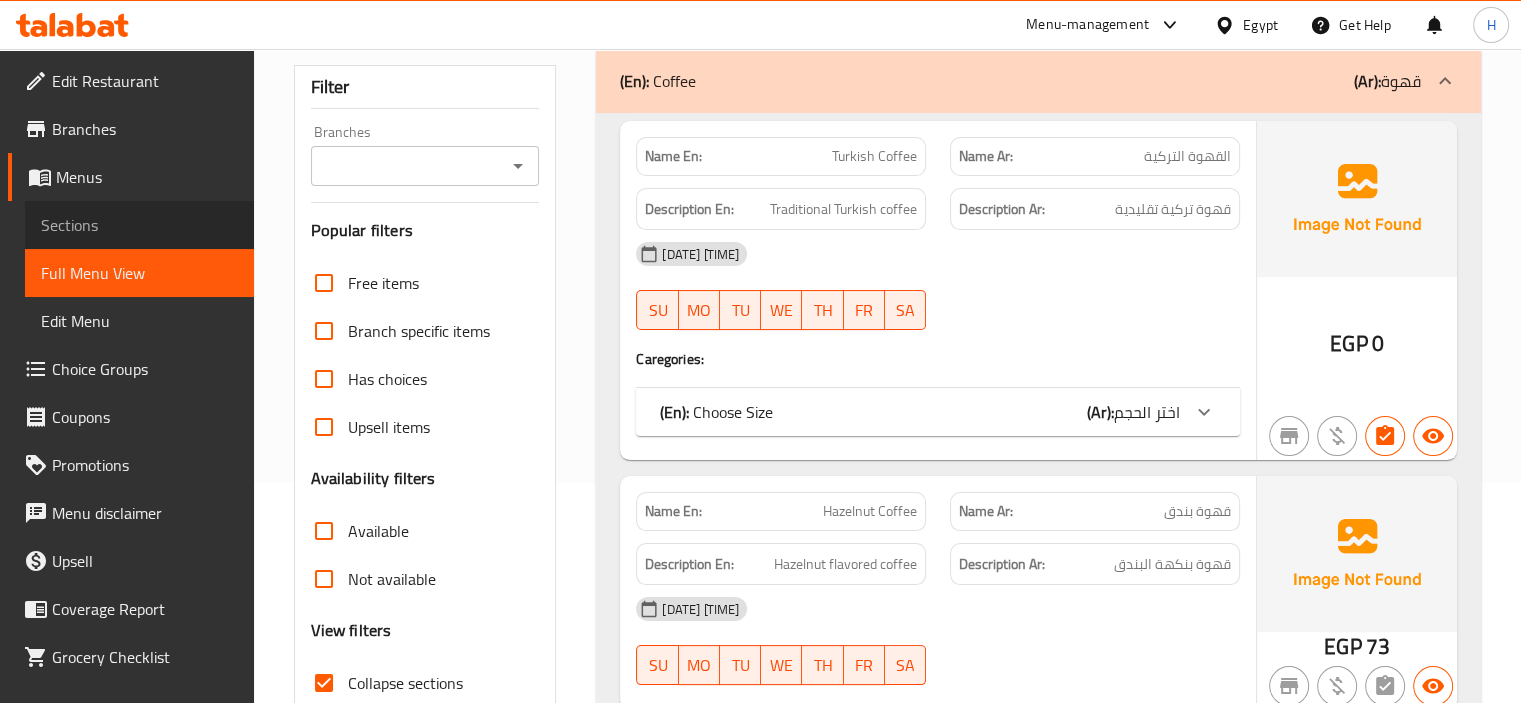 click on "Sections" at bounding box center (139, 225) 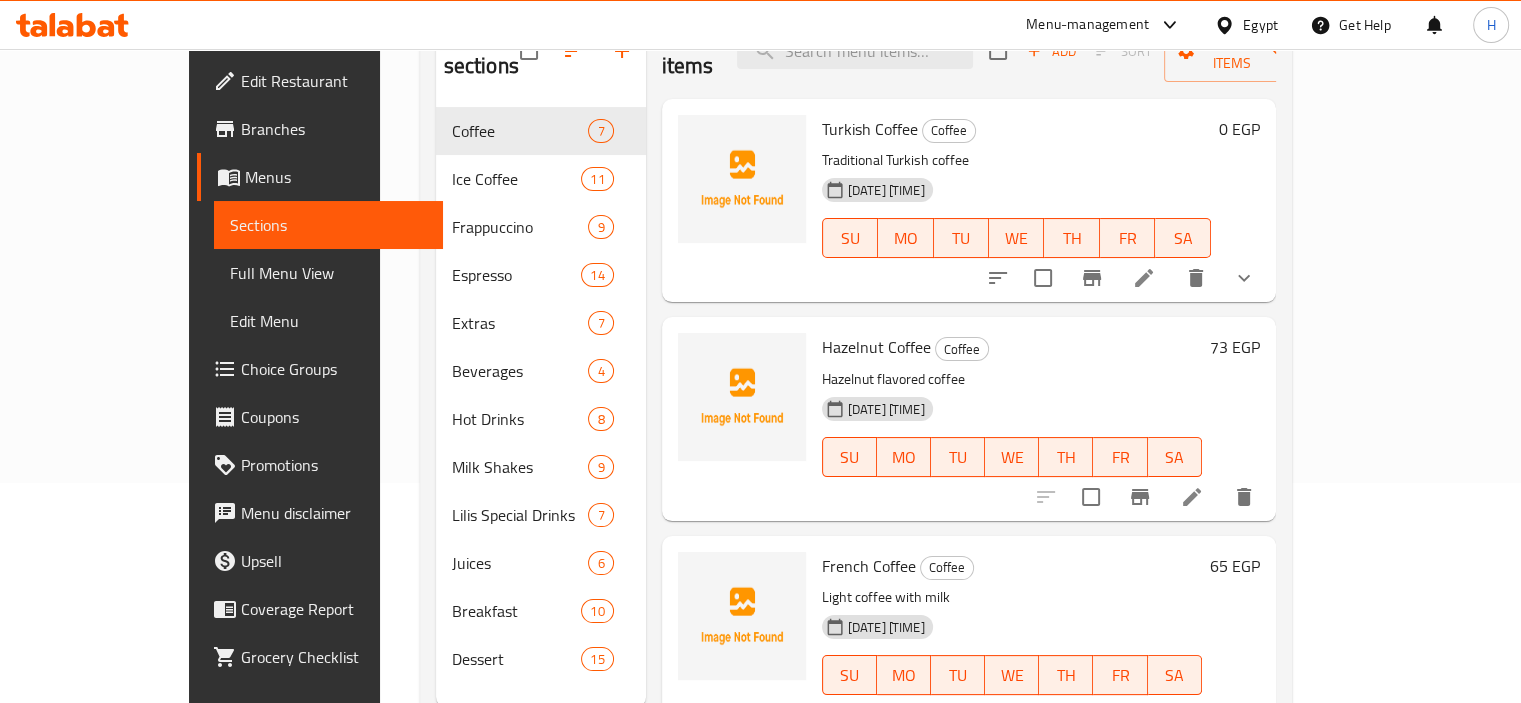 scroll, scrollTop: 0, scrollLeft: 0, axis: both 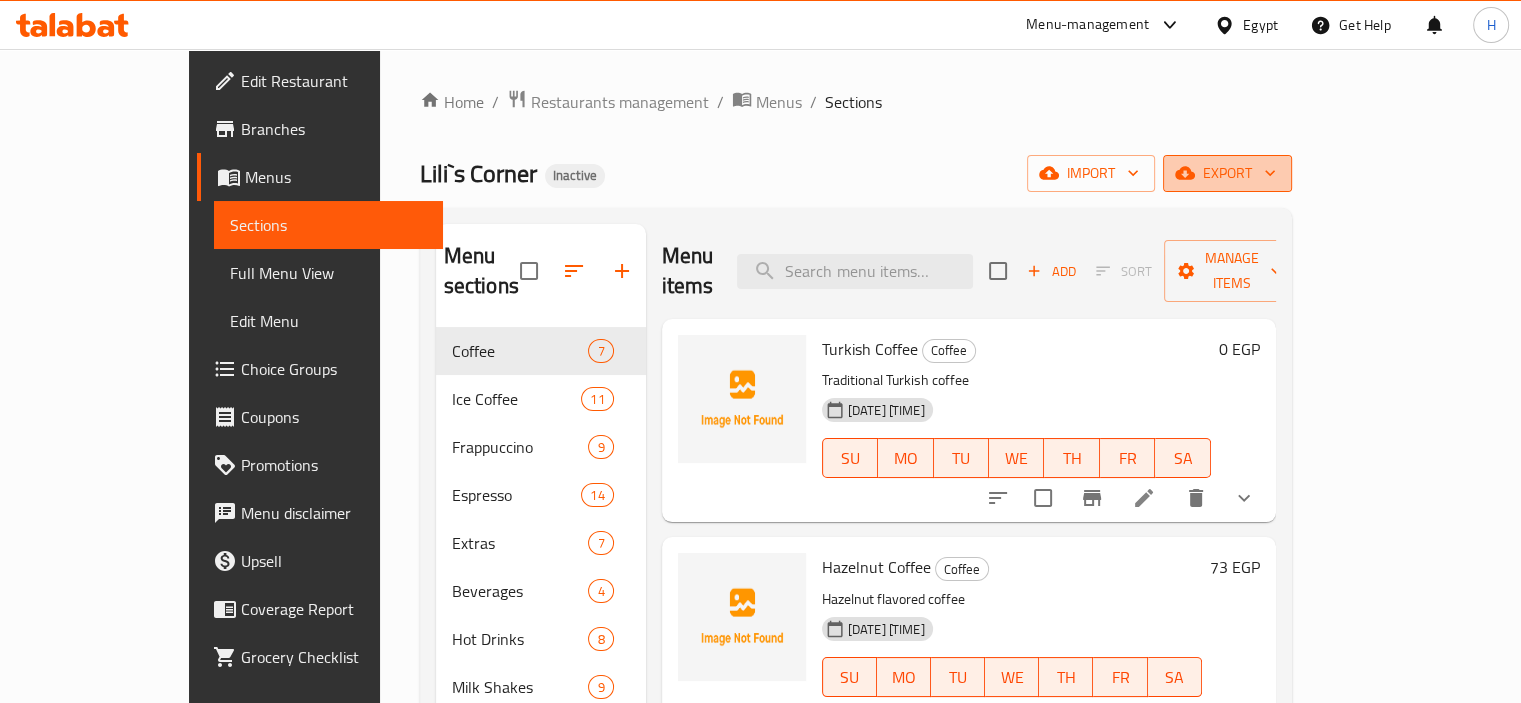 click 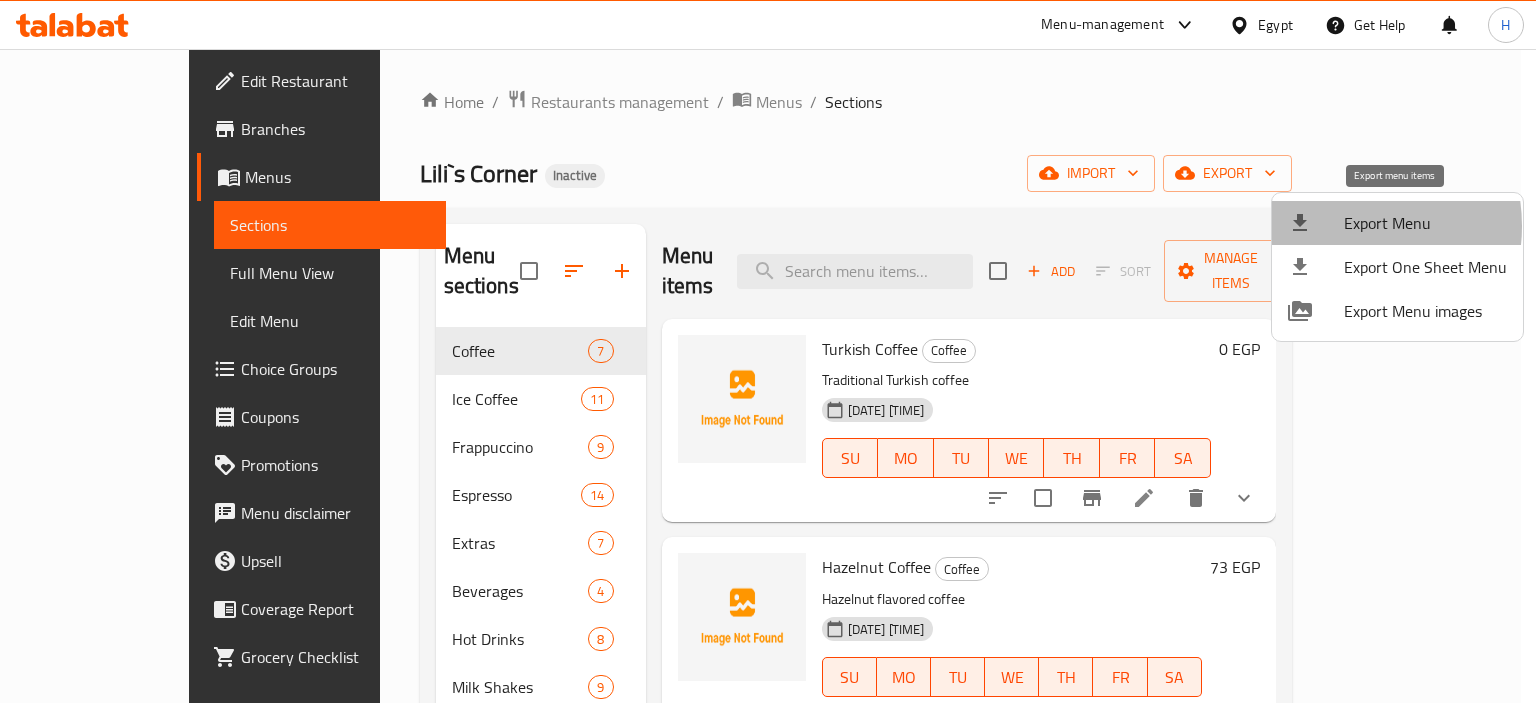 click at bounding box center [1316, 223] 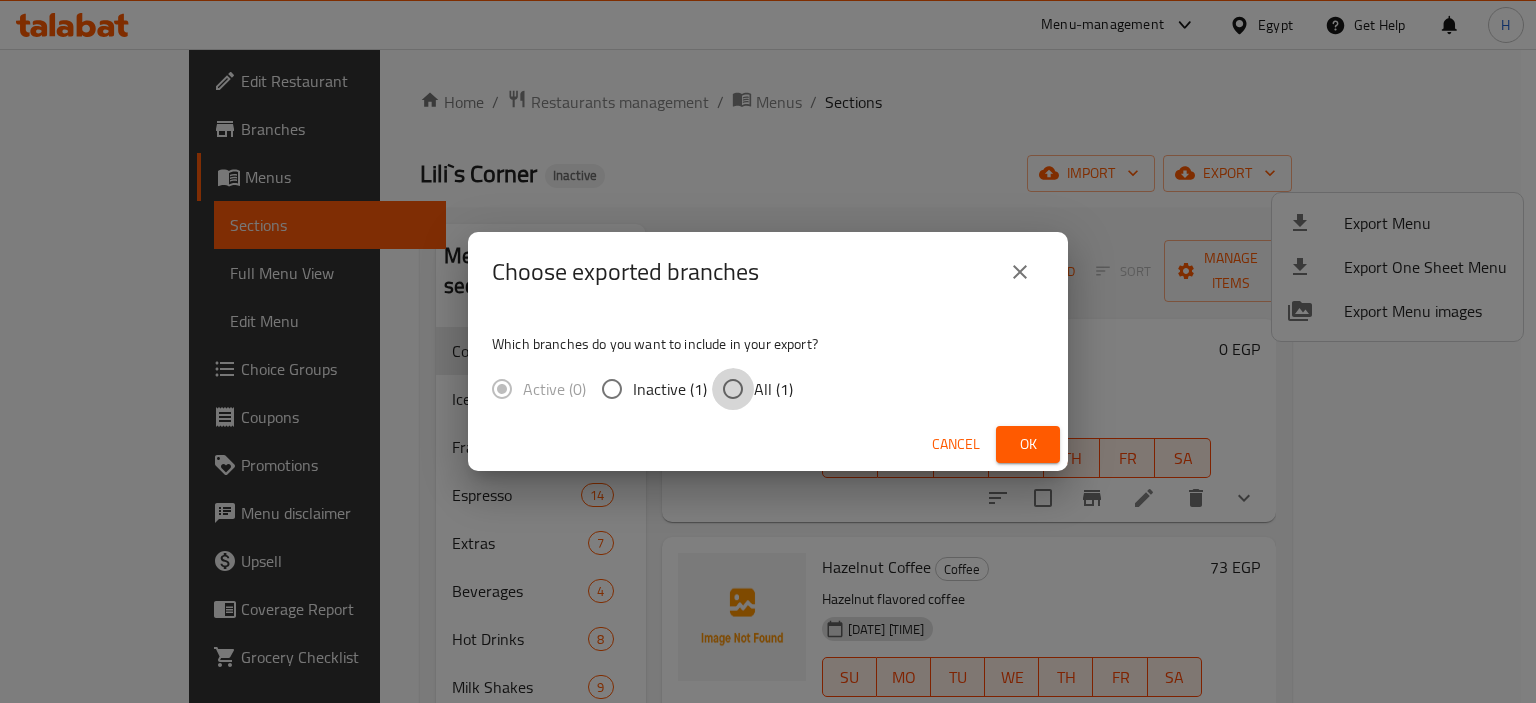 click on "All (1)" at bounding box center (733, 389) 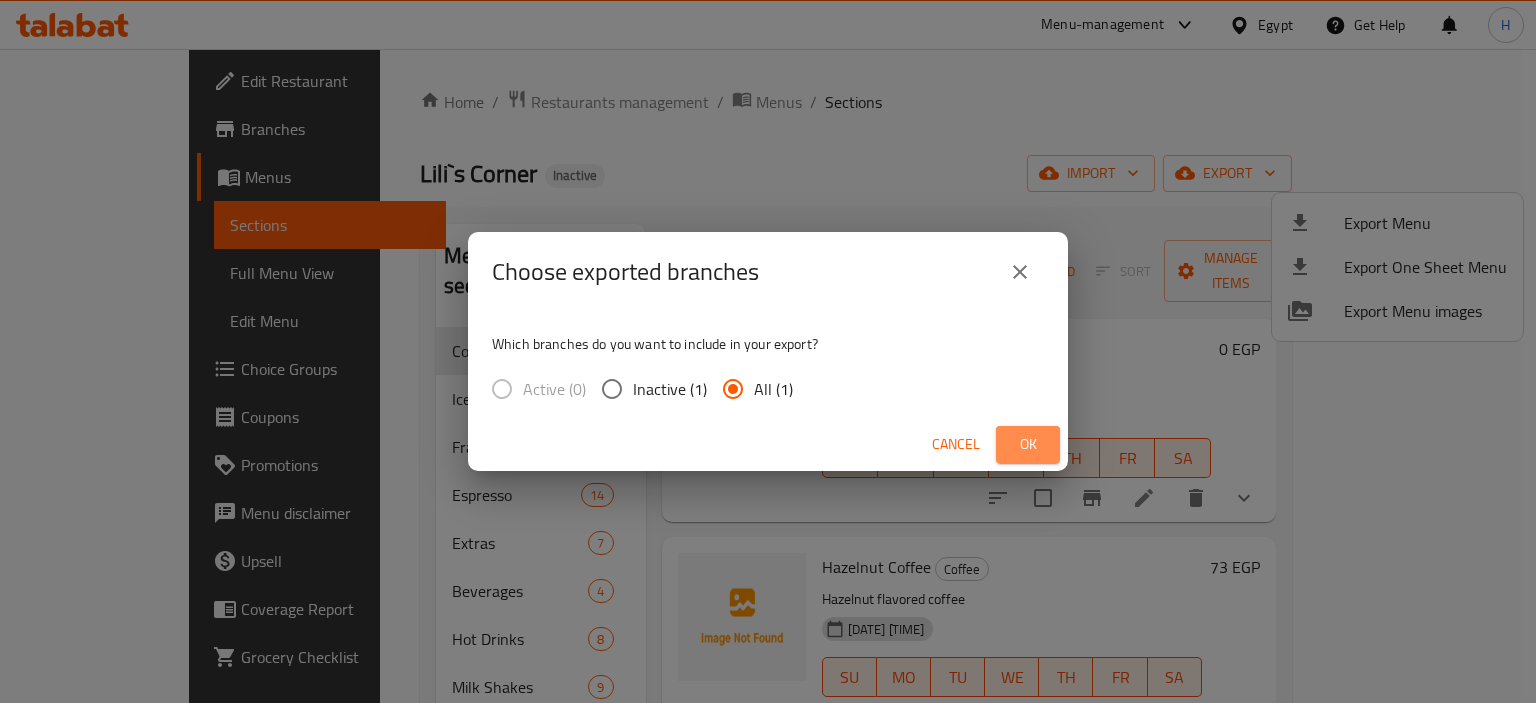 click on "Ok" at bounding box center (1028, 444) 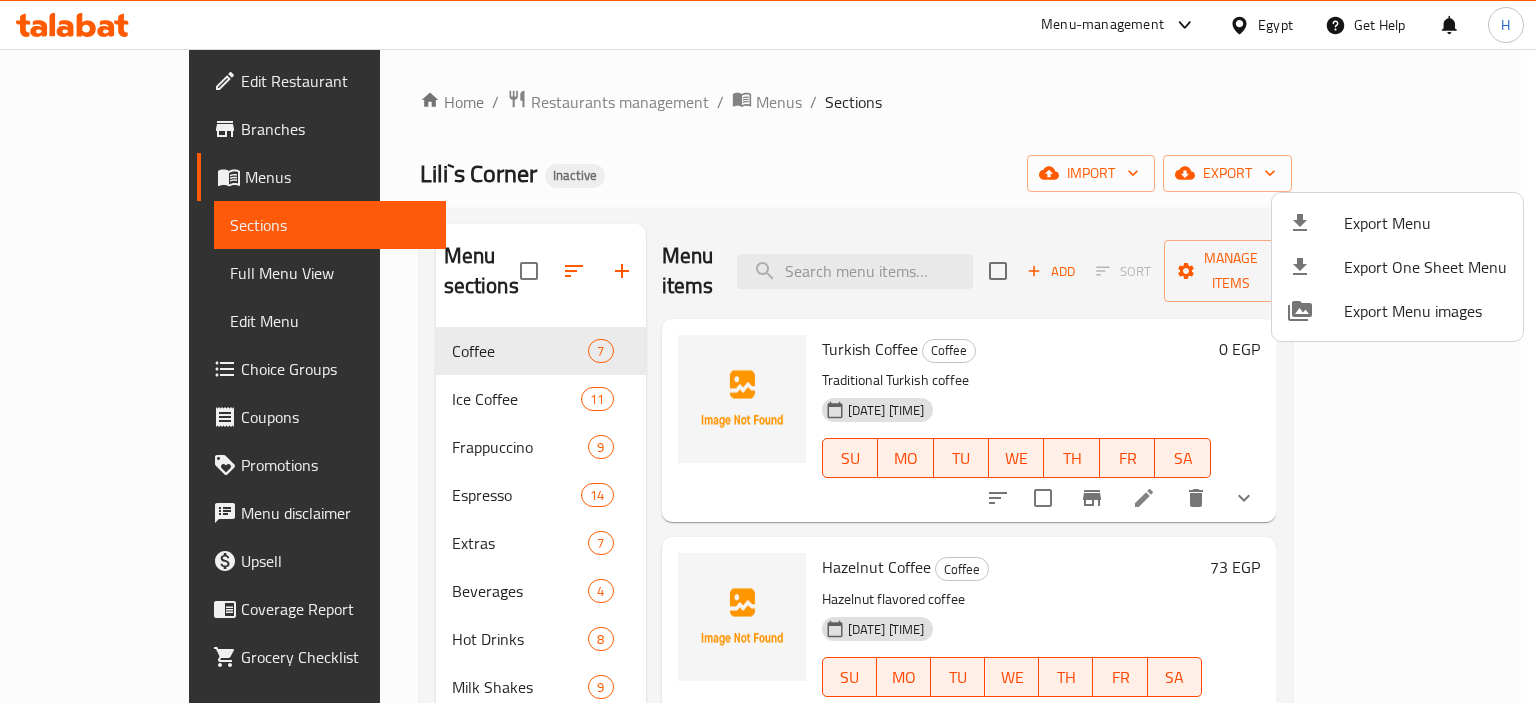 click at bounding box center [768, 351] 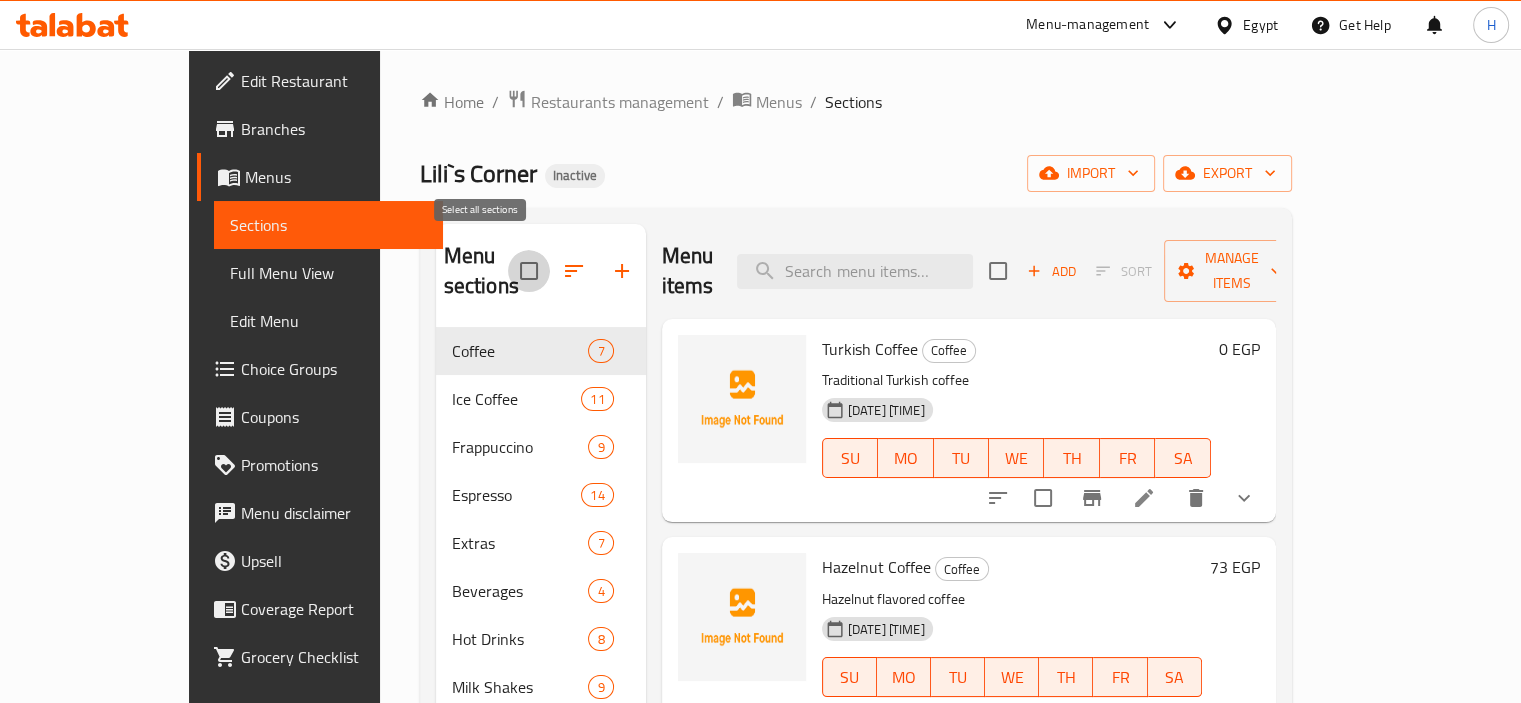 click at bounding box center [529, 271] 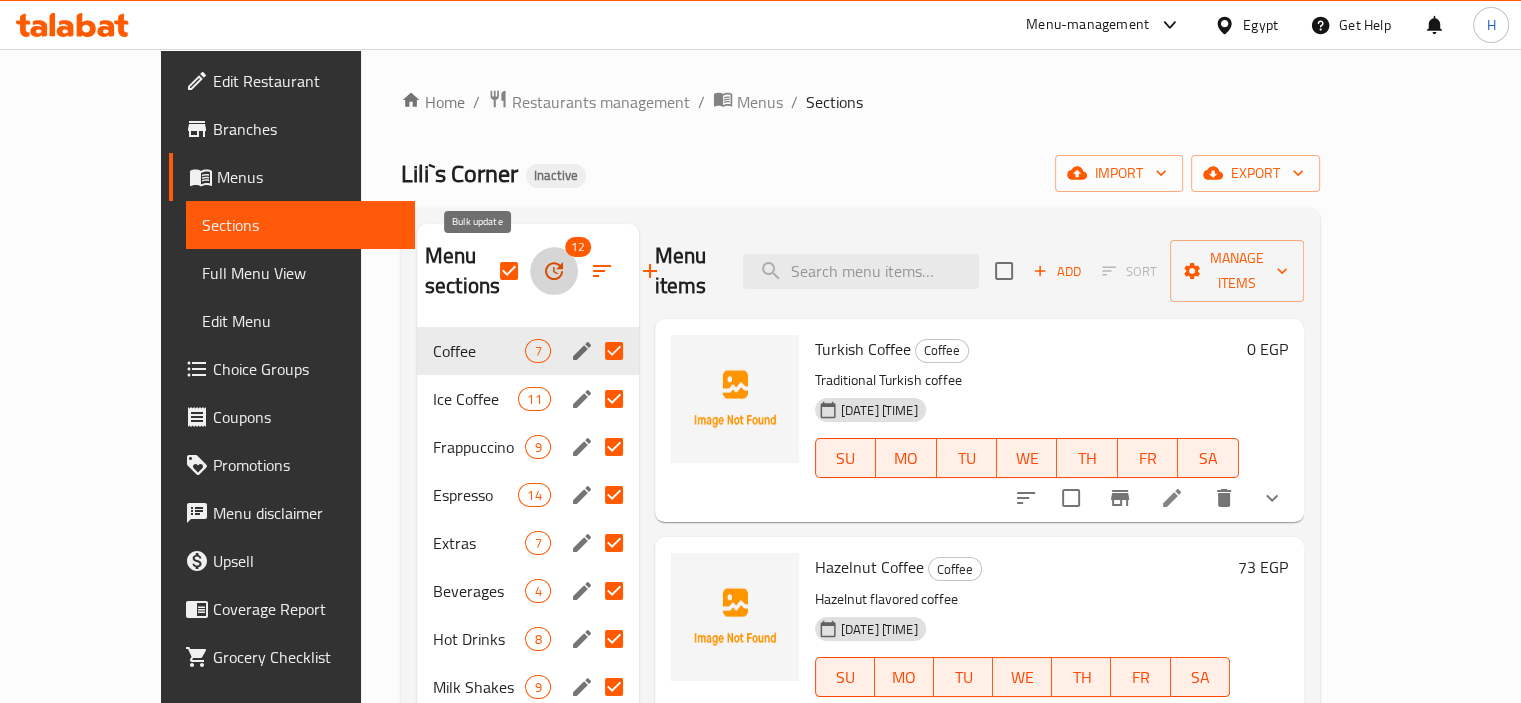 click 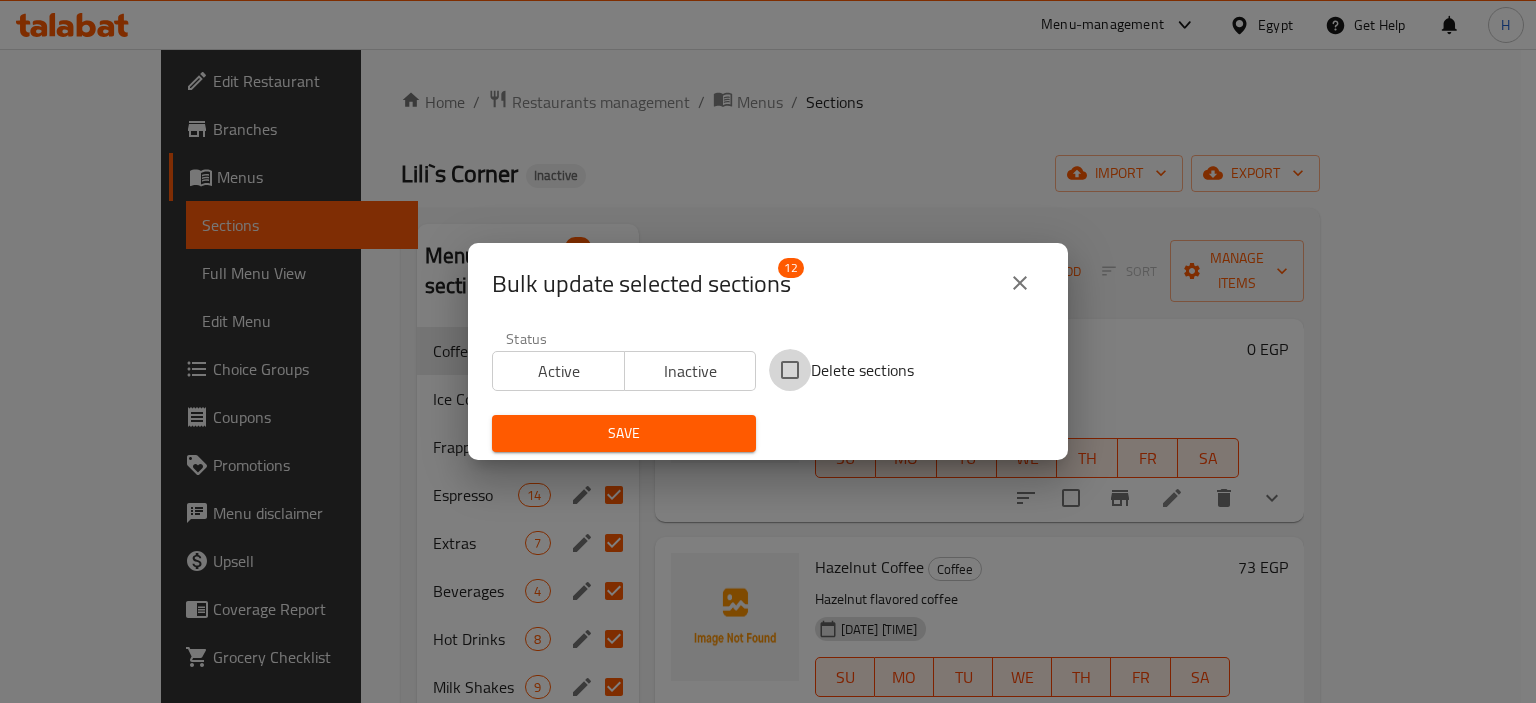 click on "Delete sections" at bounding box center (790, 370) 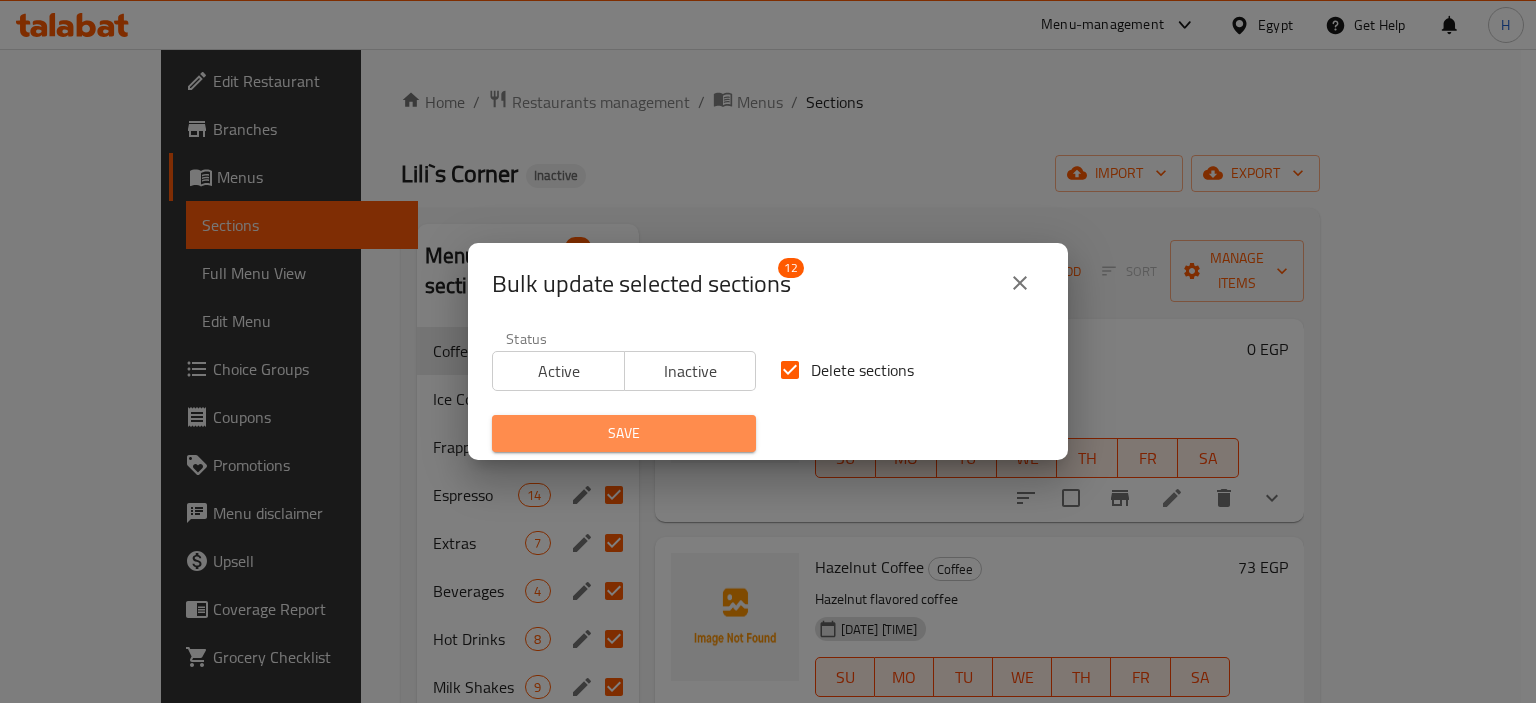 click on "Save" at bounding box center (624, 433) 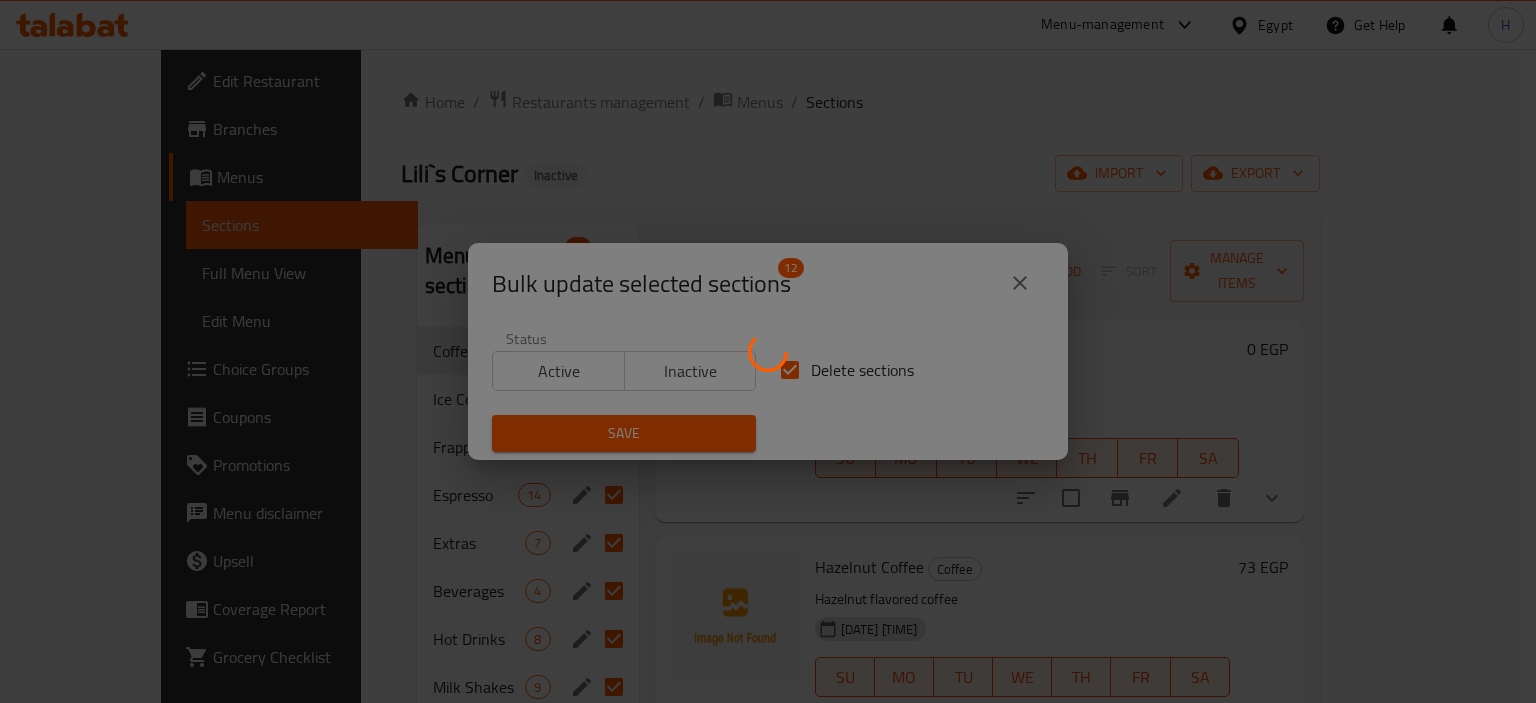 checkbox on "false" 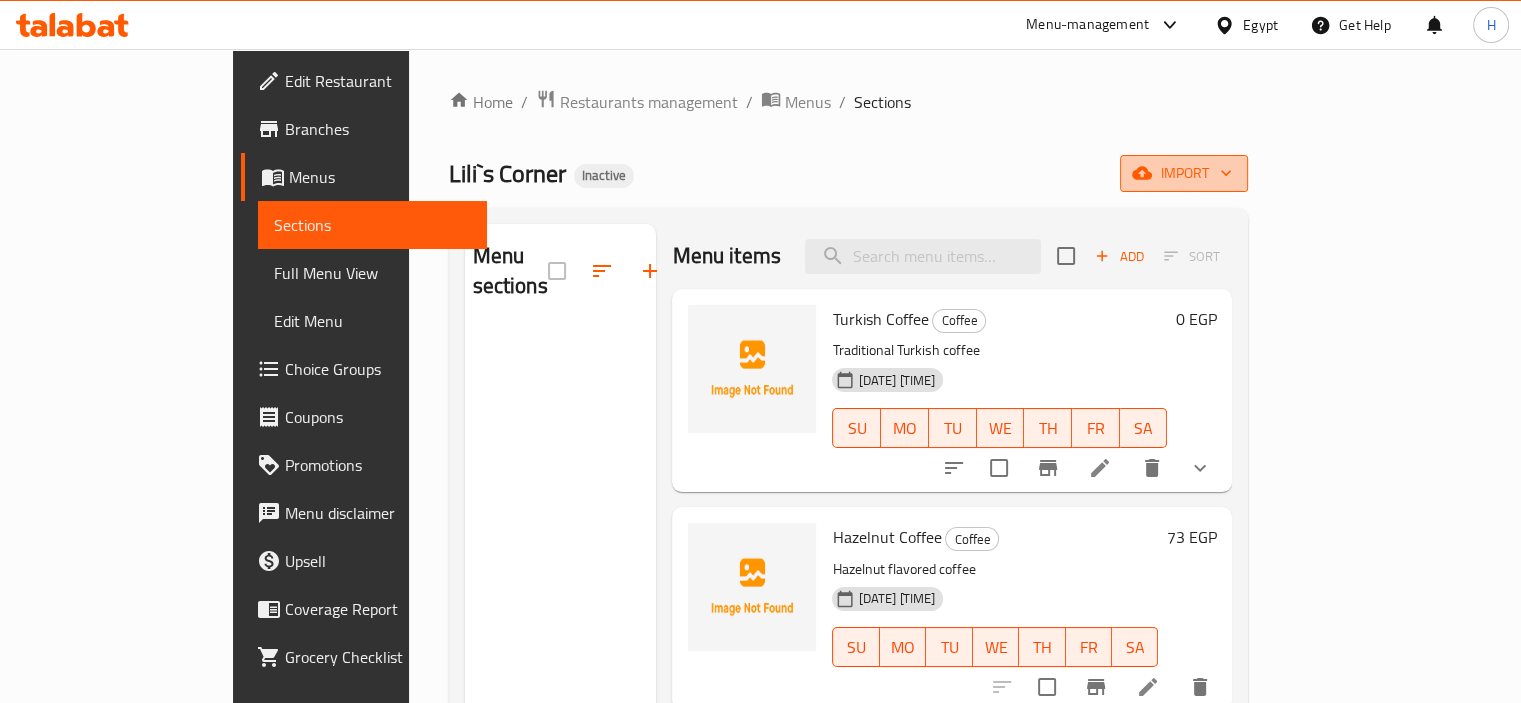click on "import" at bounding box center (1184, 173) 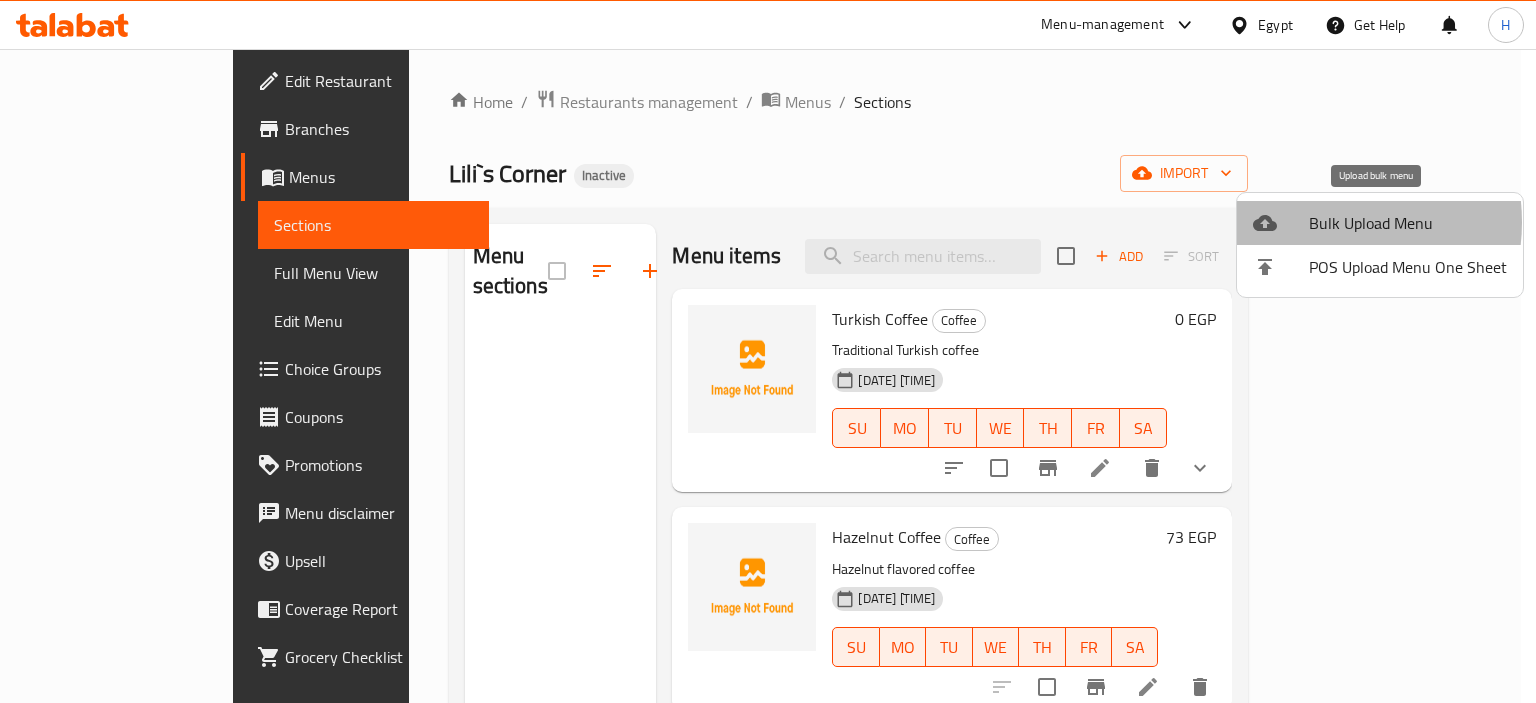 click on "Bulk Upload Menu" at bounding box center (1408, 223) 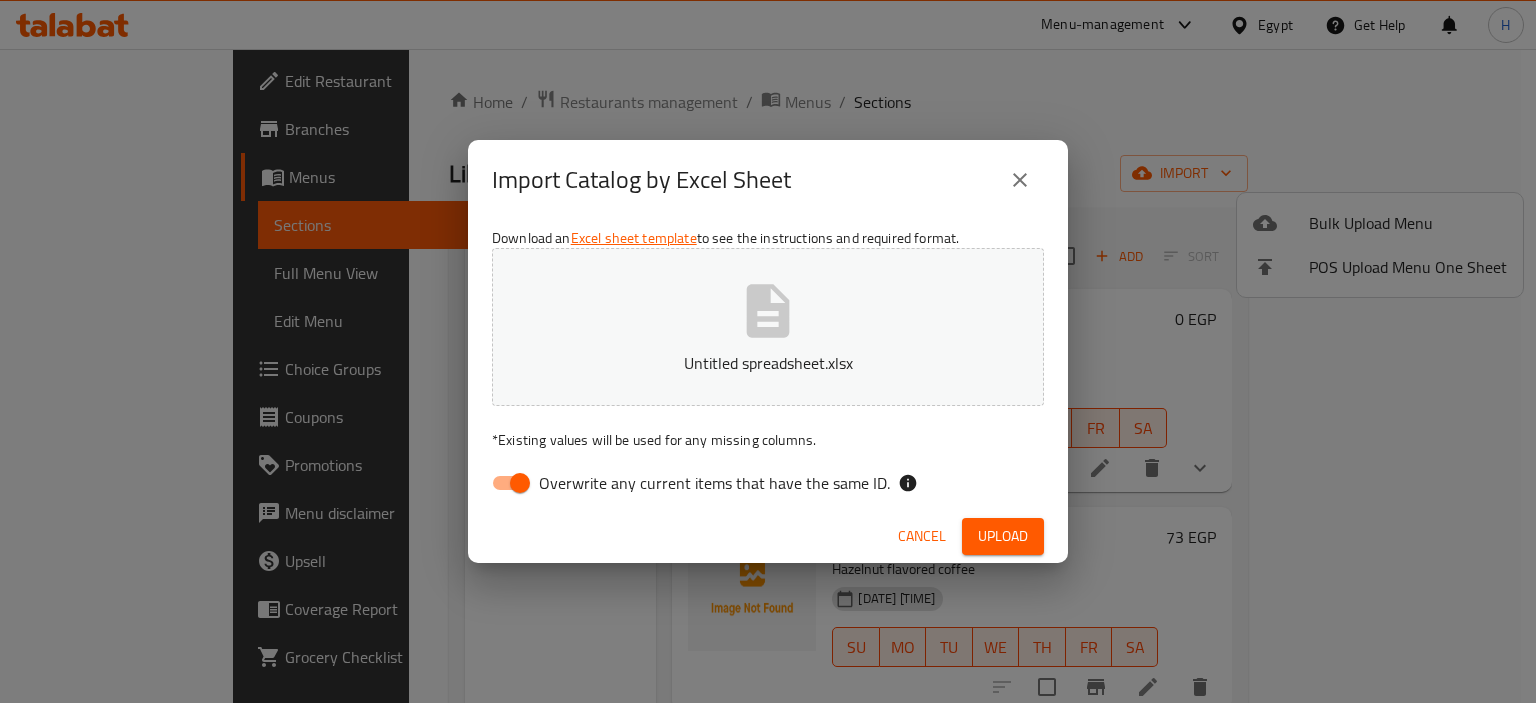 click on "Overwrite any current items that have the same ID." at bounding box center [714, 483] 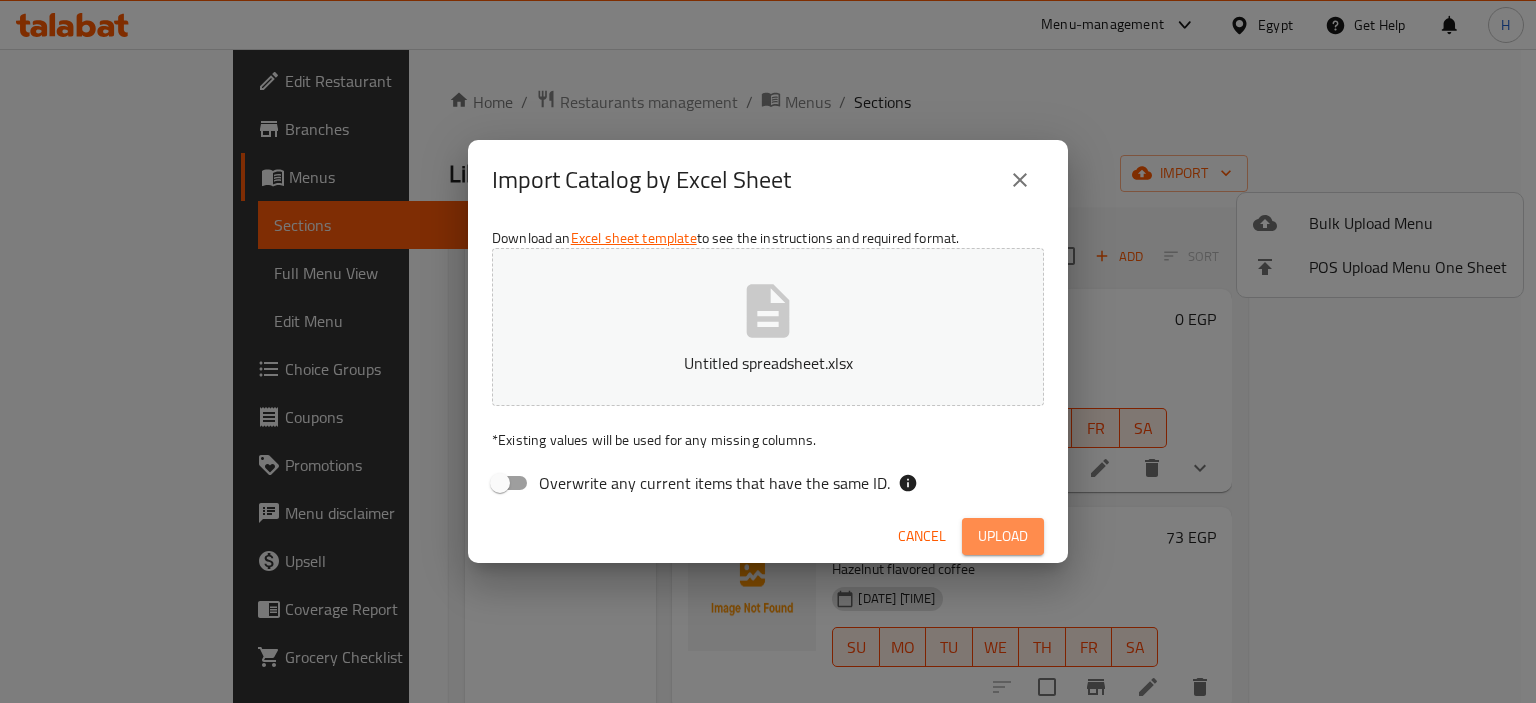 click on "Upload" at bounding box center [1003, 536] 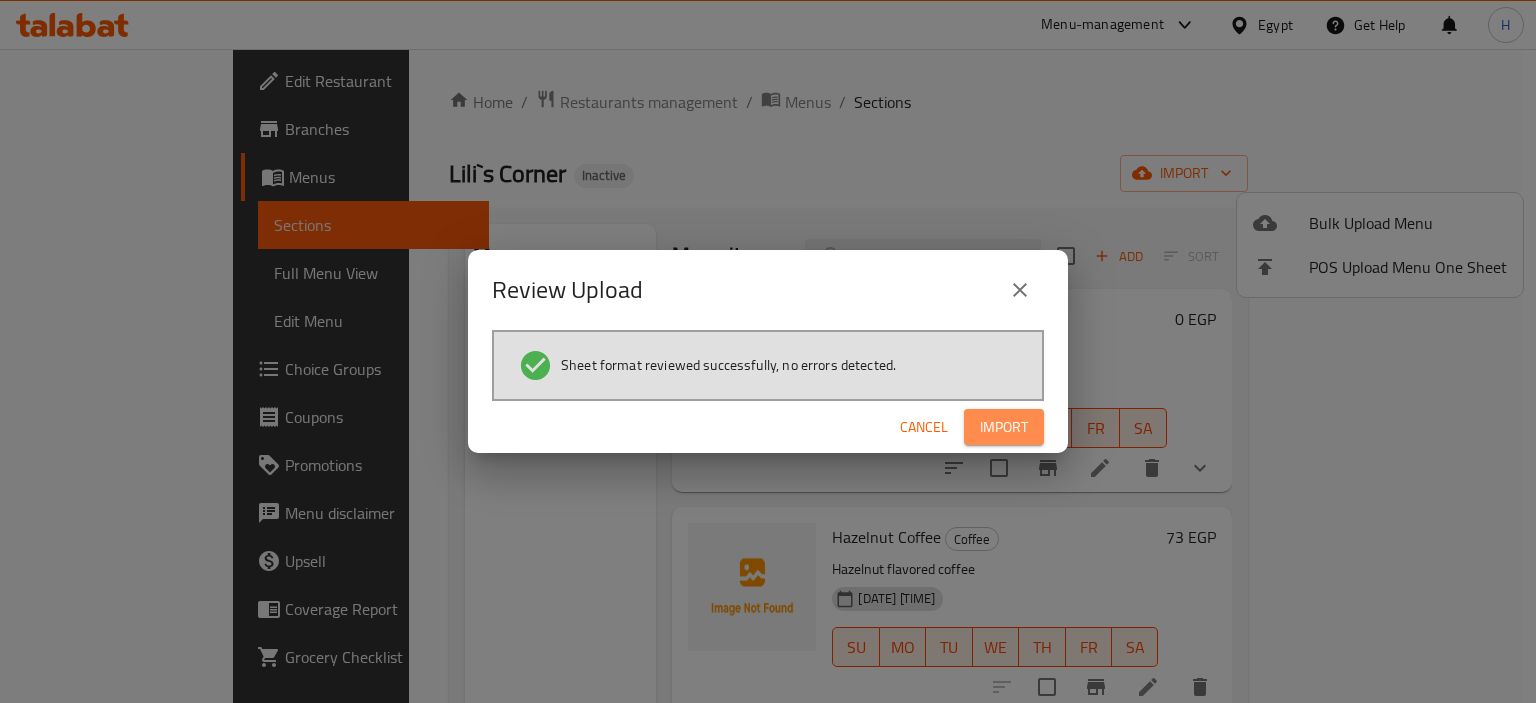 click on "Import" at bounding box center [1004, 427] 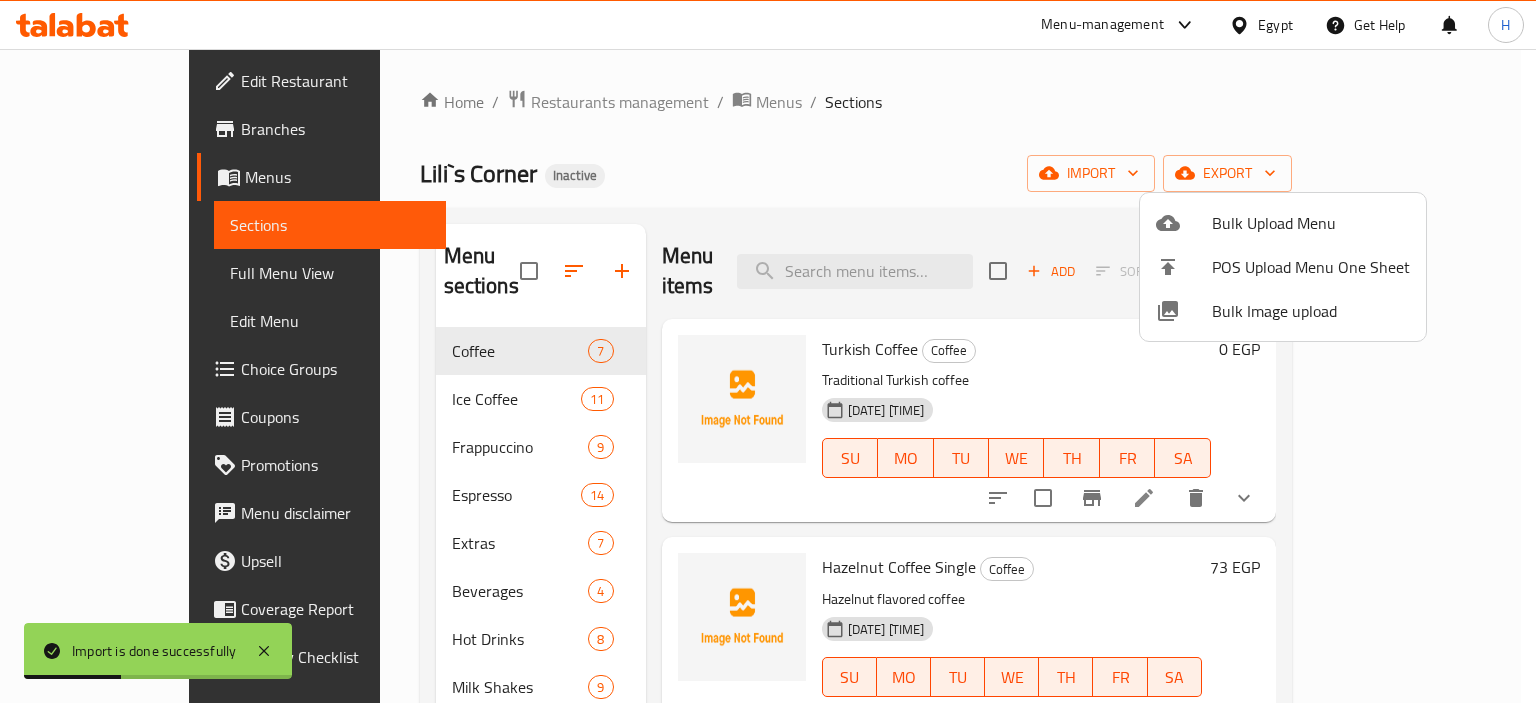click at bounding box center (768, 351) 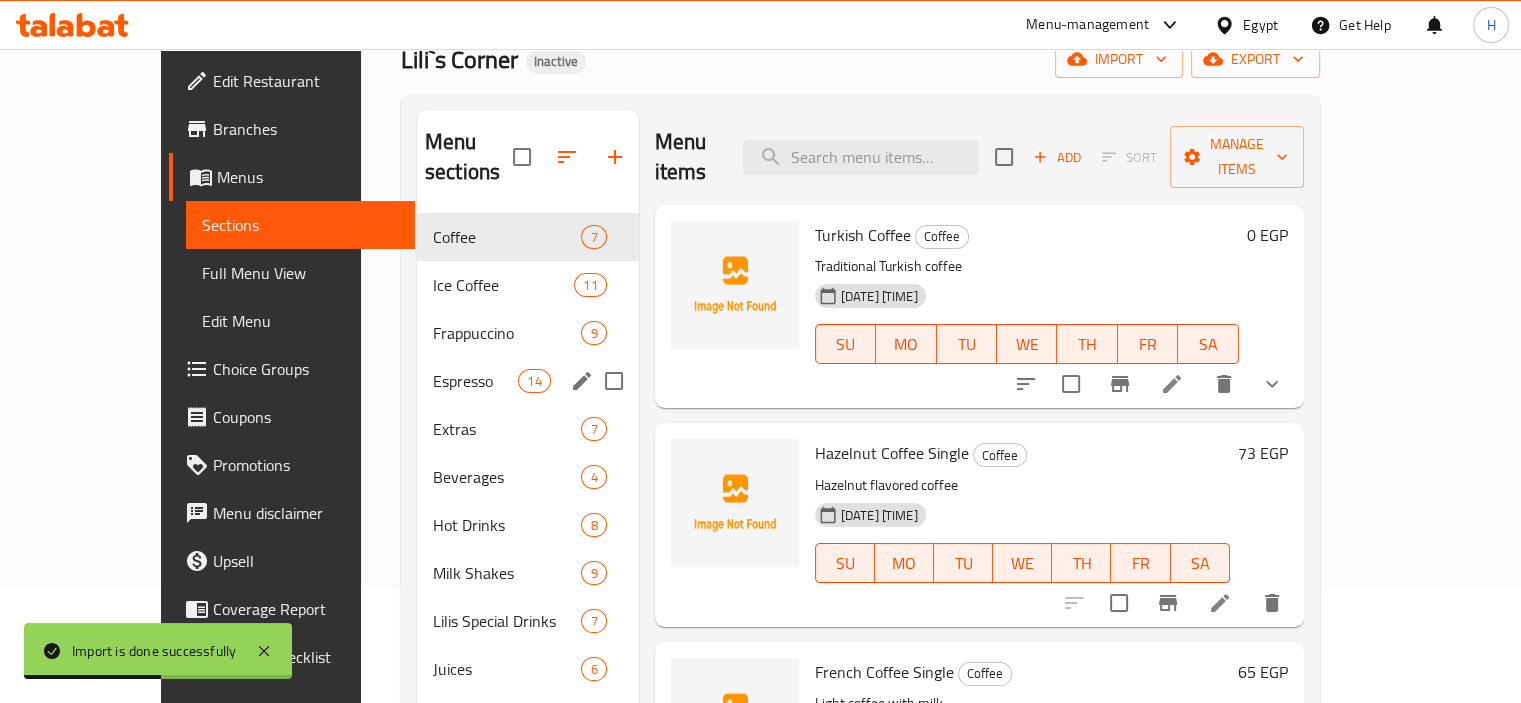 scroll, scrollTop: 115, scrollLeft: 0, axis: vertical 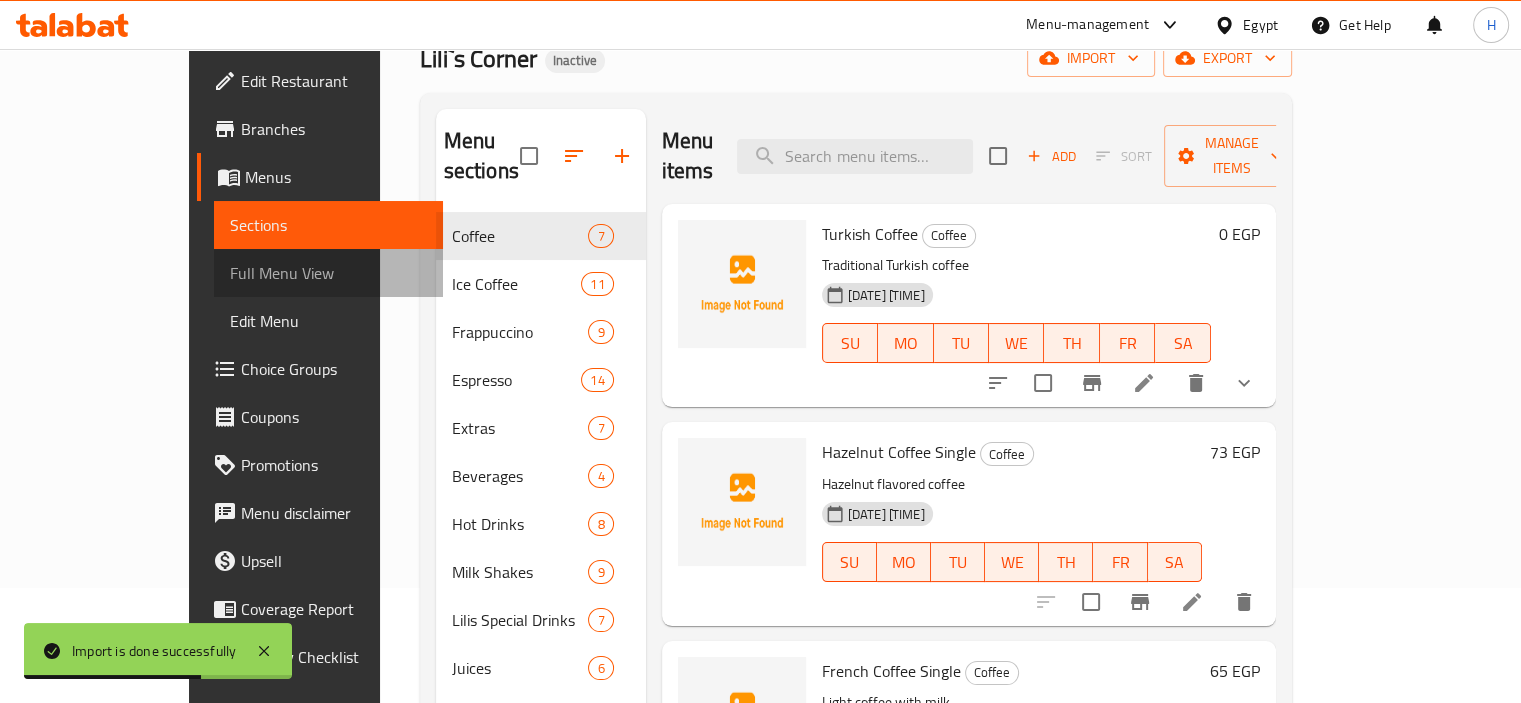 click on "Full Menu View" at bounding box center [328, 273] 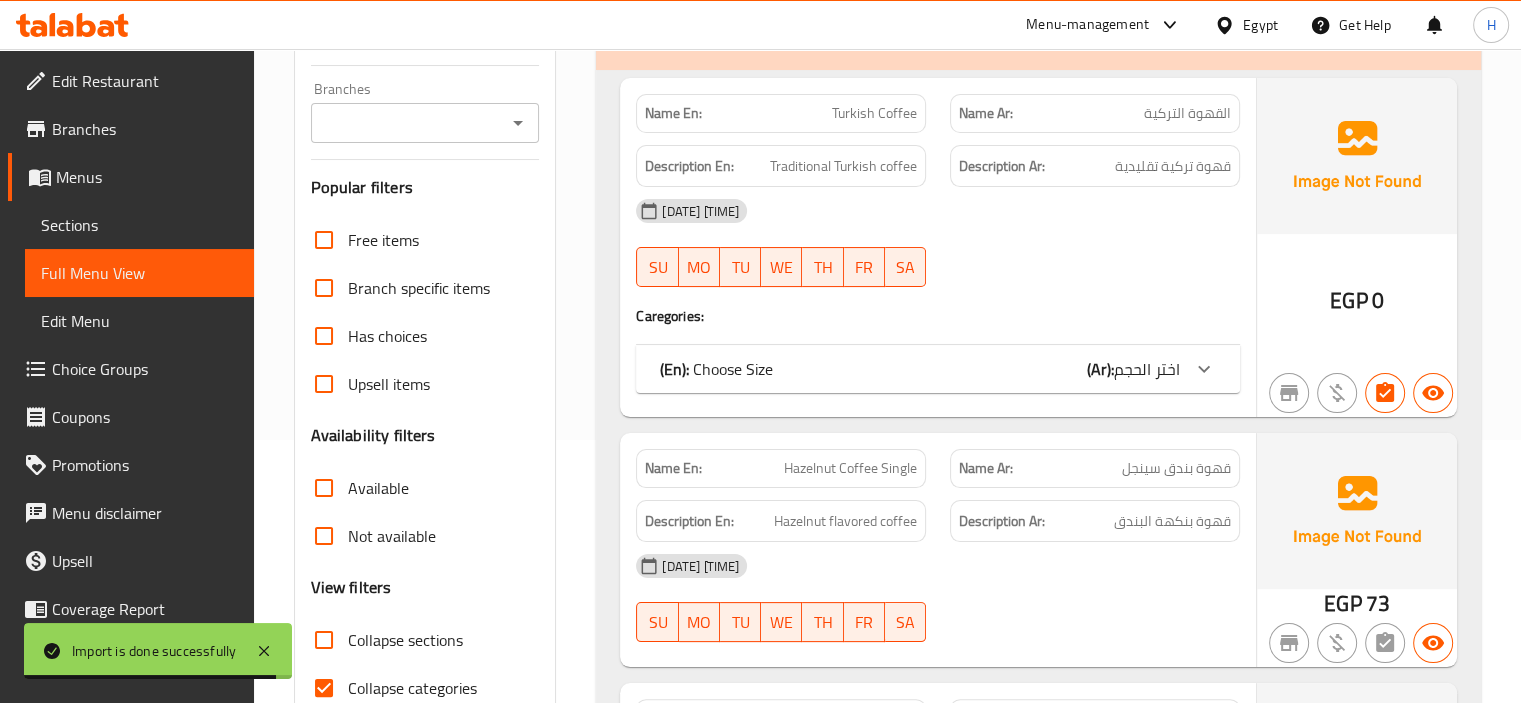 scroll, scrollTop: 482, scrollLeft: 0, axis: vertical 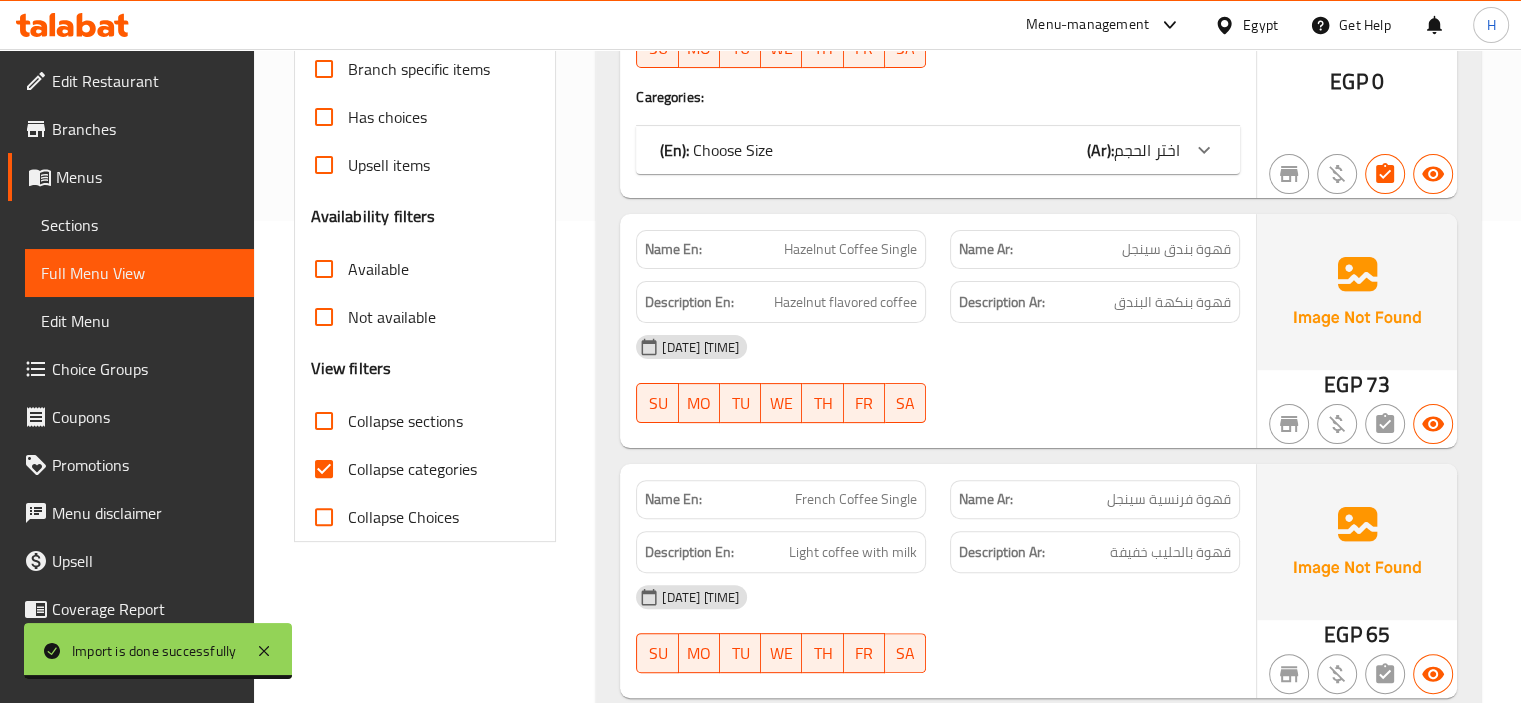click on "Collapse categories" at bounding box center (324, 469) 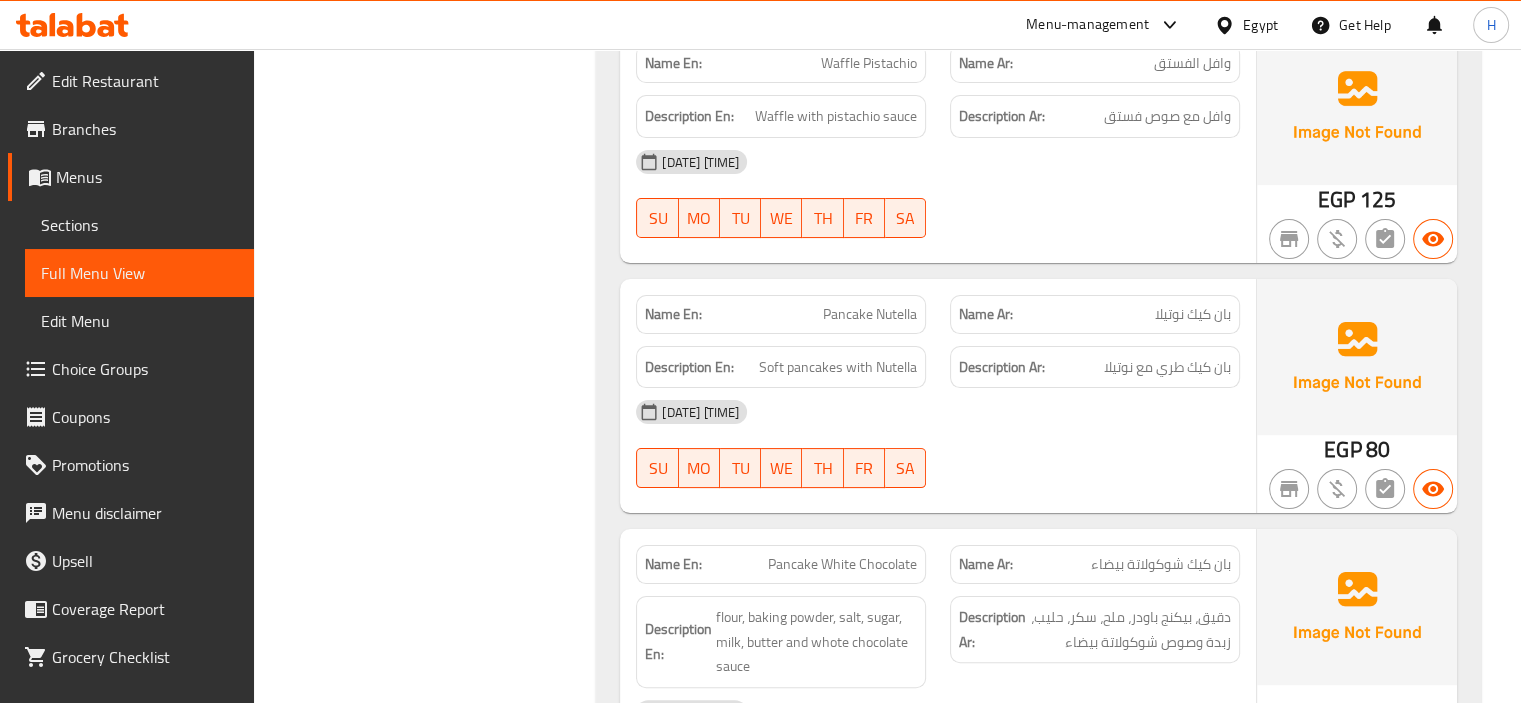 scroll, scrollTop: 30978, scrollLeft: 0, axis: vertical 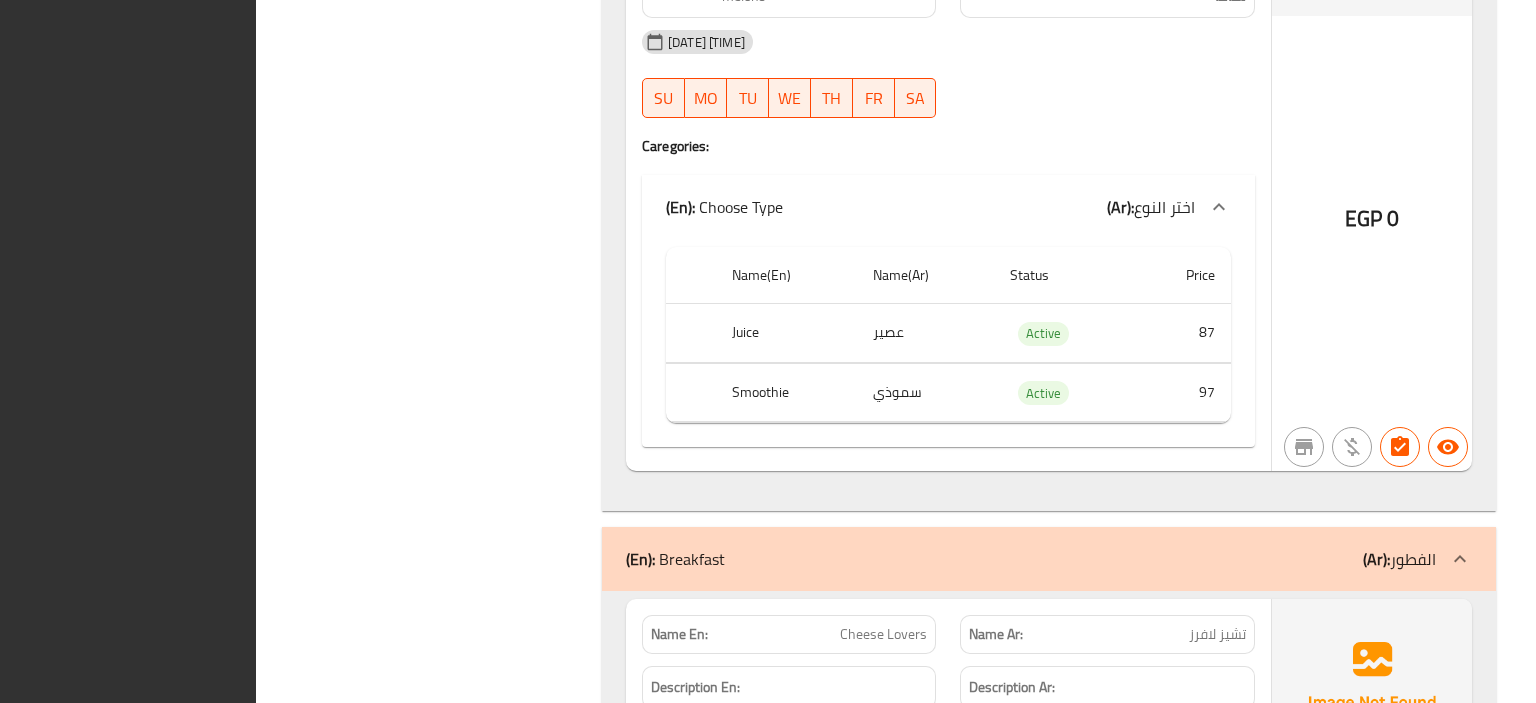 click on "Collapse categories" at bounding box center [326, -25101] 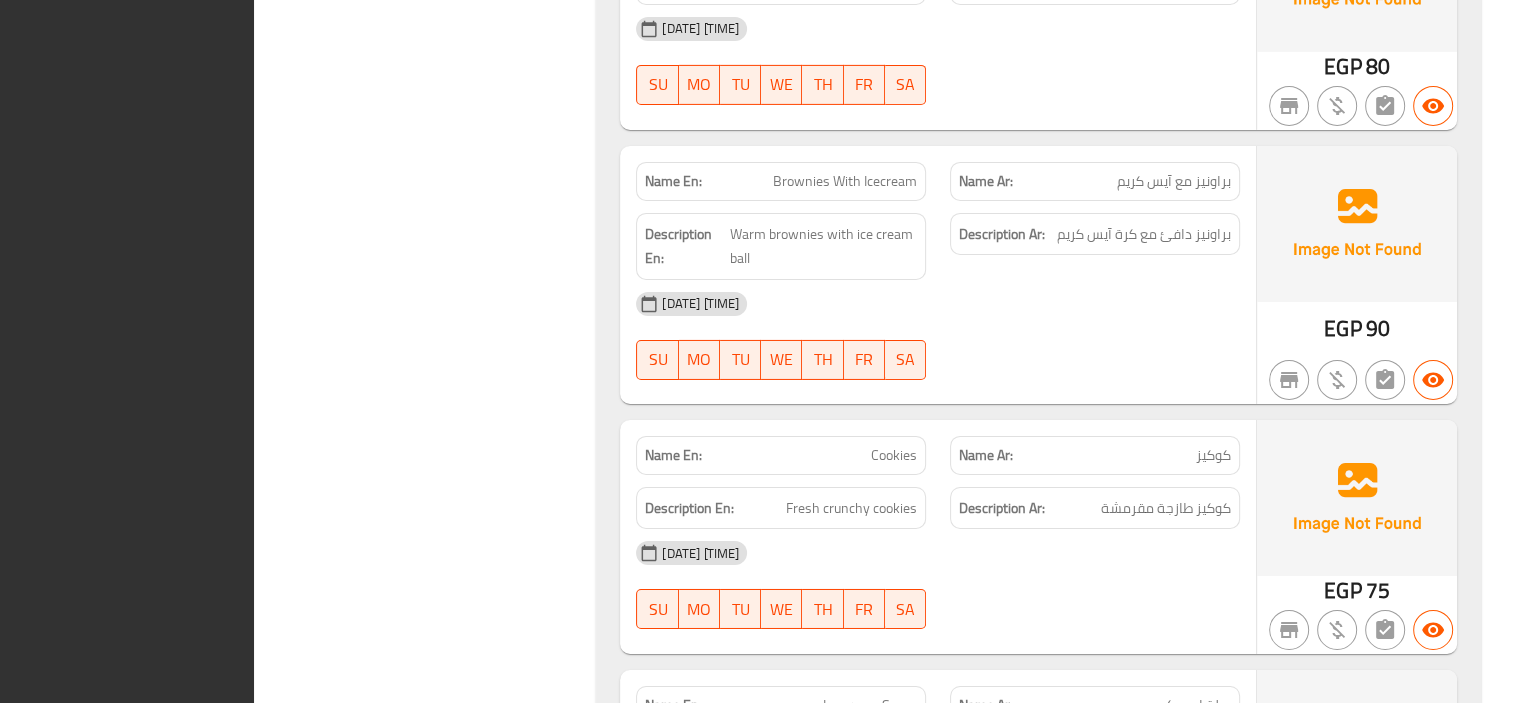 scroll, scrollTop: 29784, scrollLeft: 0, axis: vertical 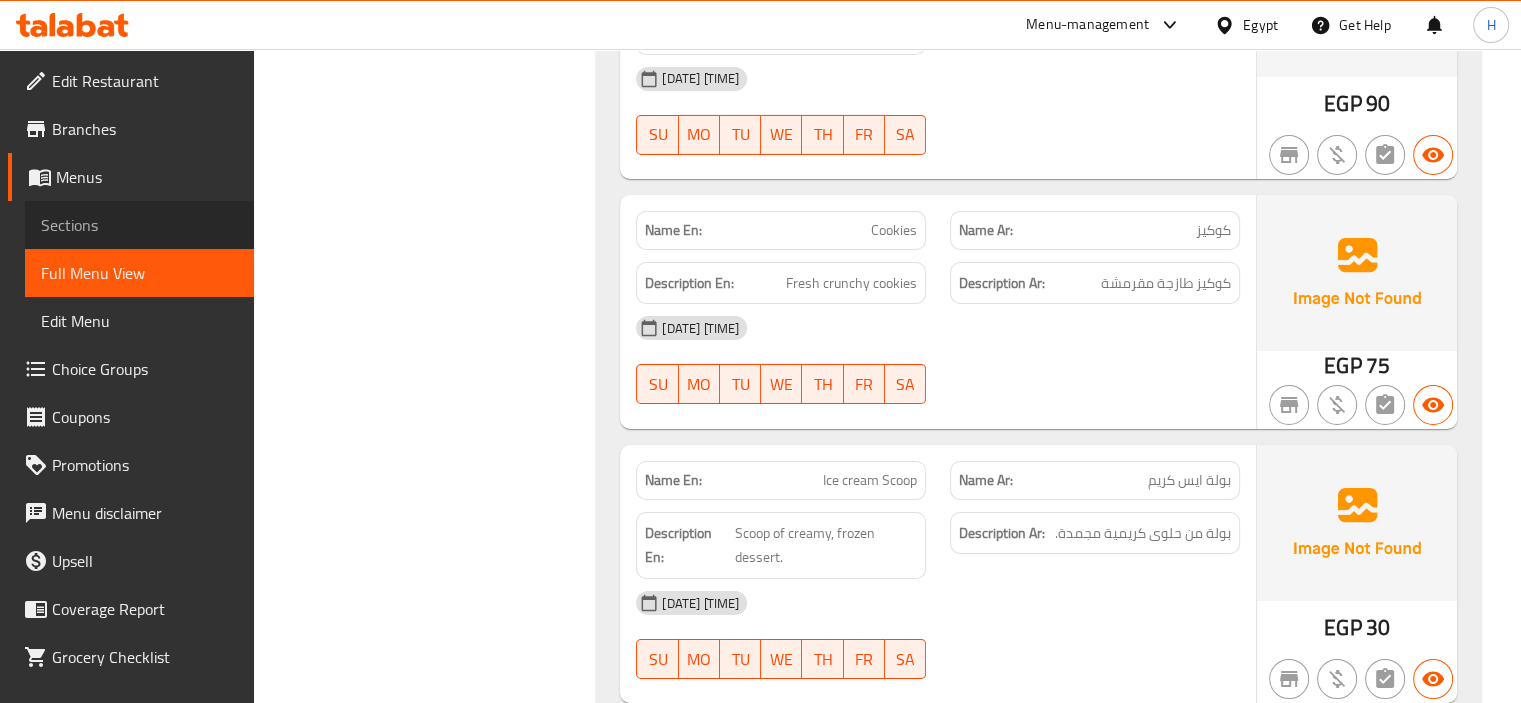 click on "Sections" at bounding box center (139, 225) 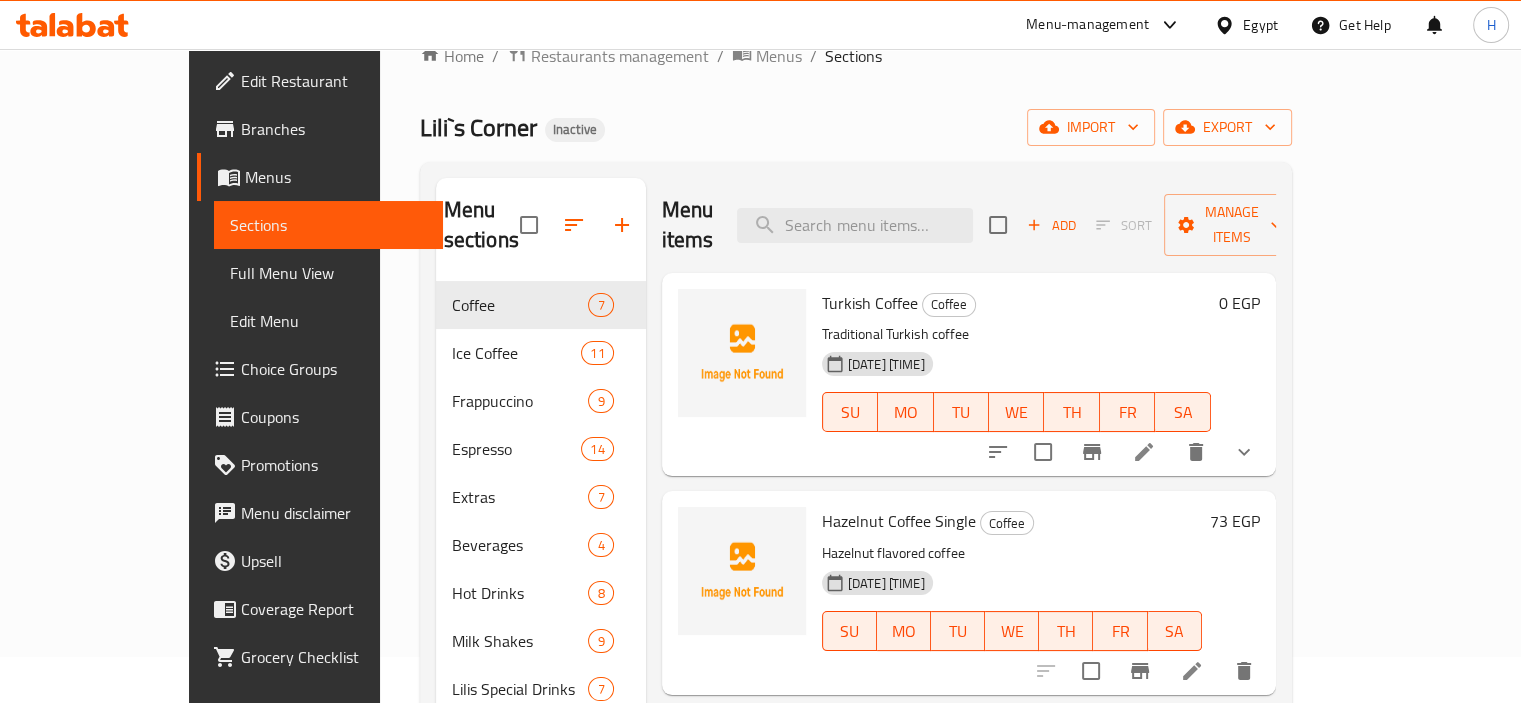 scroll, scrollTop: 0, scrollLeft: 0, axis: both 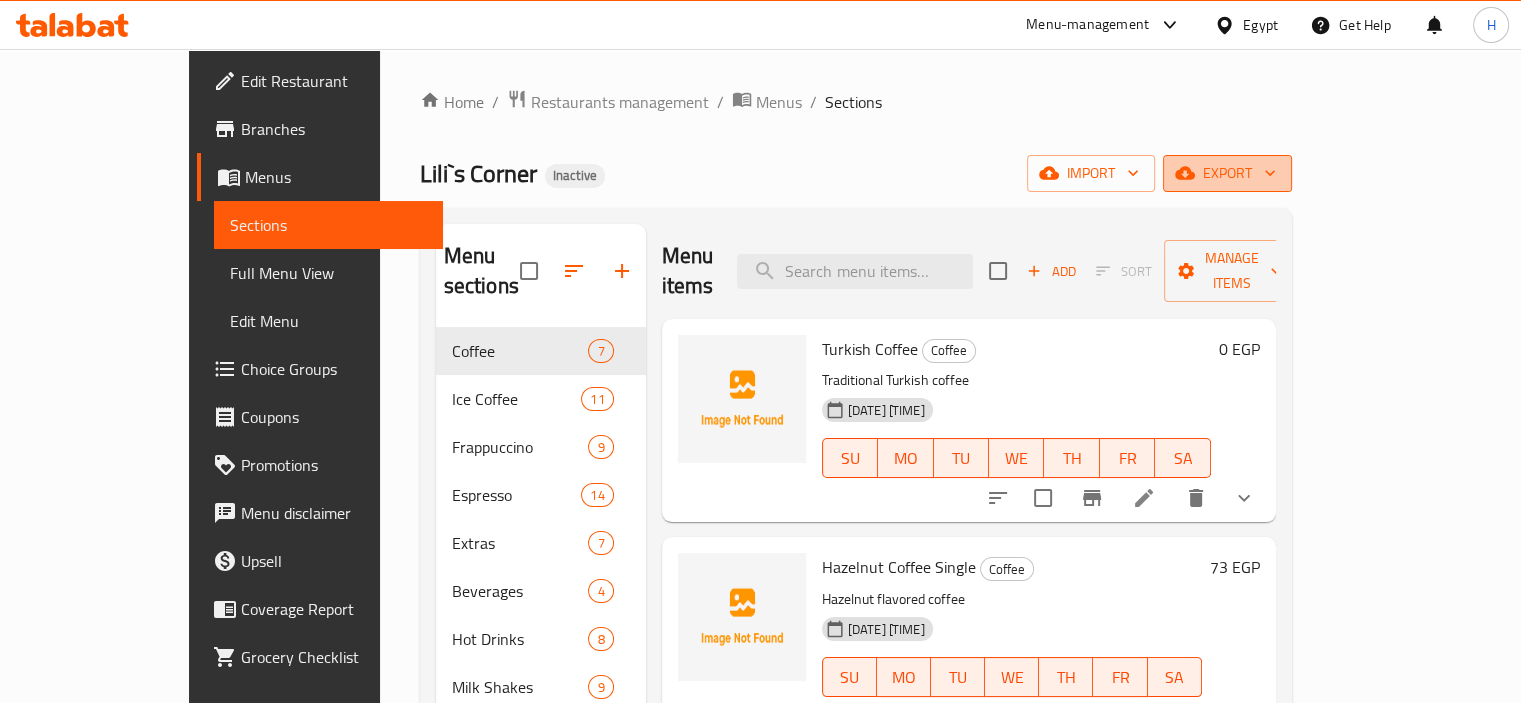 click on "export" at bounding box center (1227, 173) 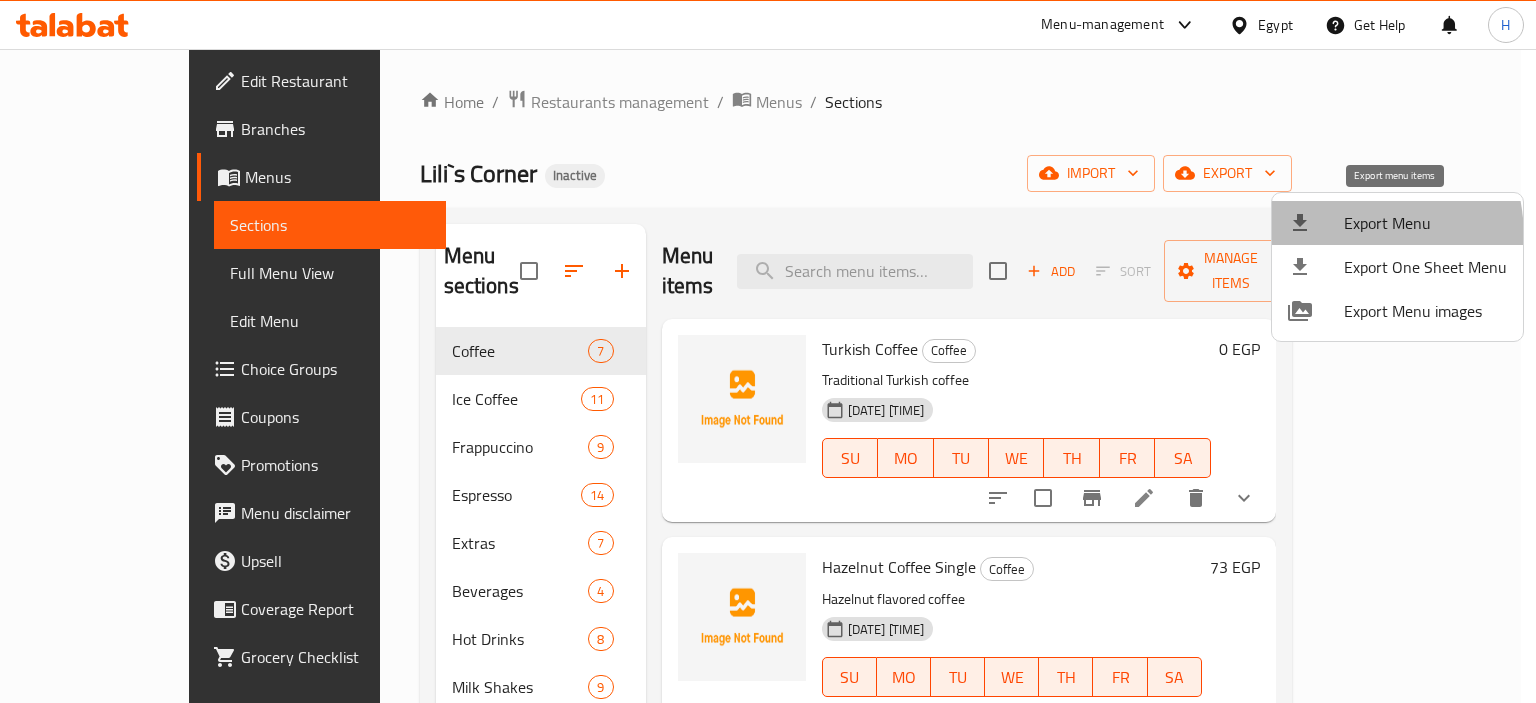 click on "Export Menu" at bounding box center (1397, 223) 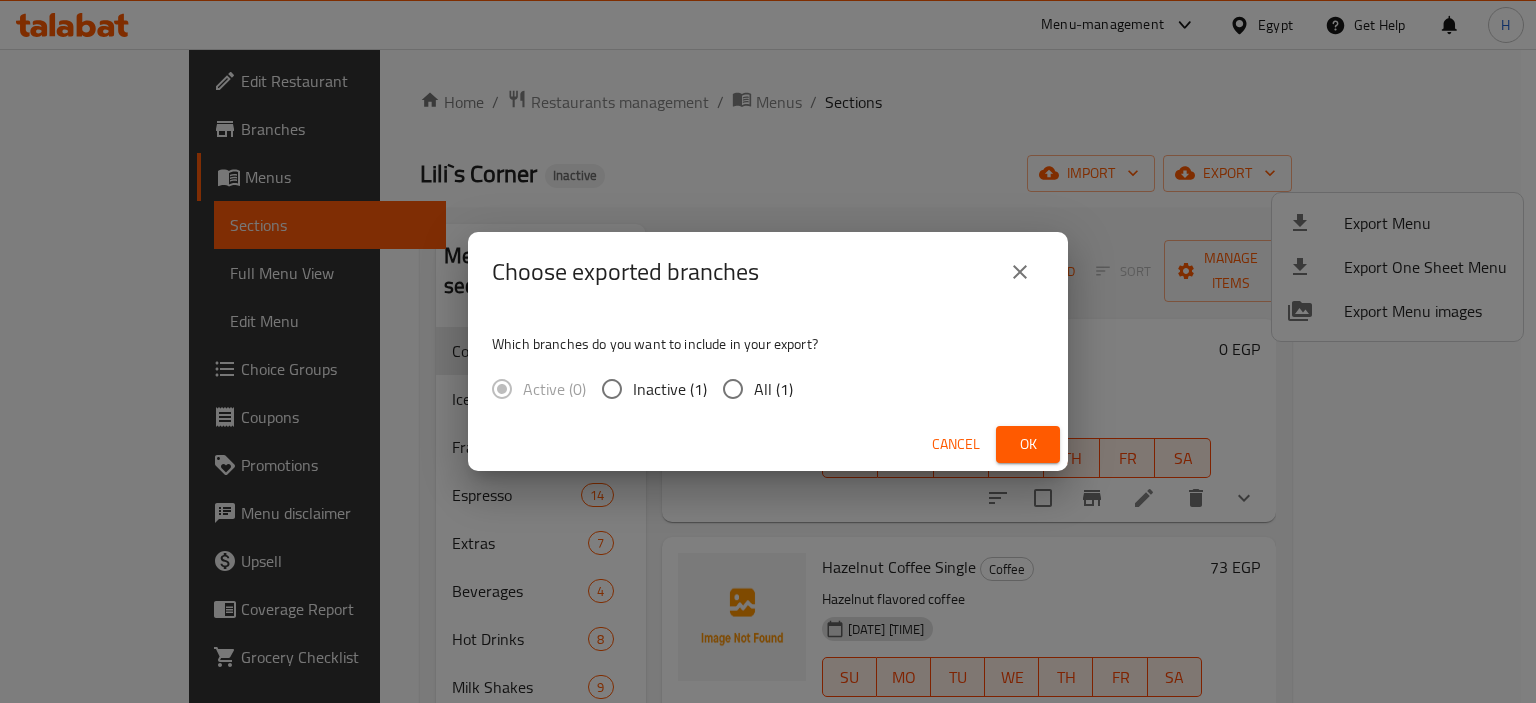 click on "All (1)" at bounding box center [773, 389] 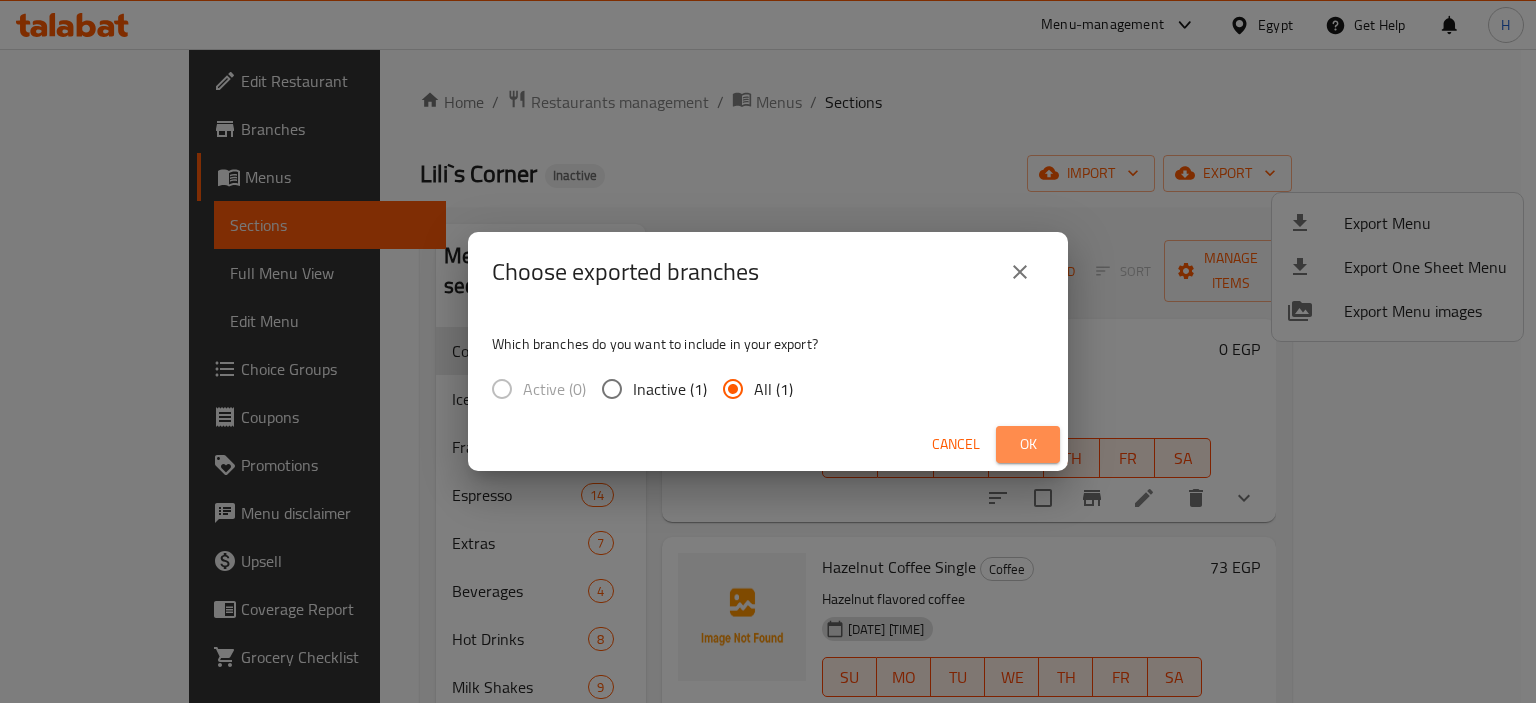 click on "Ok" at bounding box center (1028, 444) 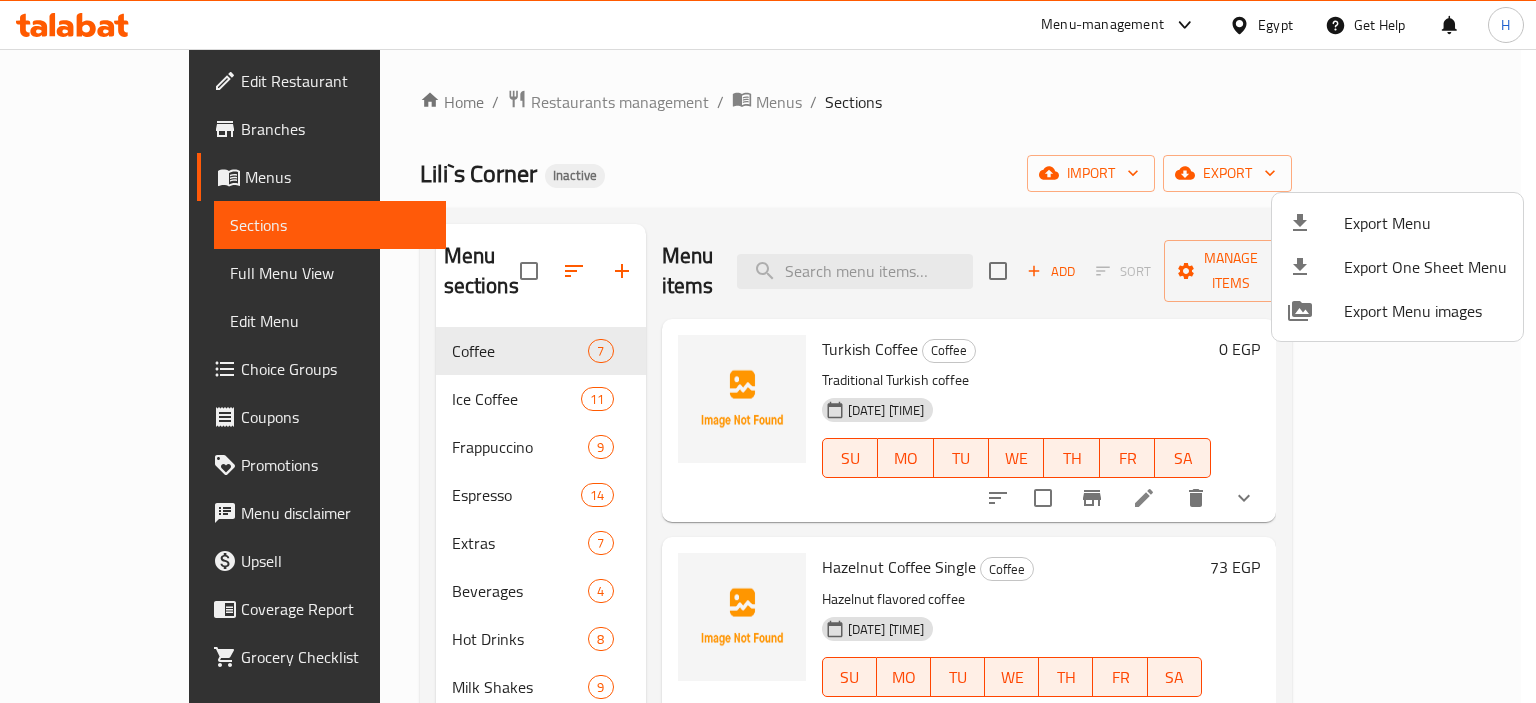 click at bounding box center [768, 351] 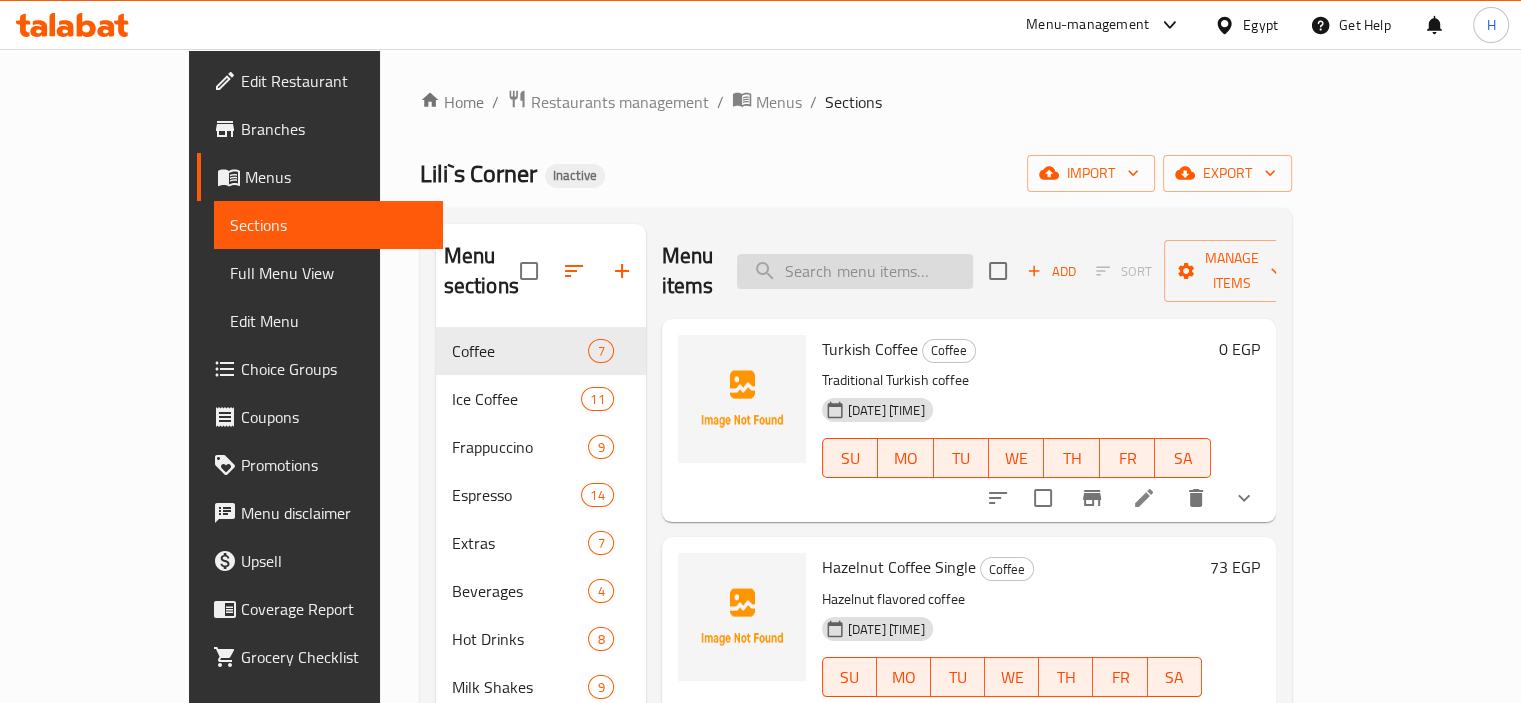 click at bounding box center [855, 271] 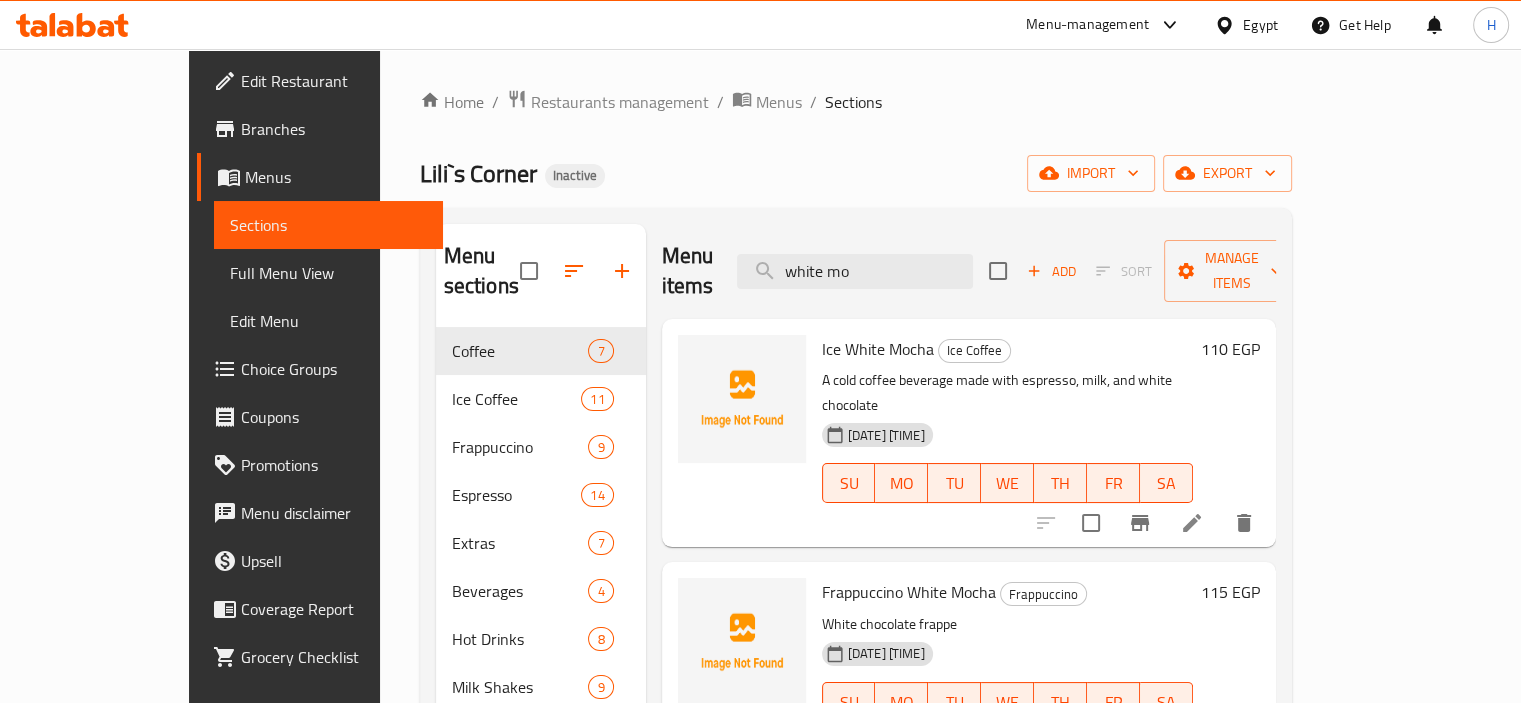 scroll, scrollTop: 2, scrollLeft: 0, axis: vertical 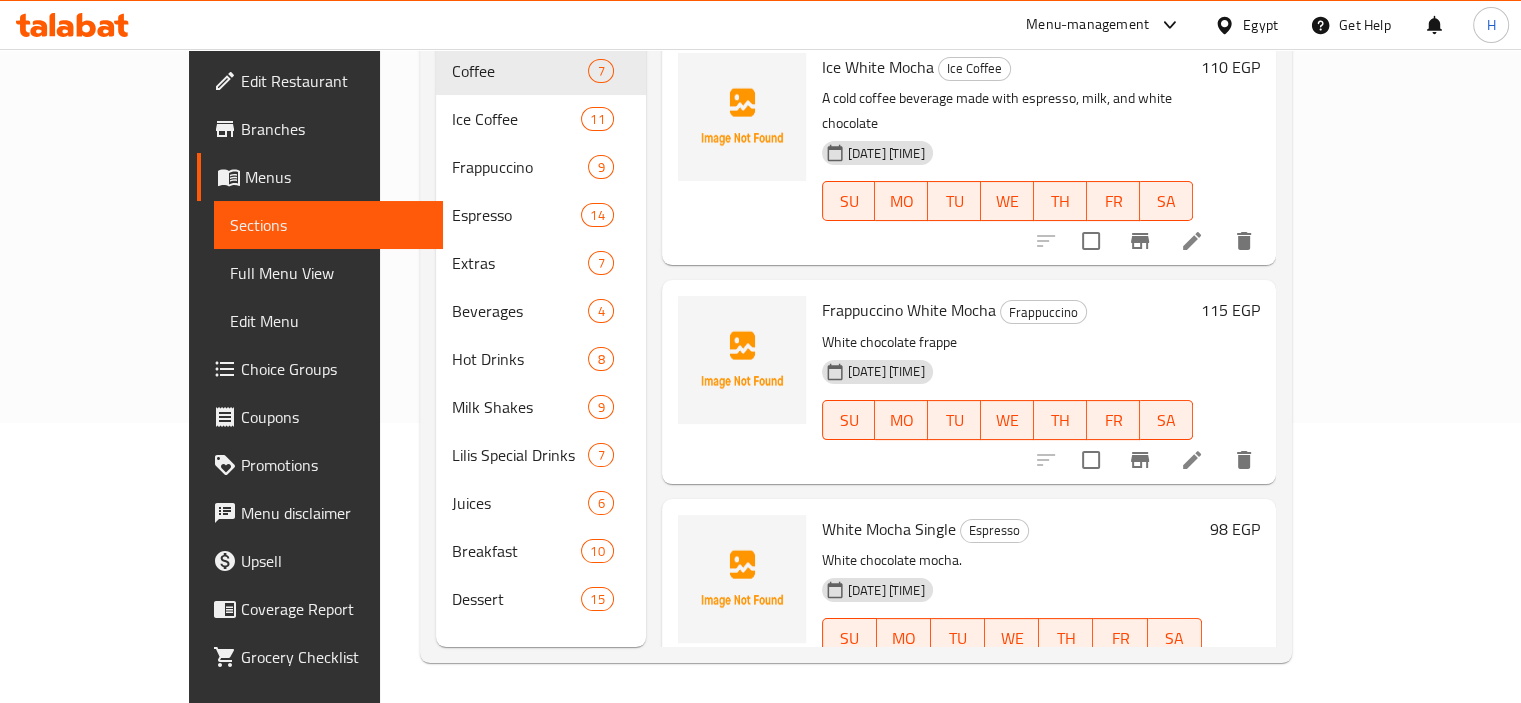 type on "white mo" 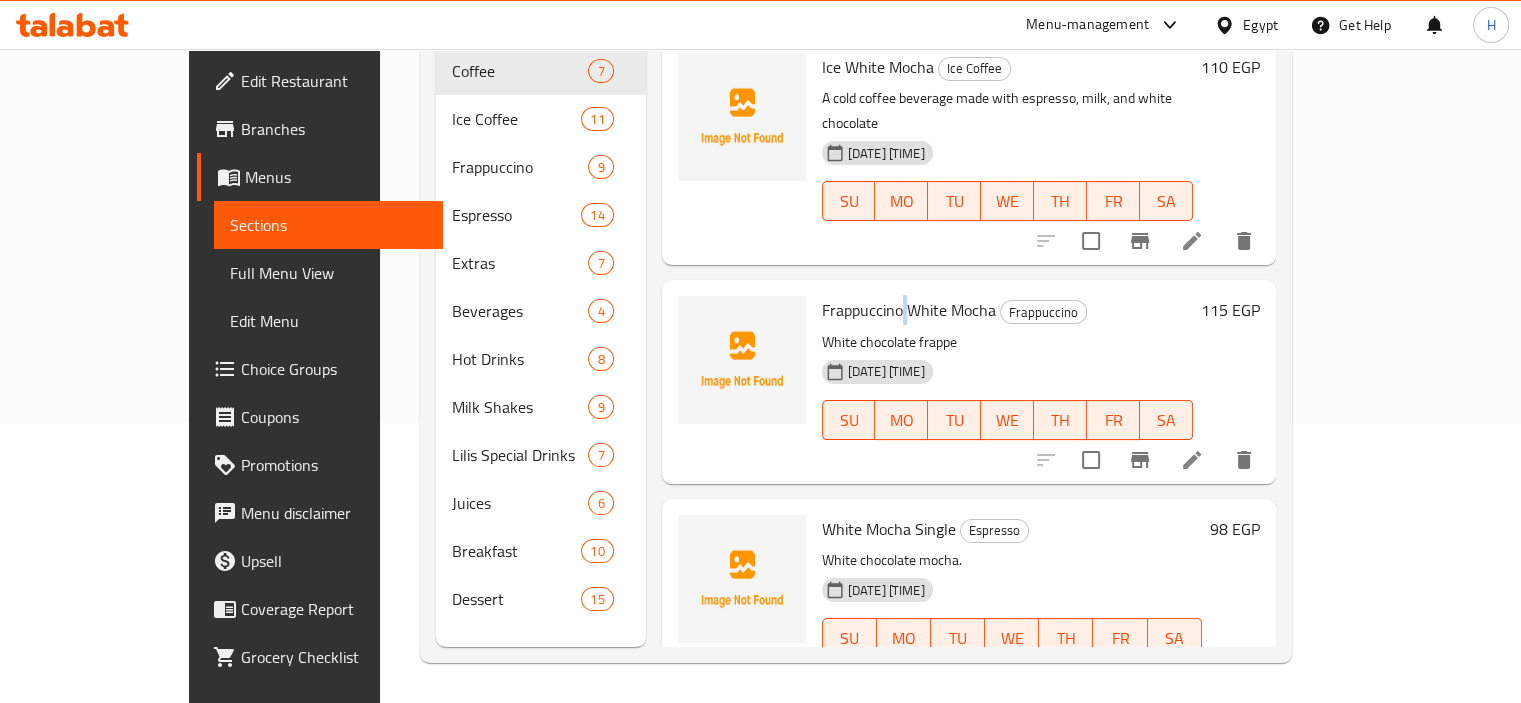 click on "Frappuccino White Mocha" at bounding box center [909, 310] 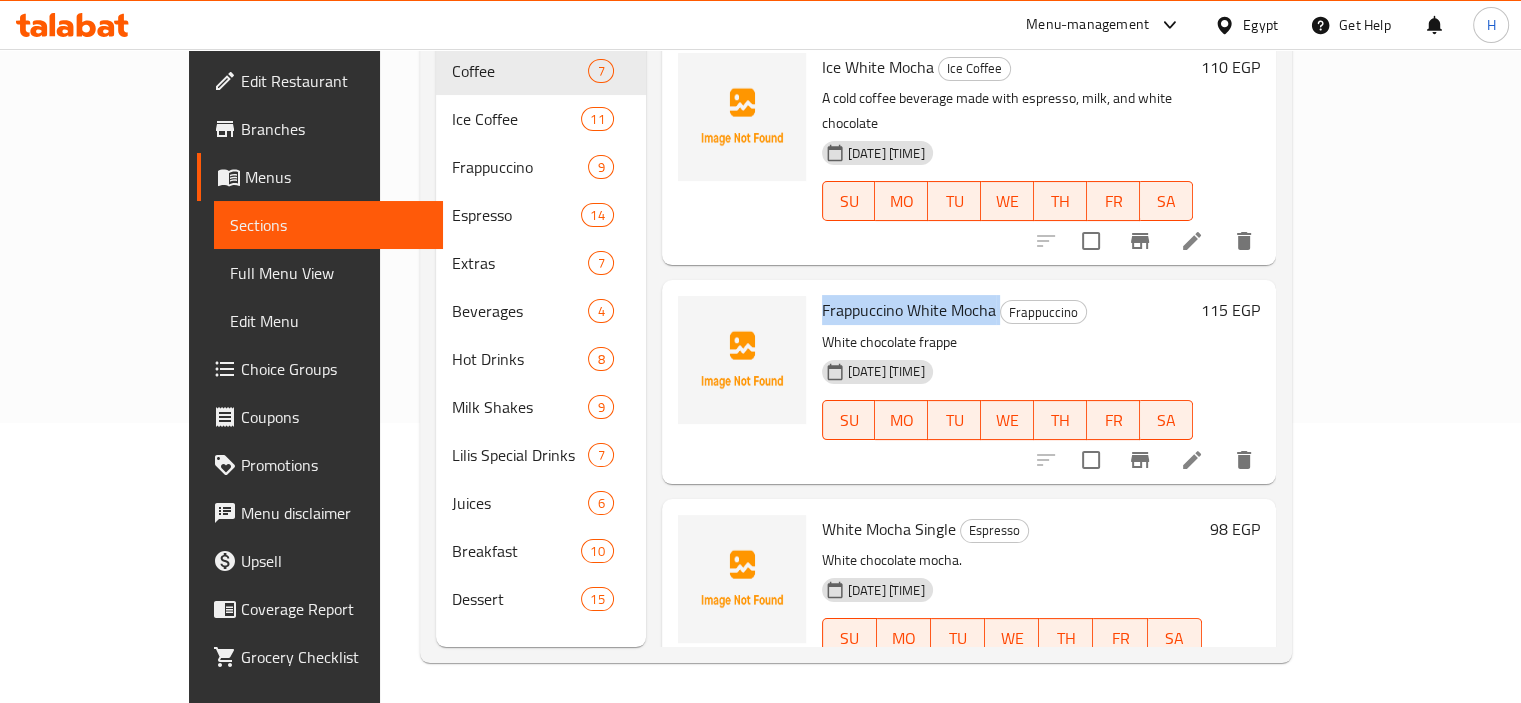 copy on "Frappuccino White Mocha" 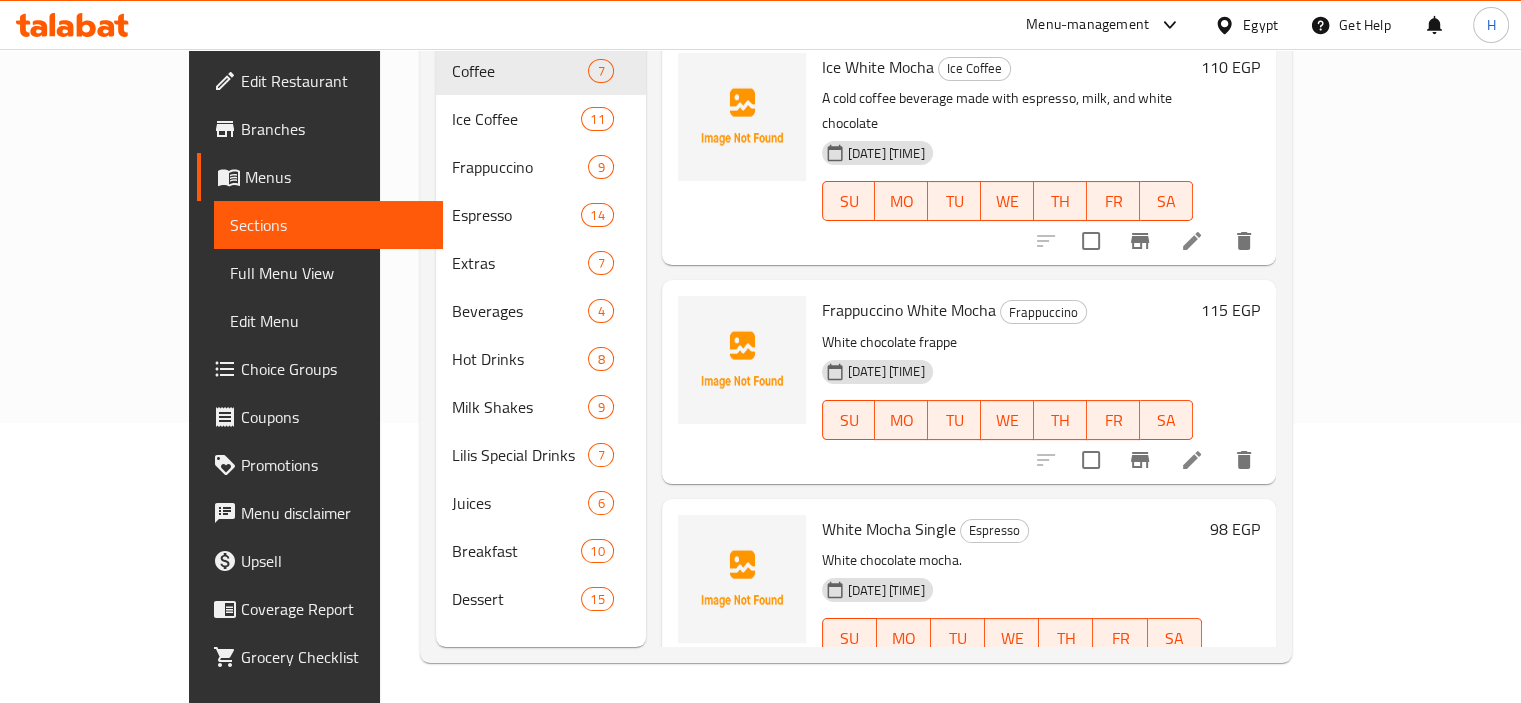 click on "White Mocha Single" at bounding box center (889, 529) 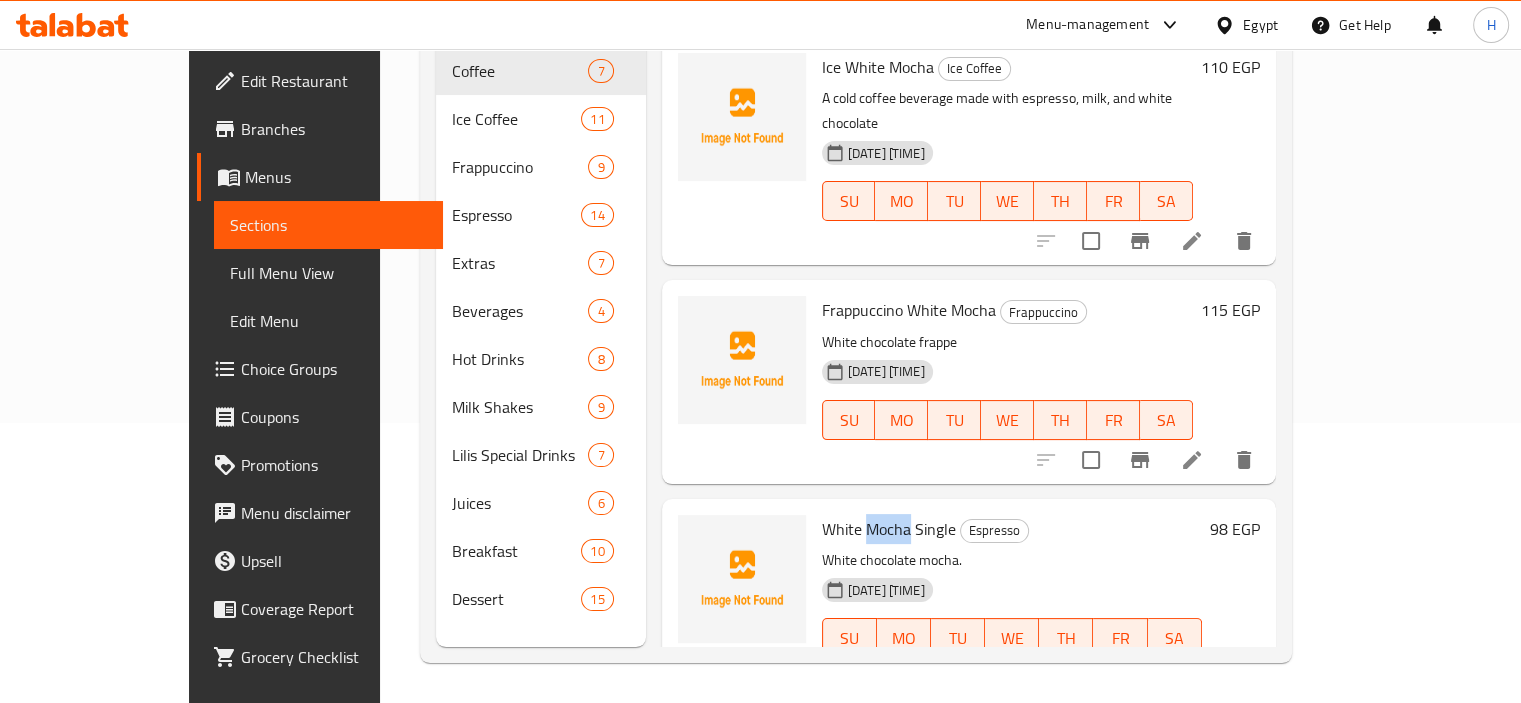 click on "White Mocha Single" at bounding box center (889, 529) 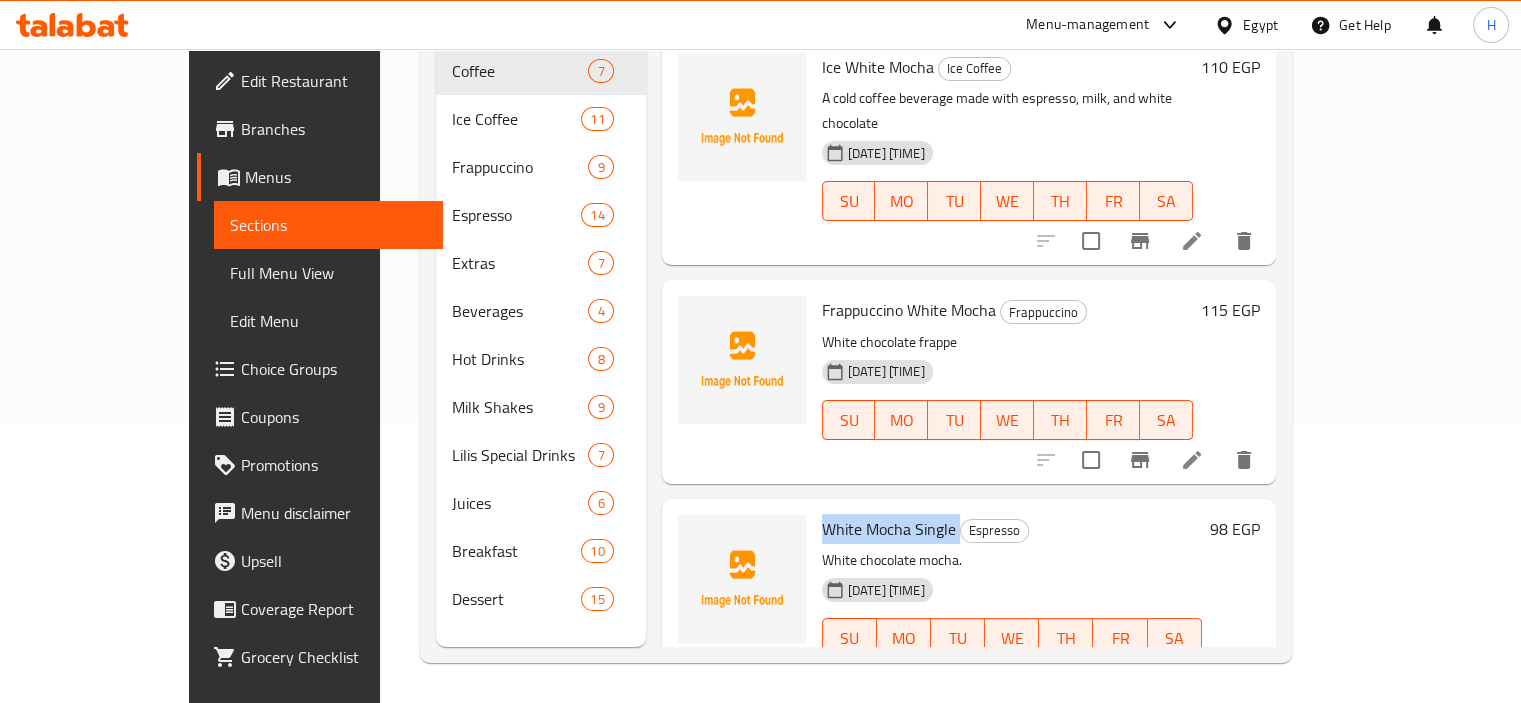 copy on "White Mocha Single" 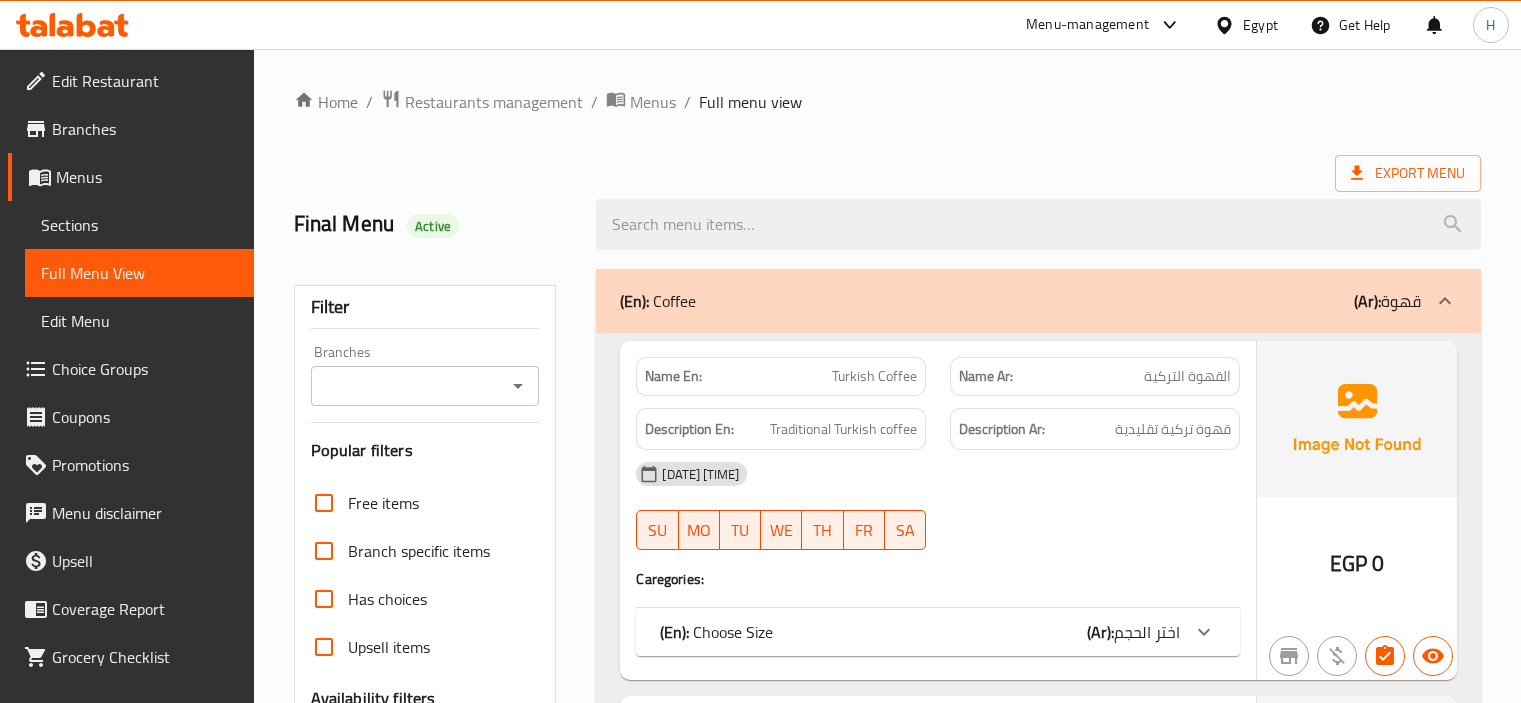 scroll, scrollTop: 0, scrollLeft: 0, axis: both 